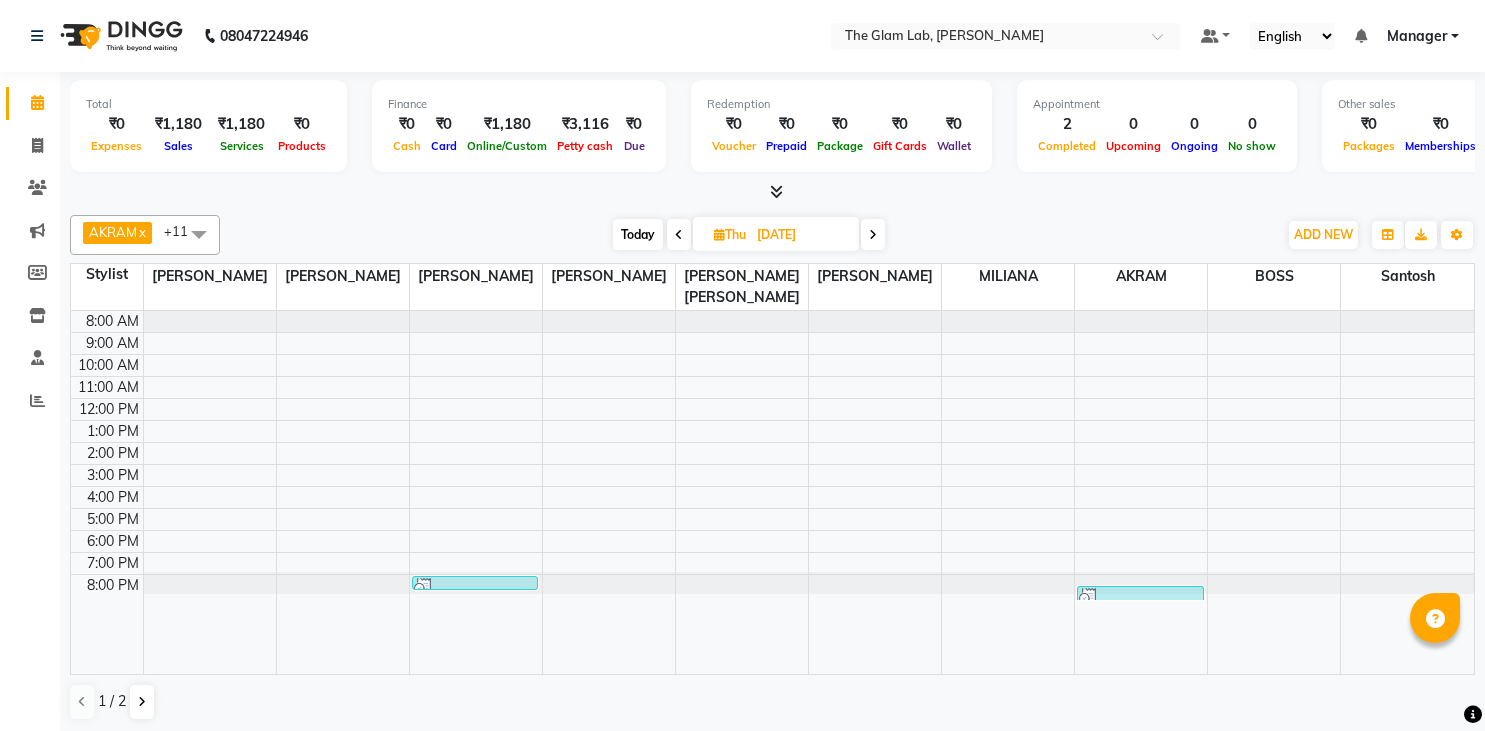 scroll, scrollTop: 1, scrollLeft: 0, axis: vertical 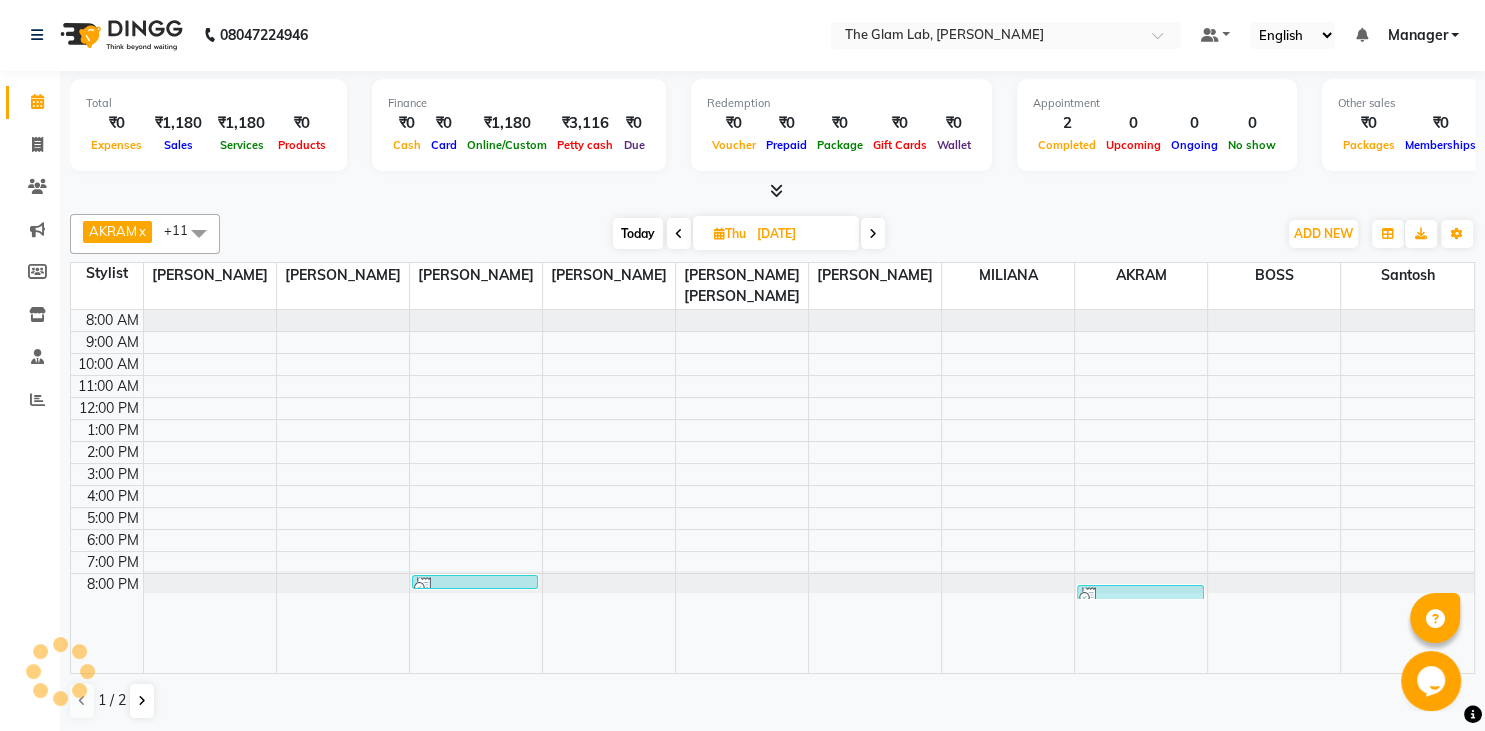 click on "Today" at bounding box center [638, 233] 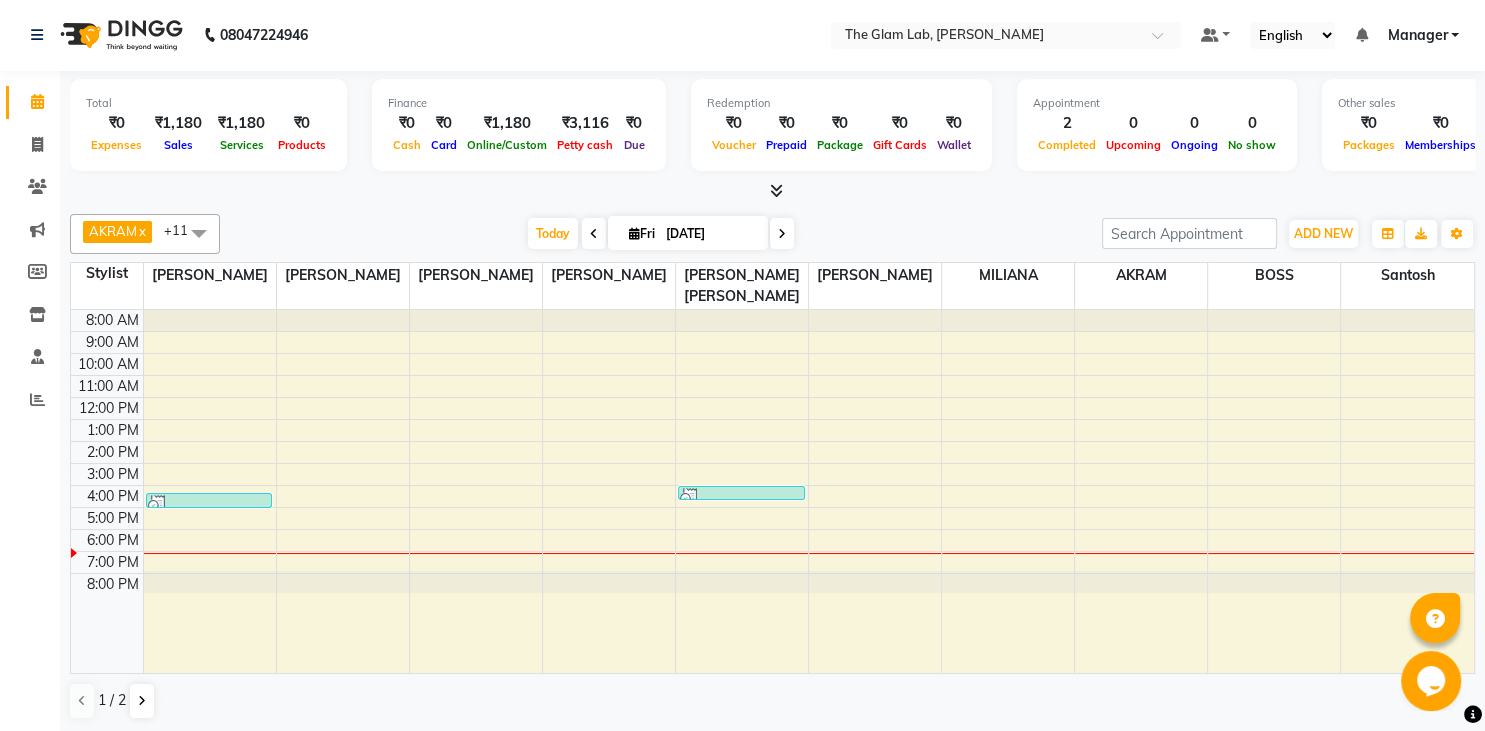 click at bounding box center (594, 233) 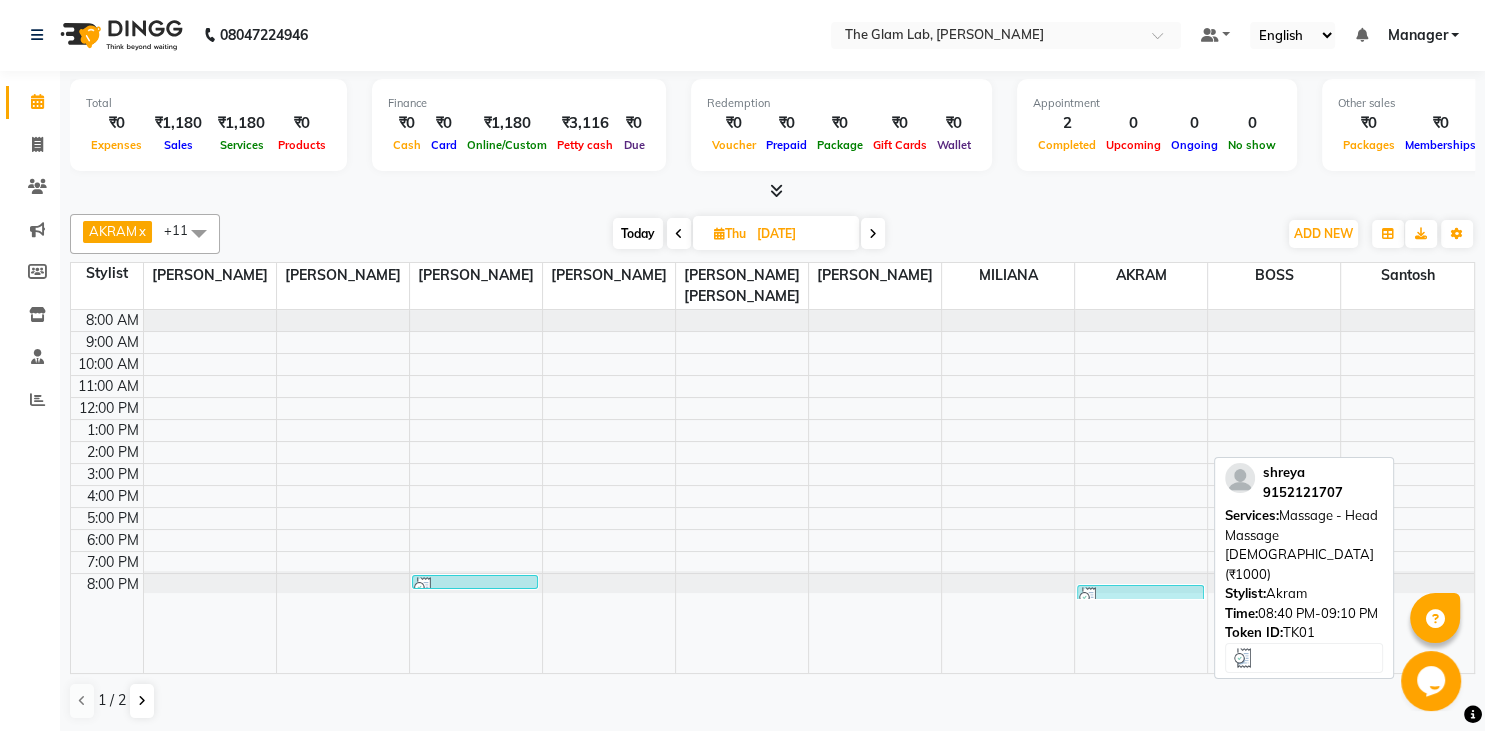 click at bounding box center [1140, 597] 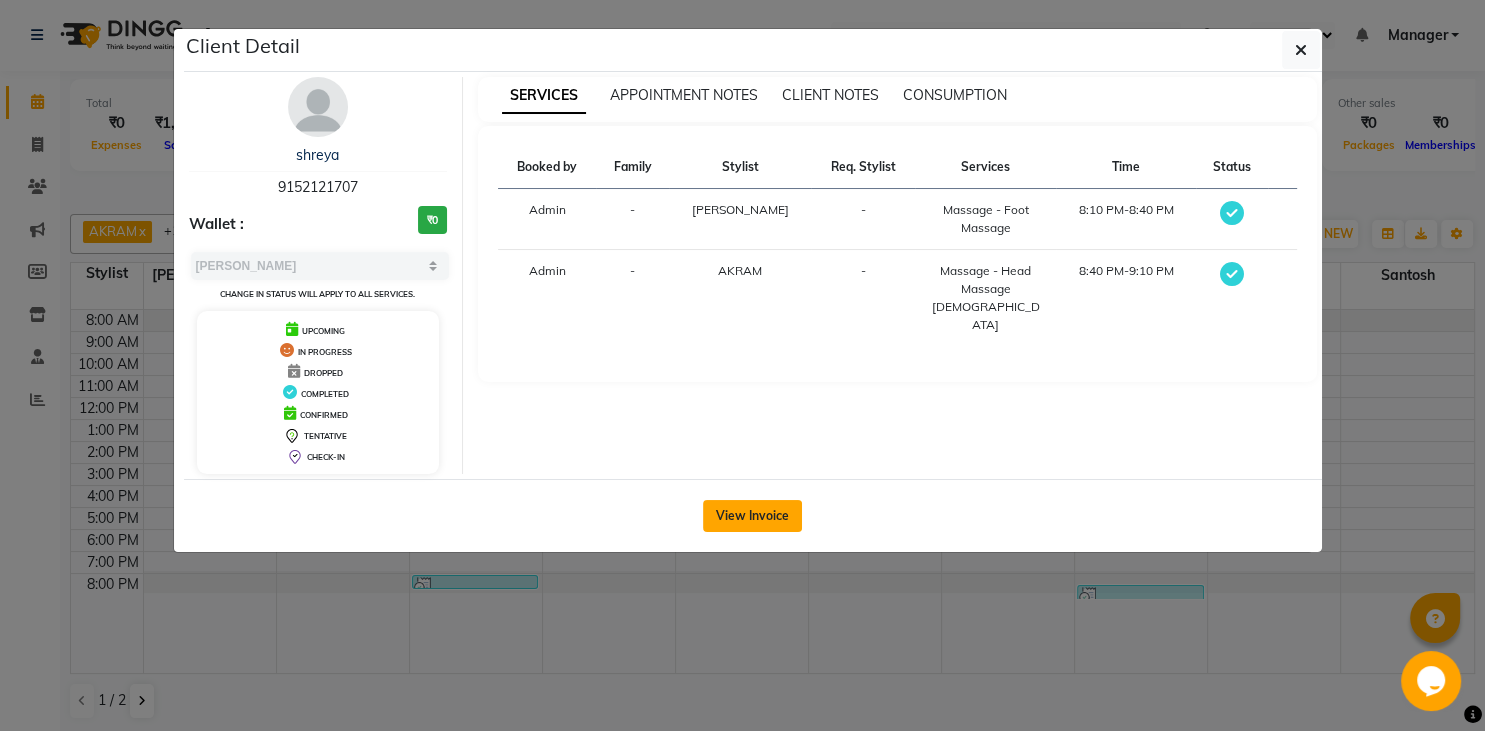 click on "View Invoice" 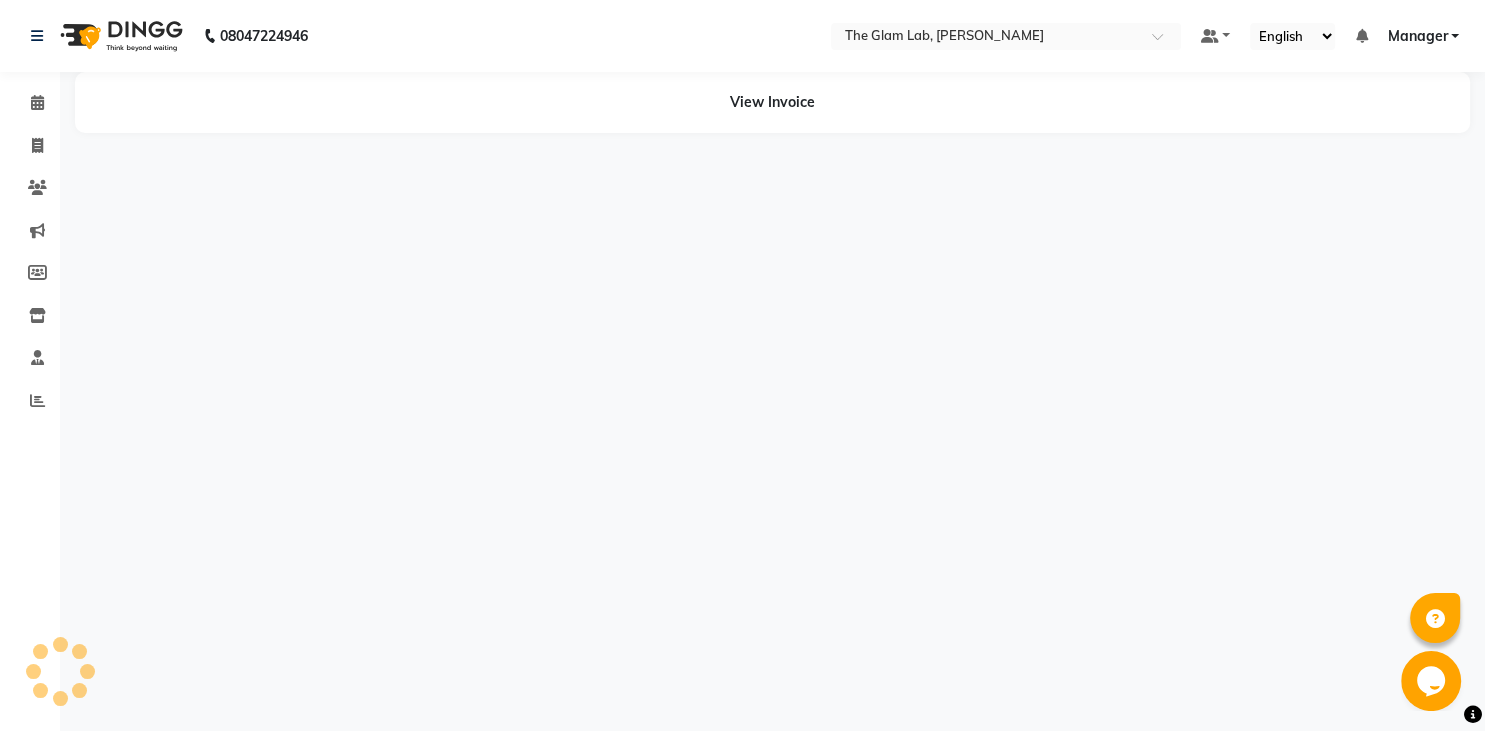 scroll, scrollTop: 0, scrollLeft: 0, axis: both 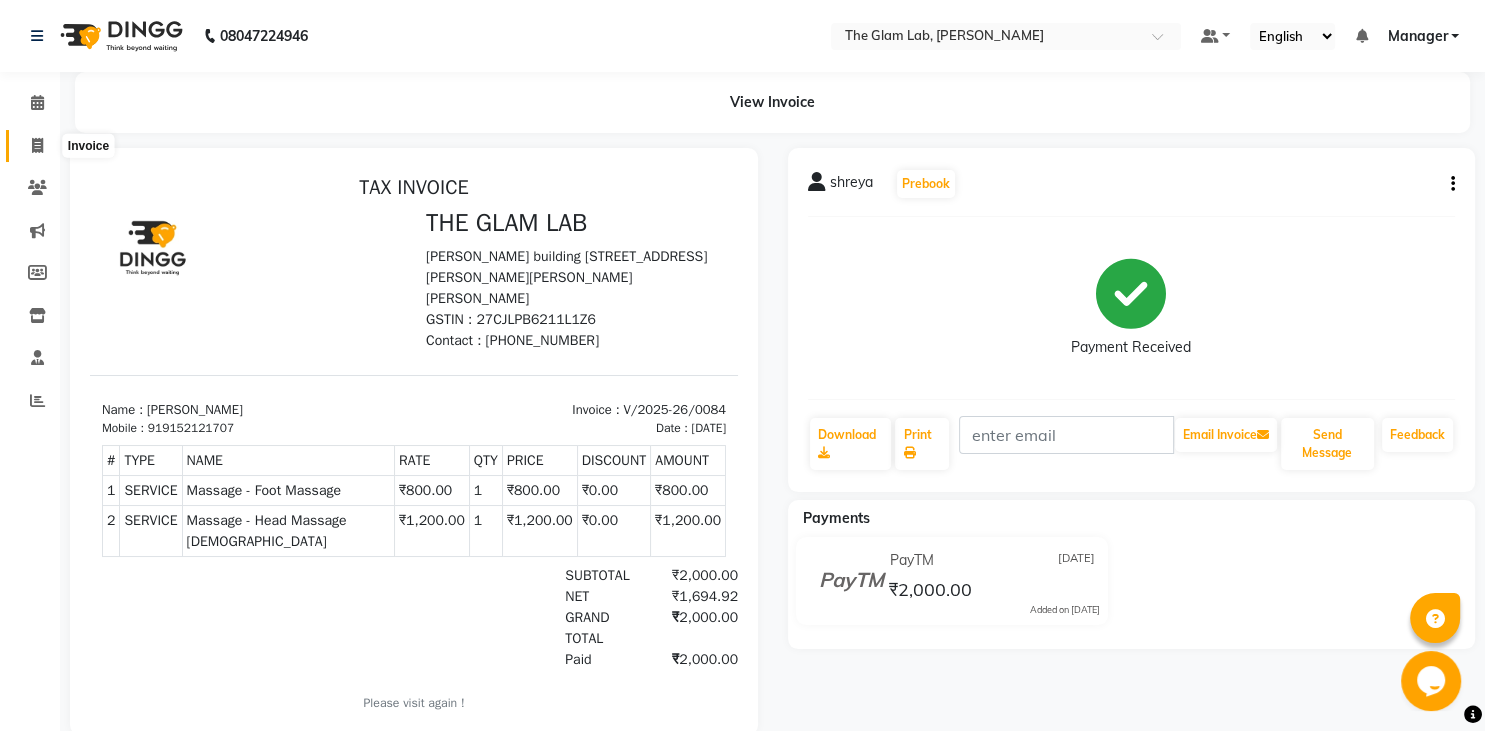 click 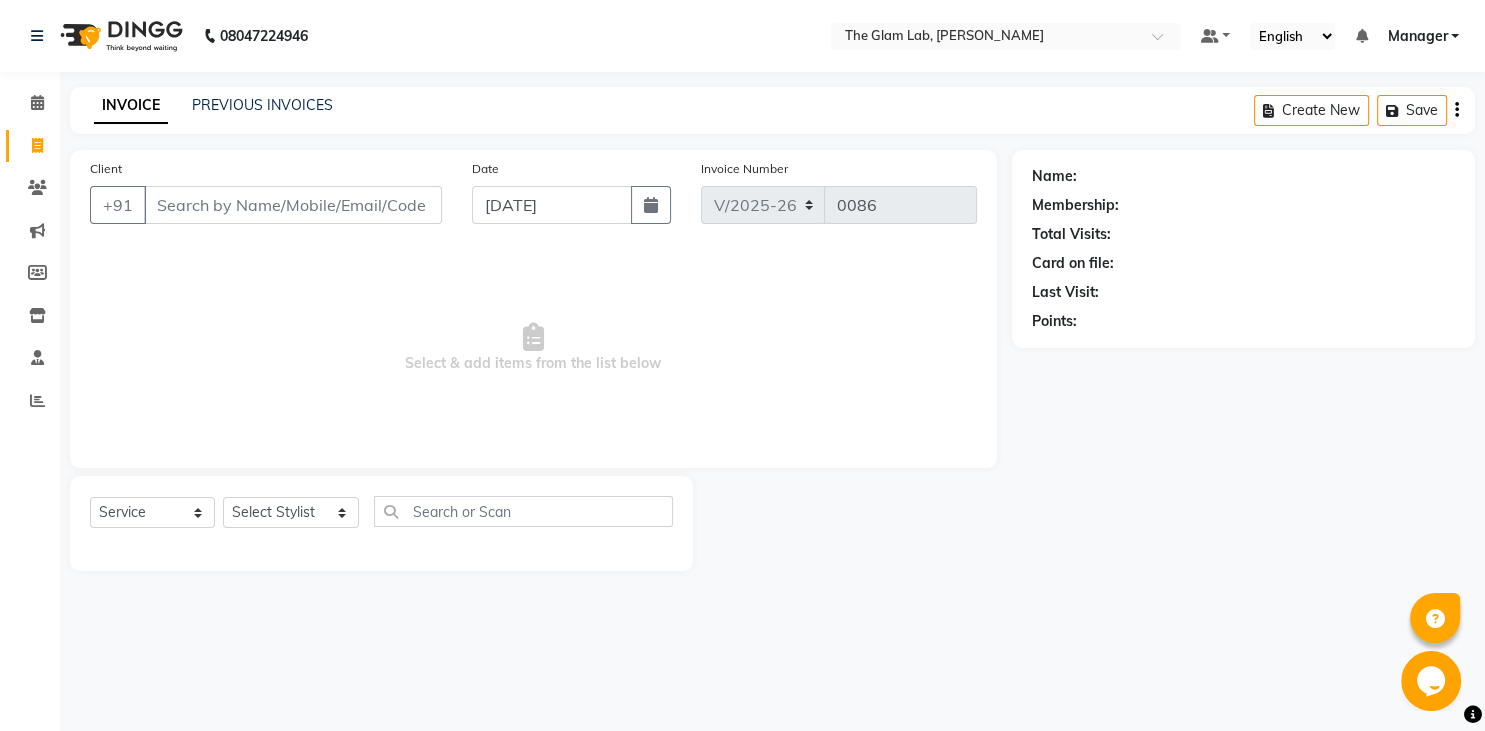 click on "Client" at bounding box center [293, 205] 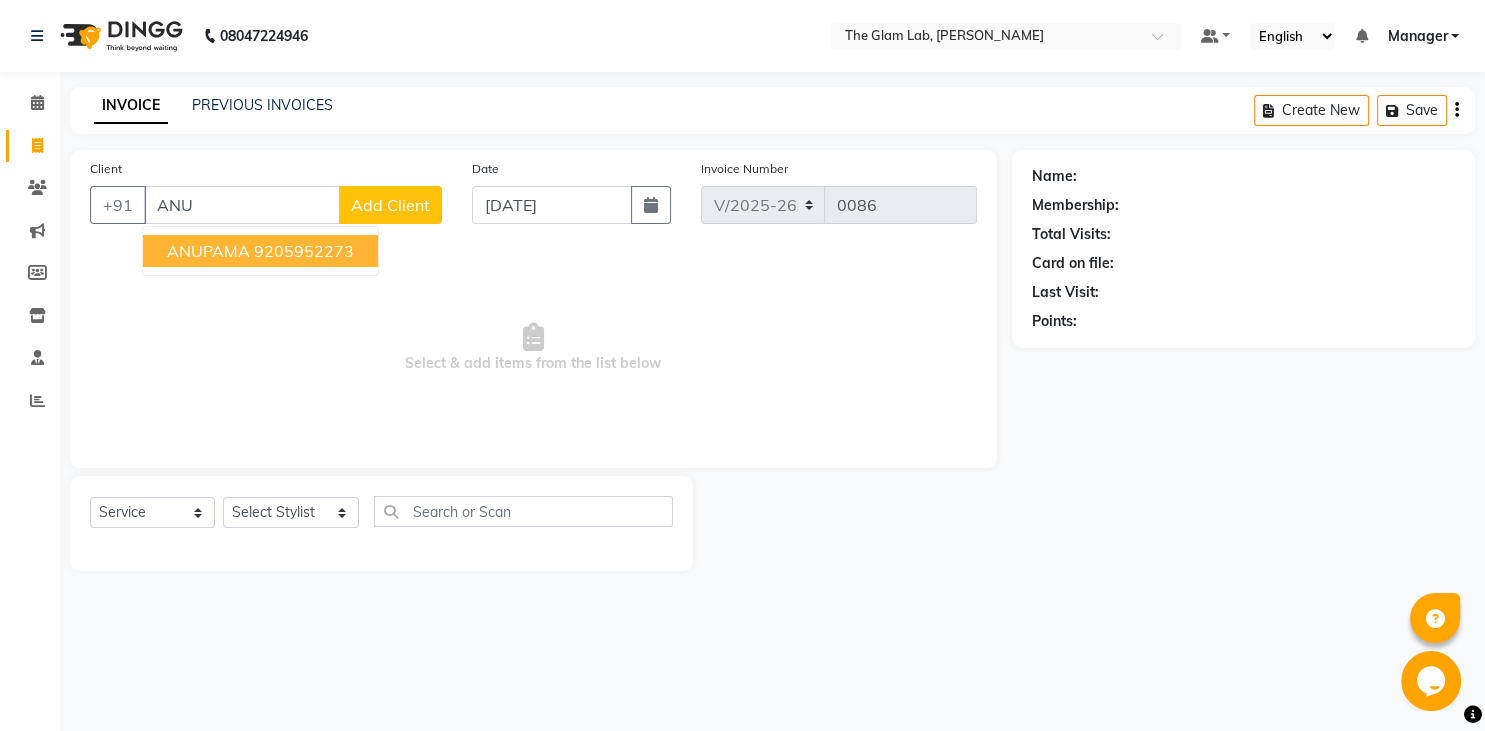 click on "ANUPAMA" at bounding box center [208, 251] 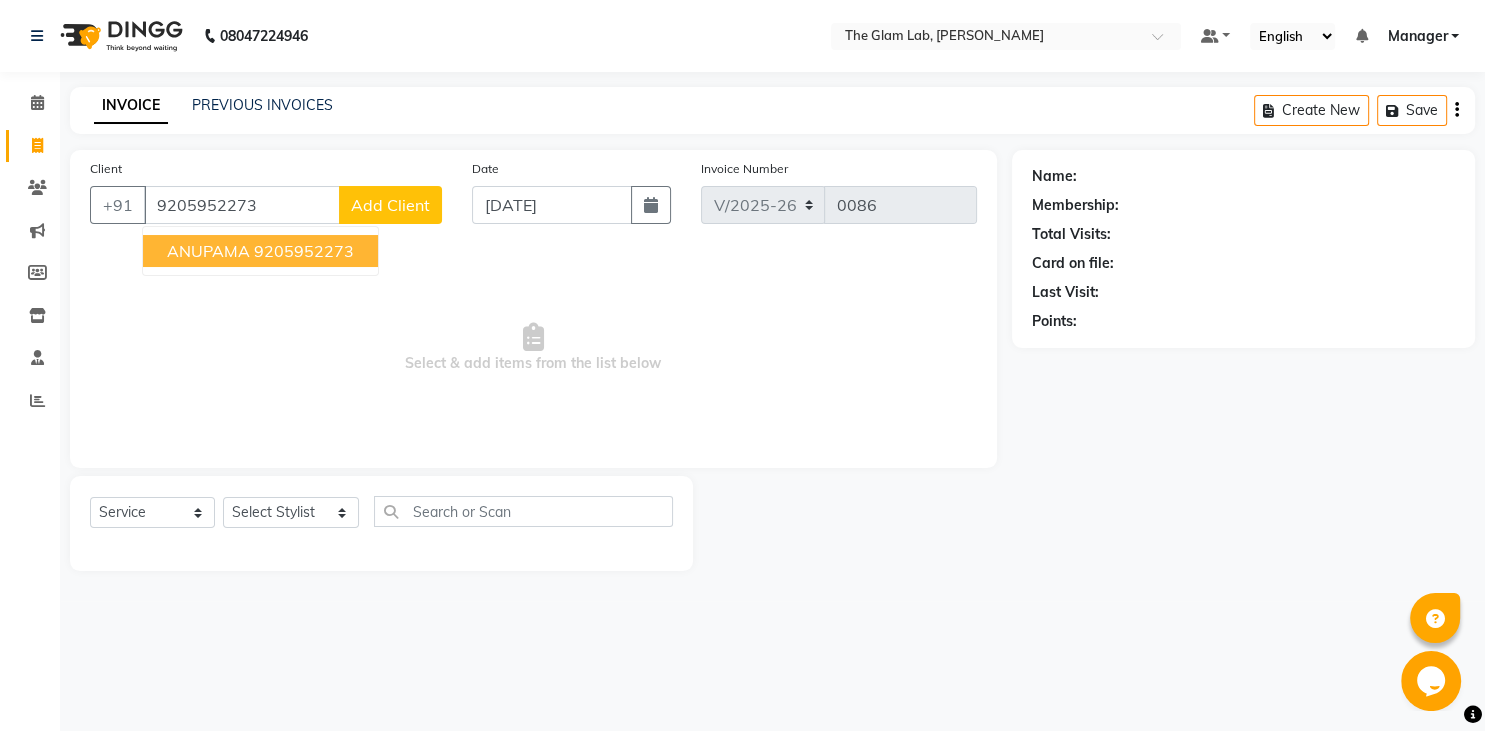 type on "9205952273" 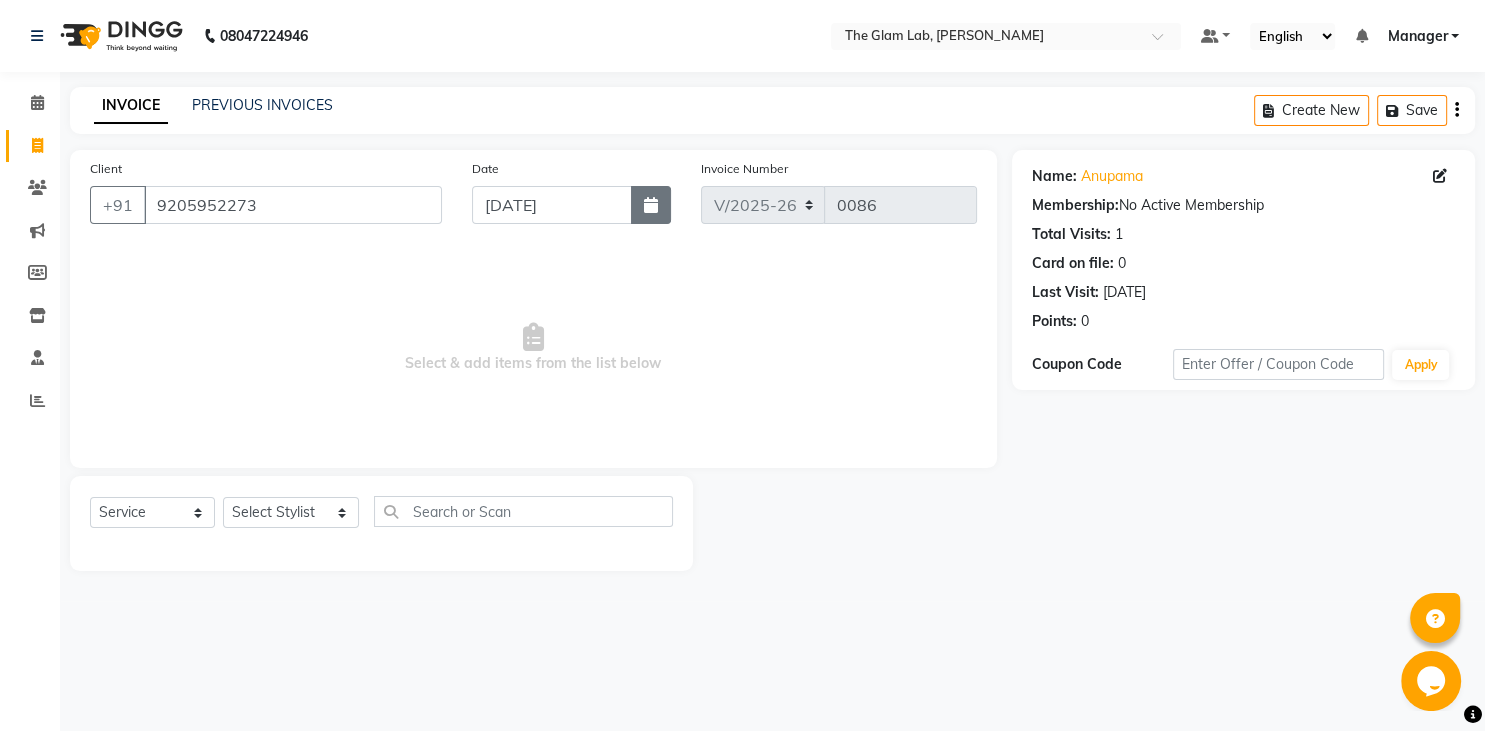 click 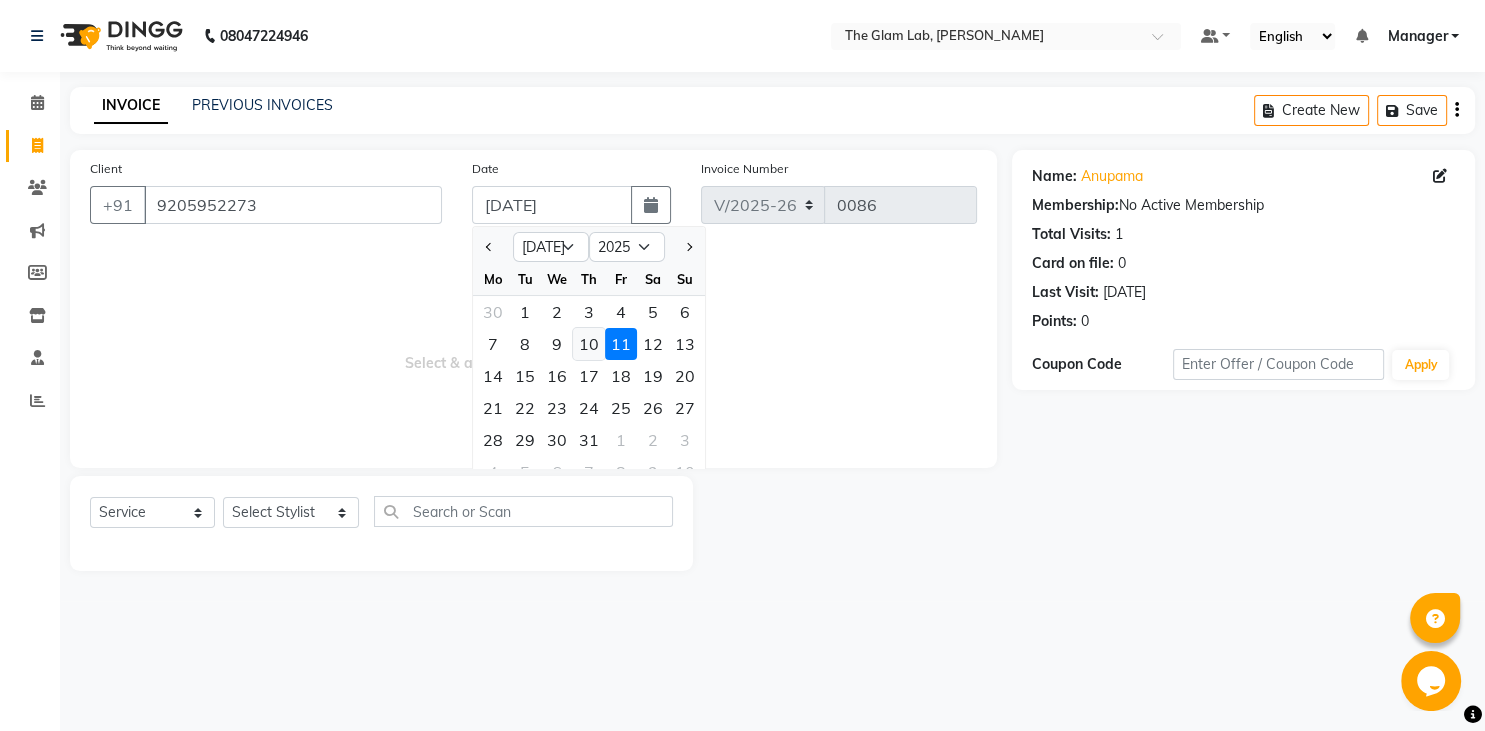 click on "10" 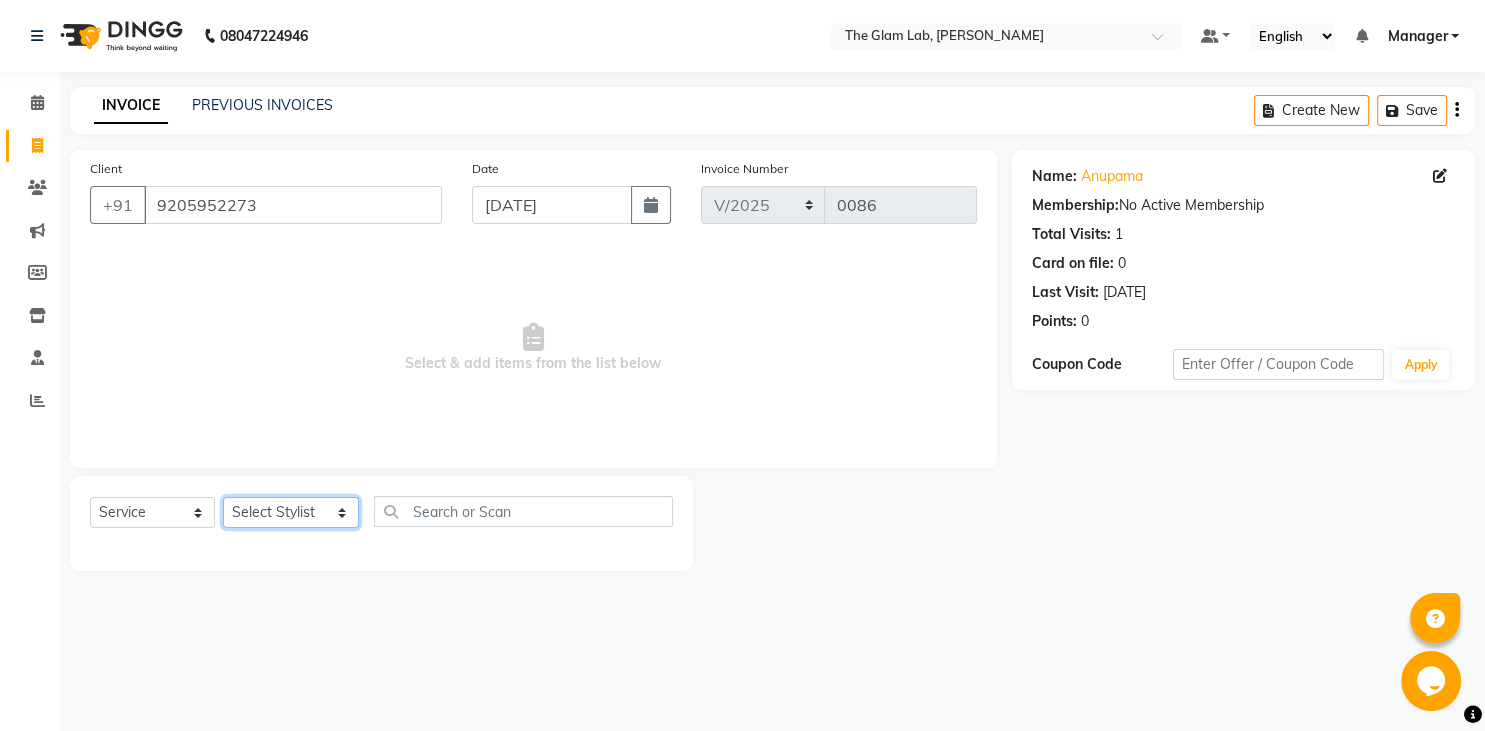 click on "Select Stylist [PERSON_NAME] [PERSON_NAME] BOSS [DEMOGRAPHIC_DATA][PERSON_NAME] Manager    [PERSON_NAME]  [PERSON_NAME] [PERSON_NAME] [PERSON_NAME] [PERSON_NAME]  [PERSON_NAME] [PERSON_NAME] SANKAT" 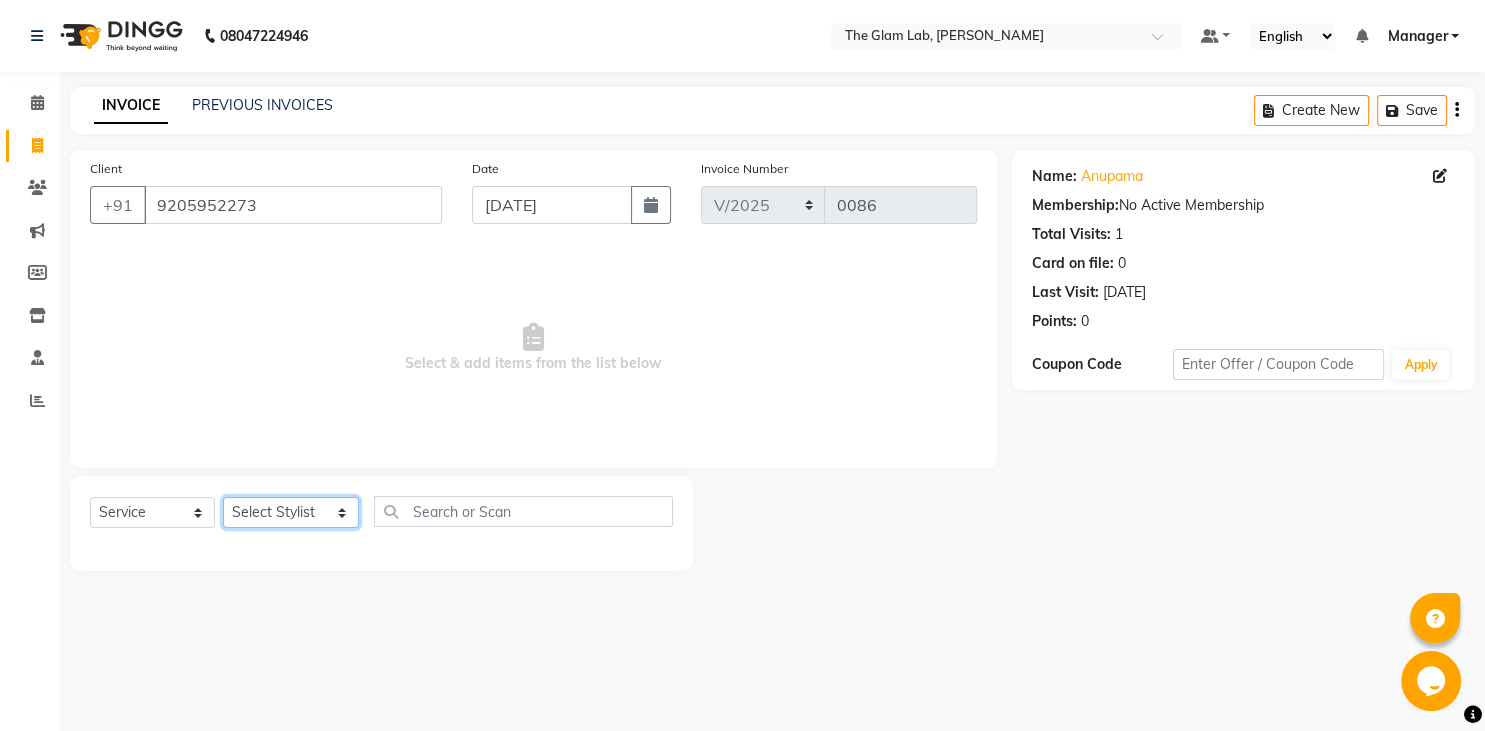 select on "79467" 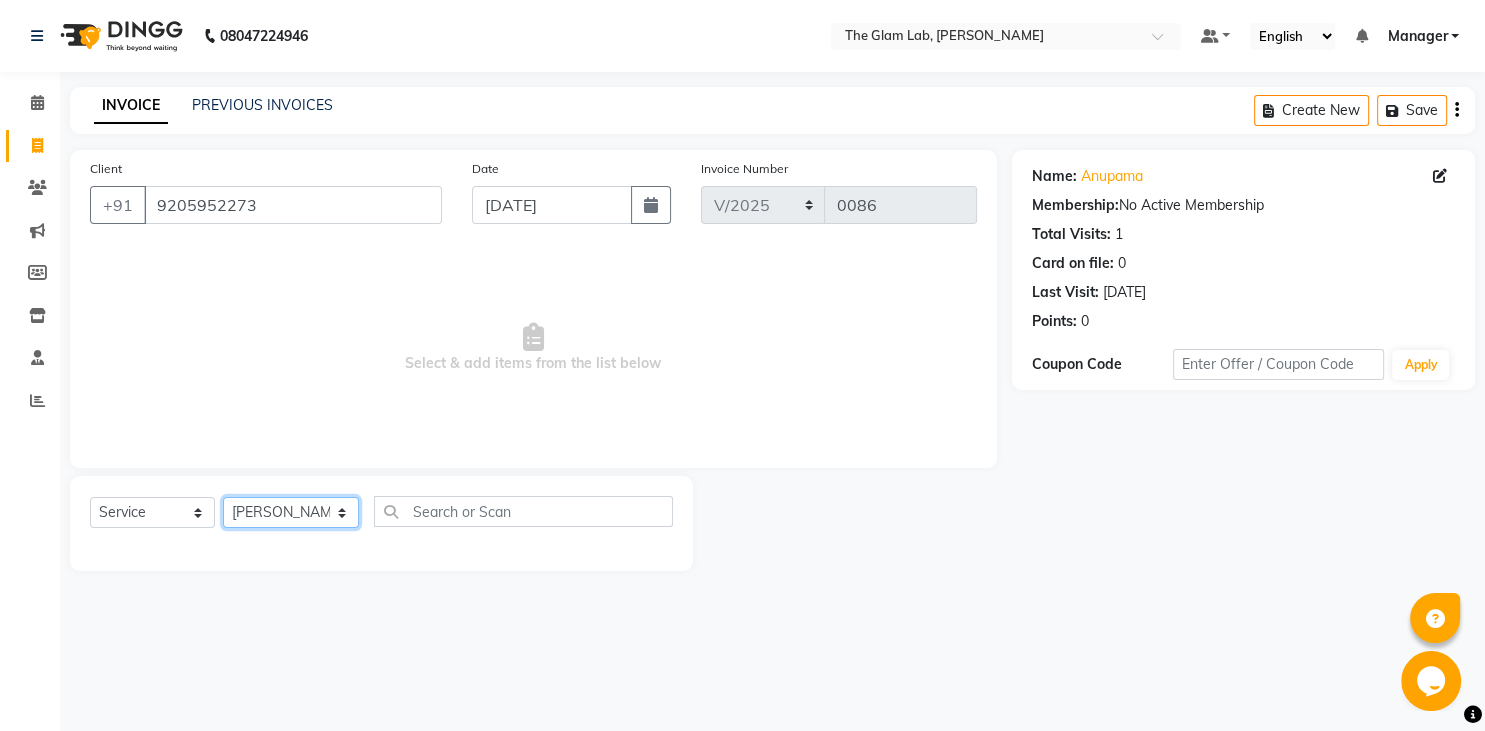 click on "[PERSON_NAME] [PERSON_NAME]" 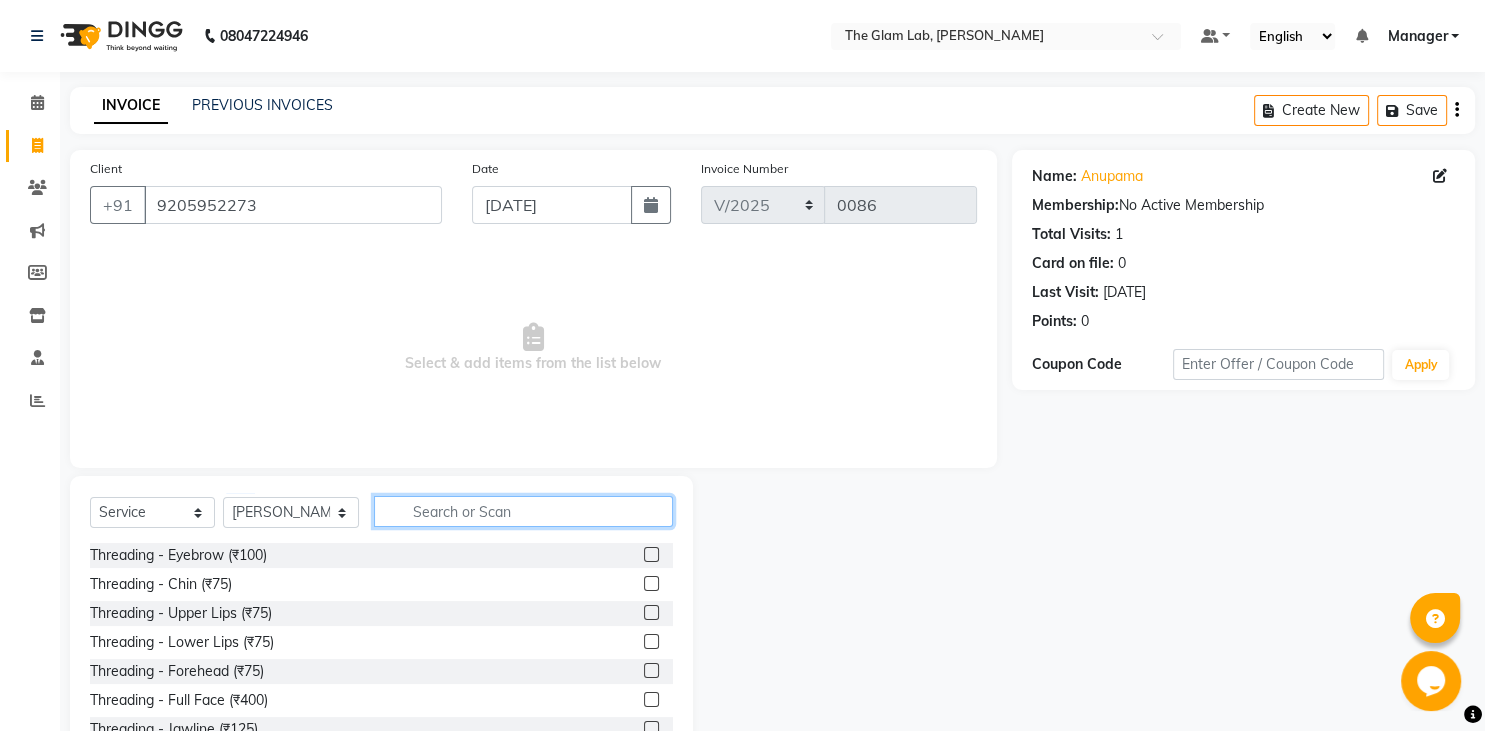 click 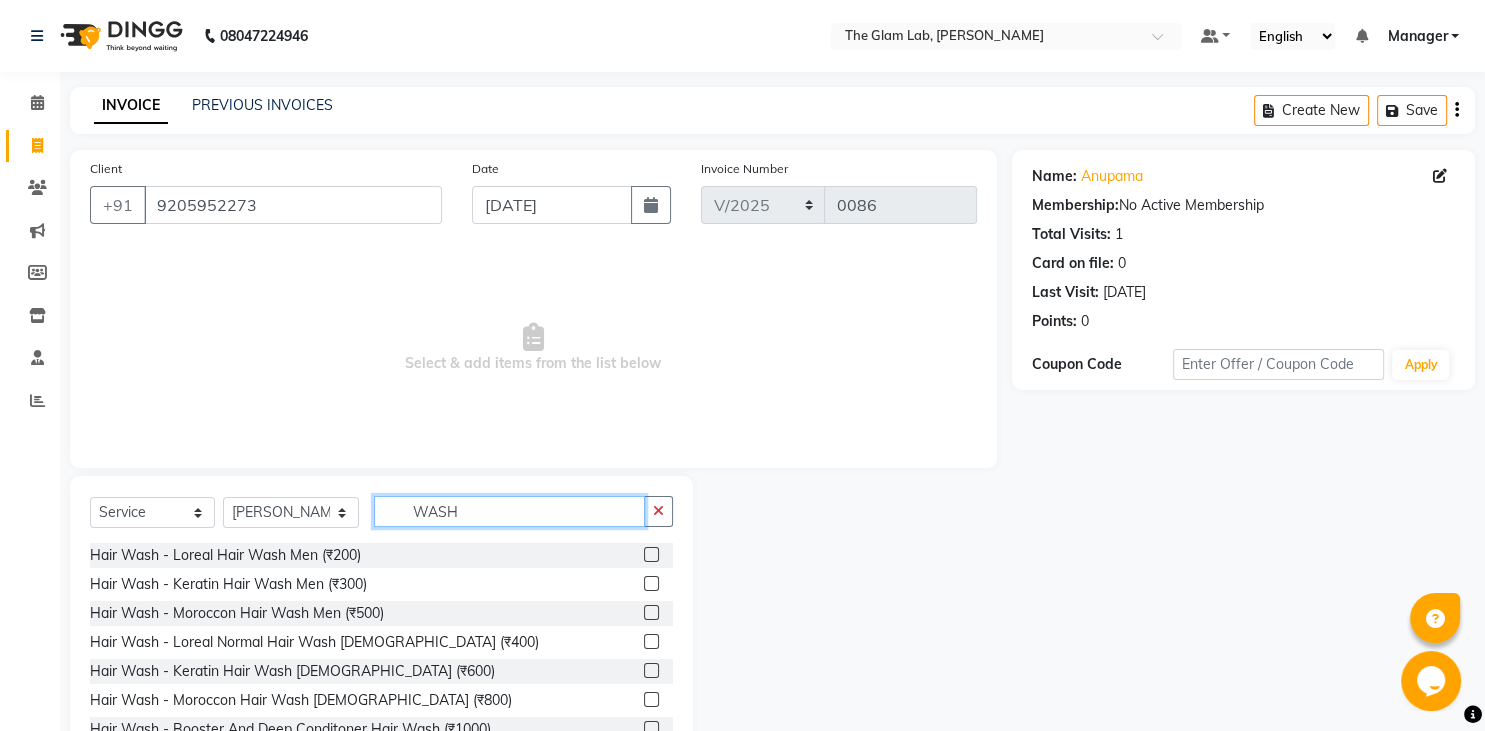 type on "WASH" 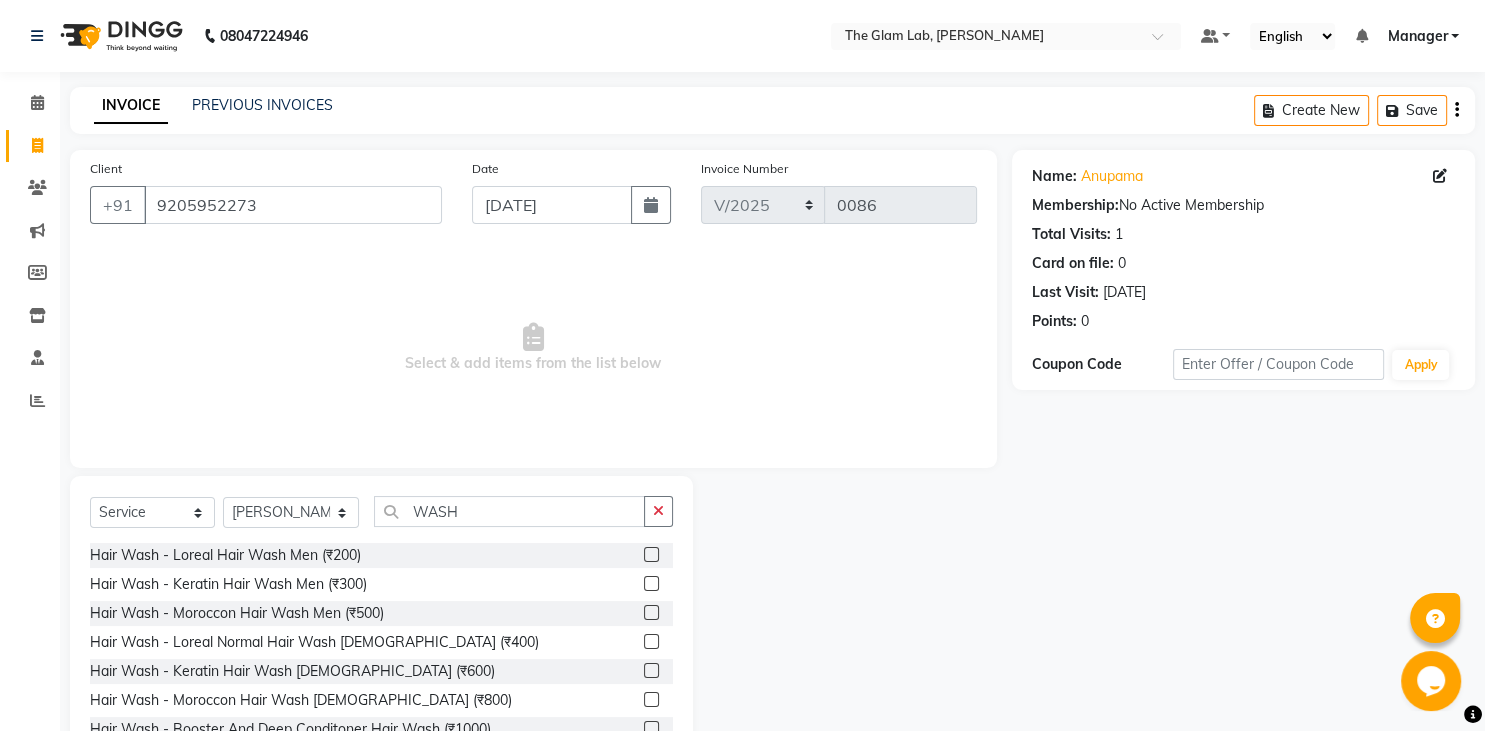 click 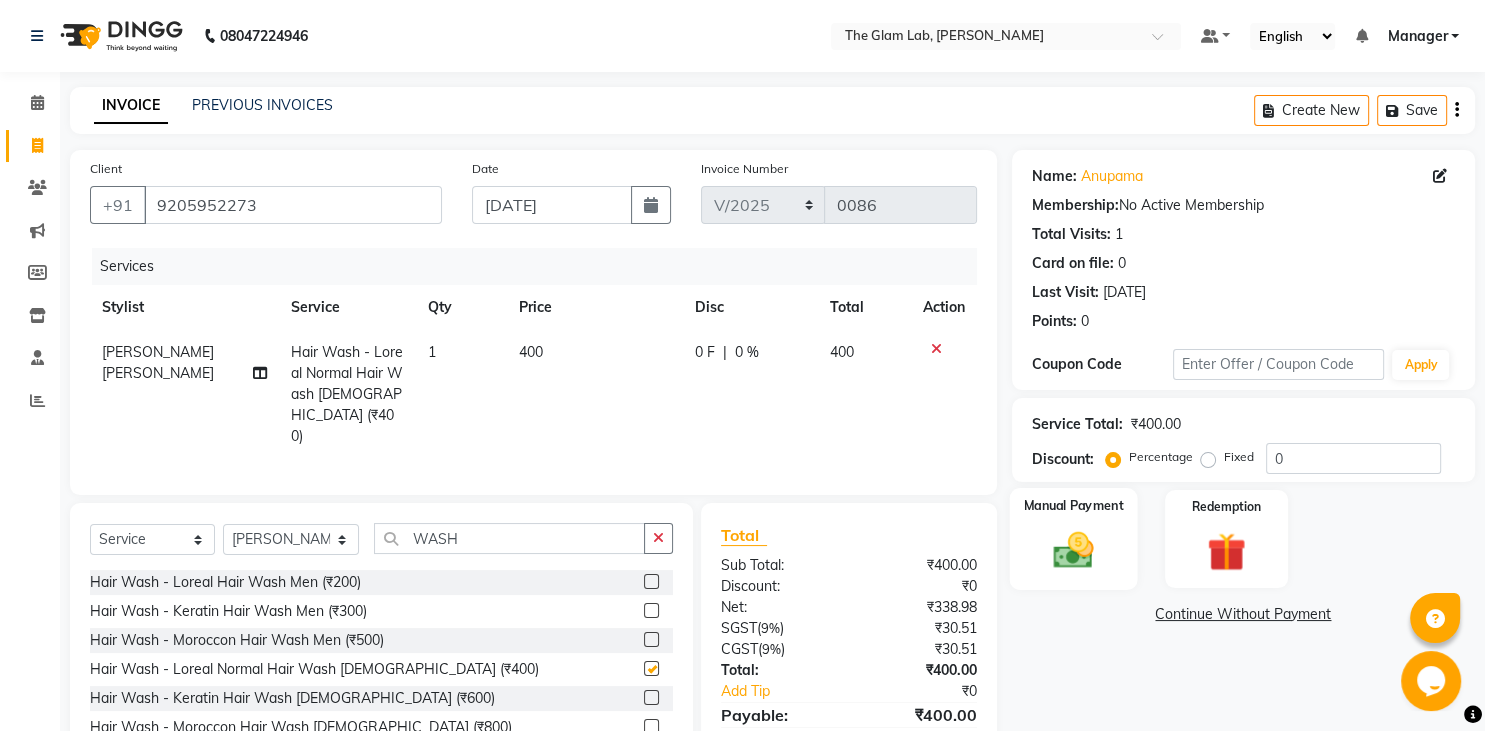 checkbox on "false" 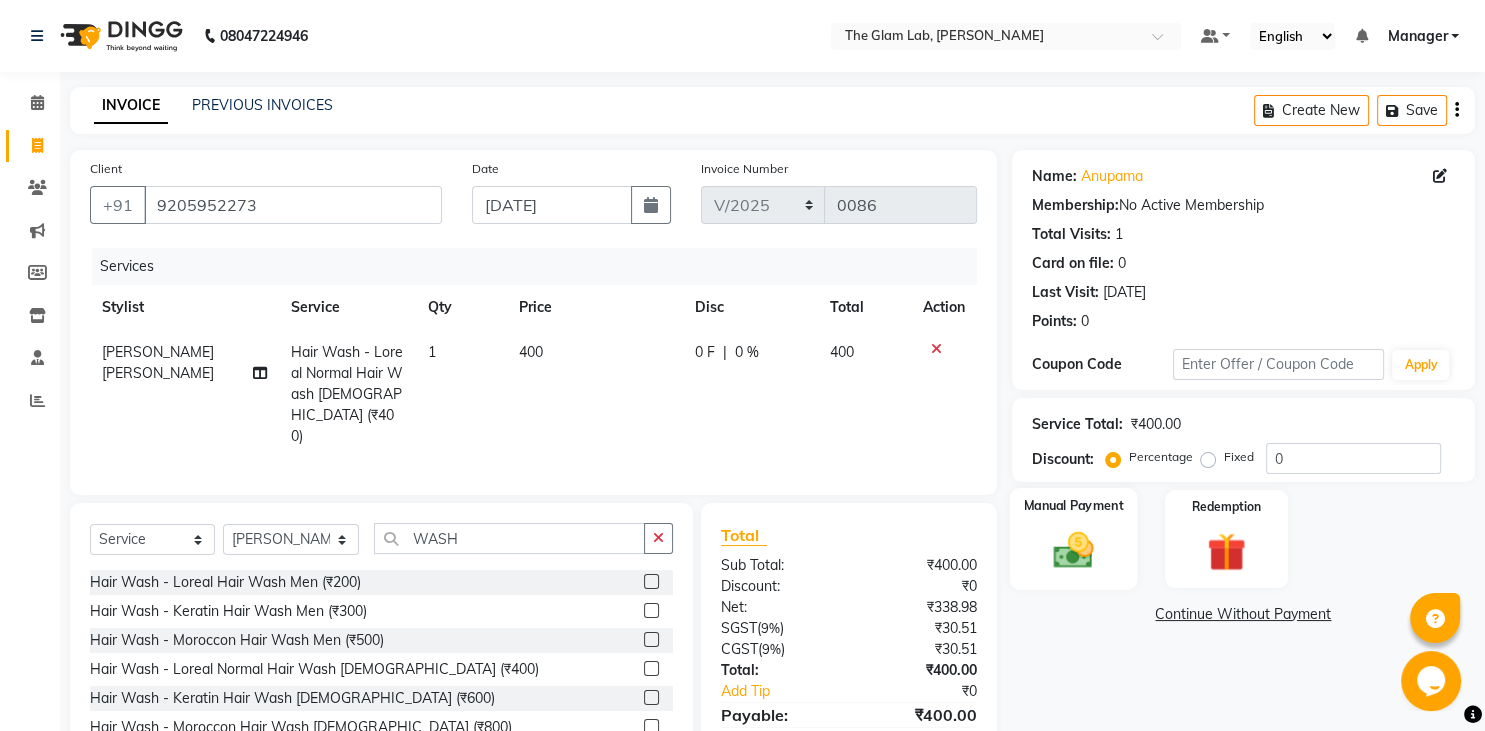 click on "Manual Payment" 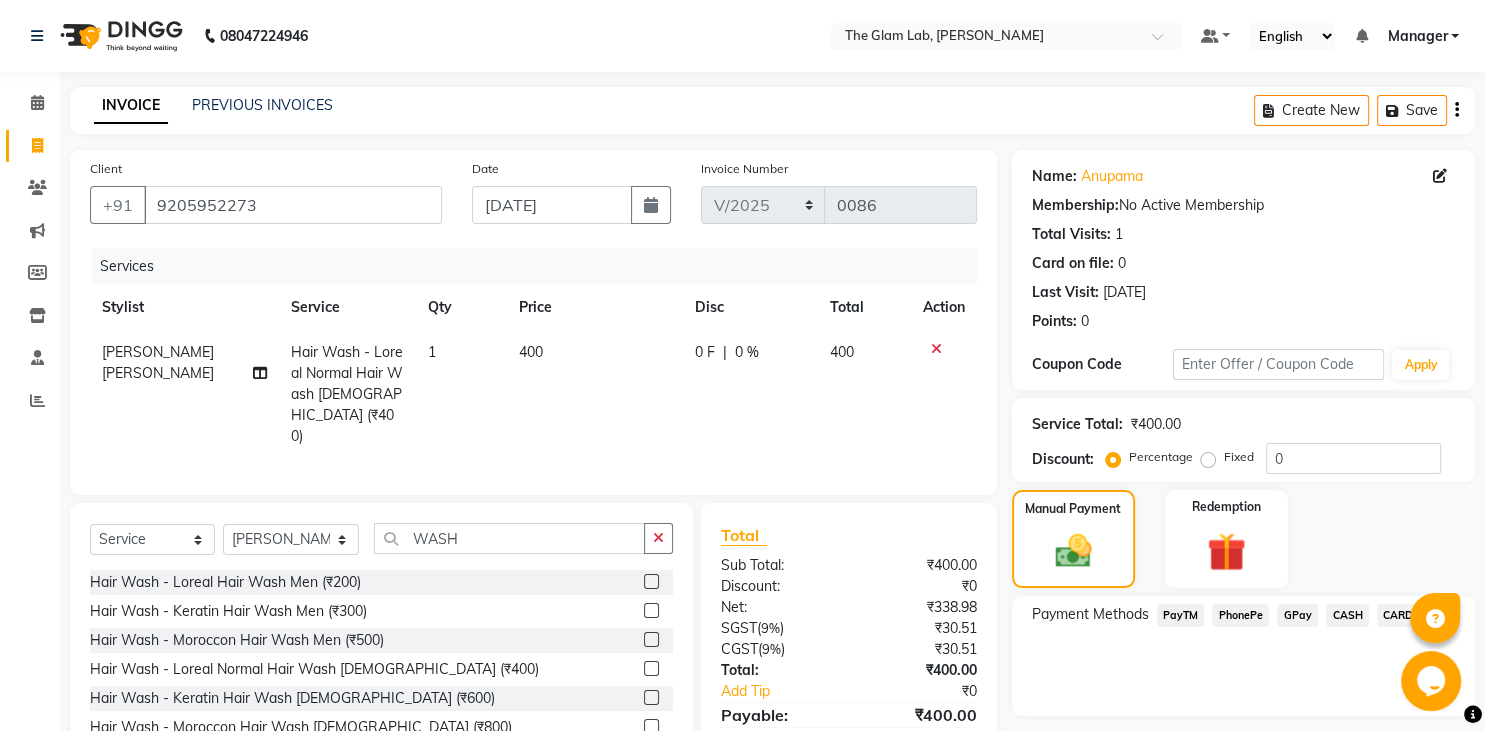 click on "PayTM" 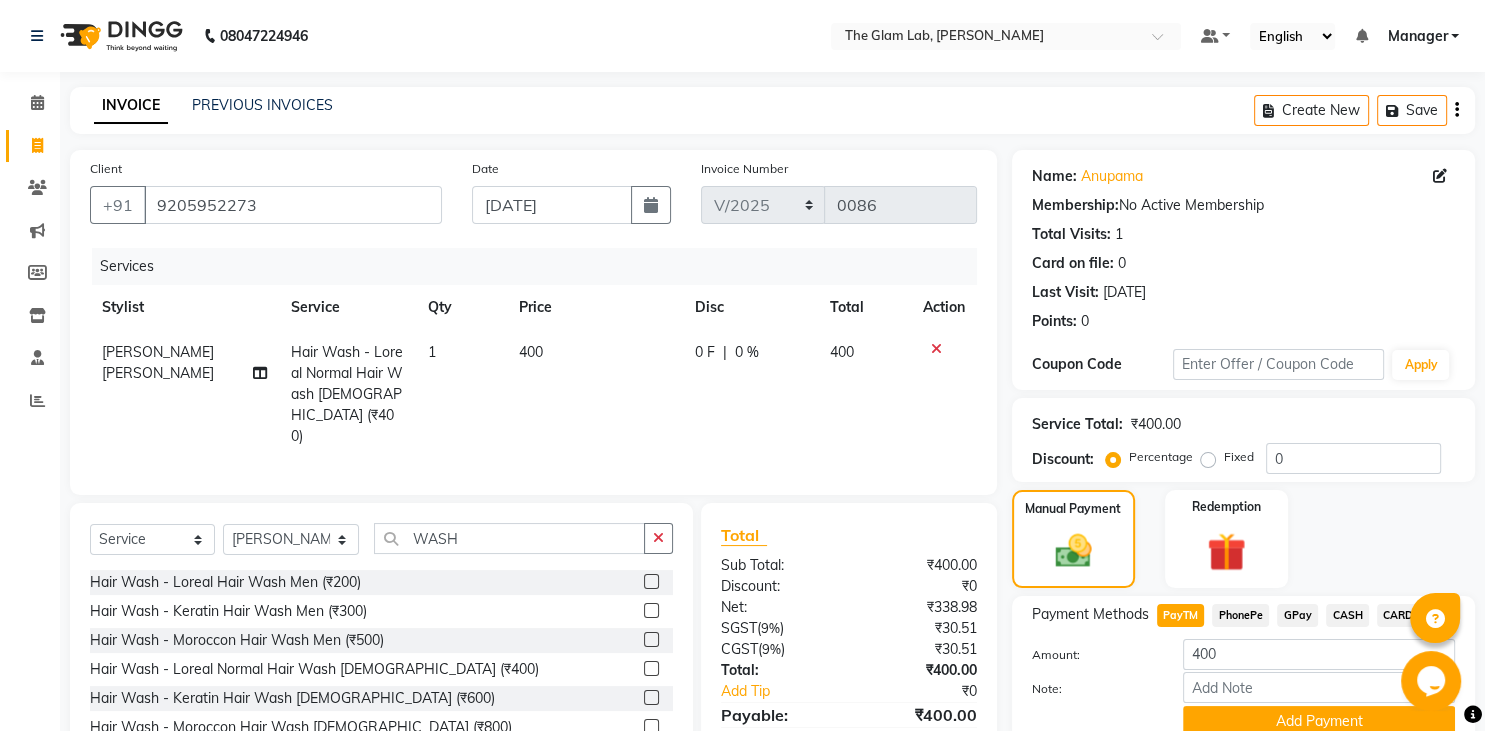 scroll, scrollTop: 108, scrollLeft: 0, axis: vertical 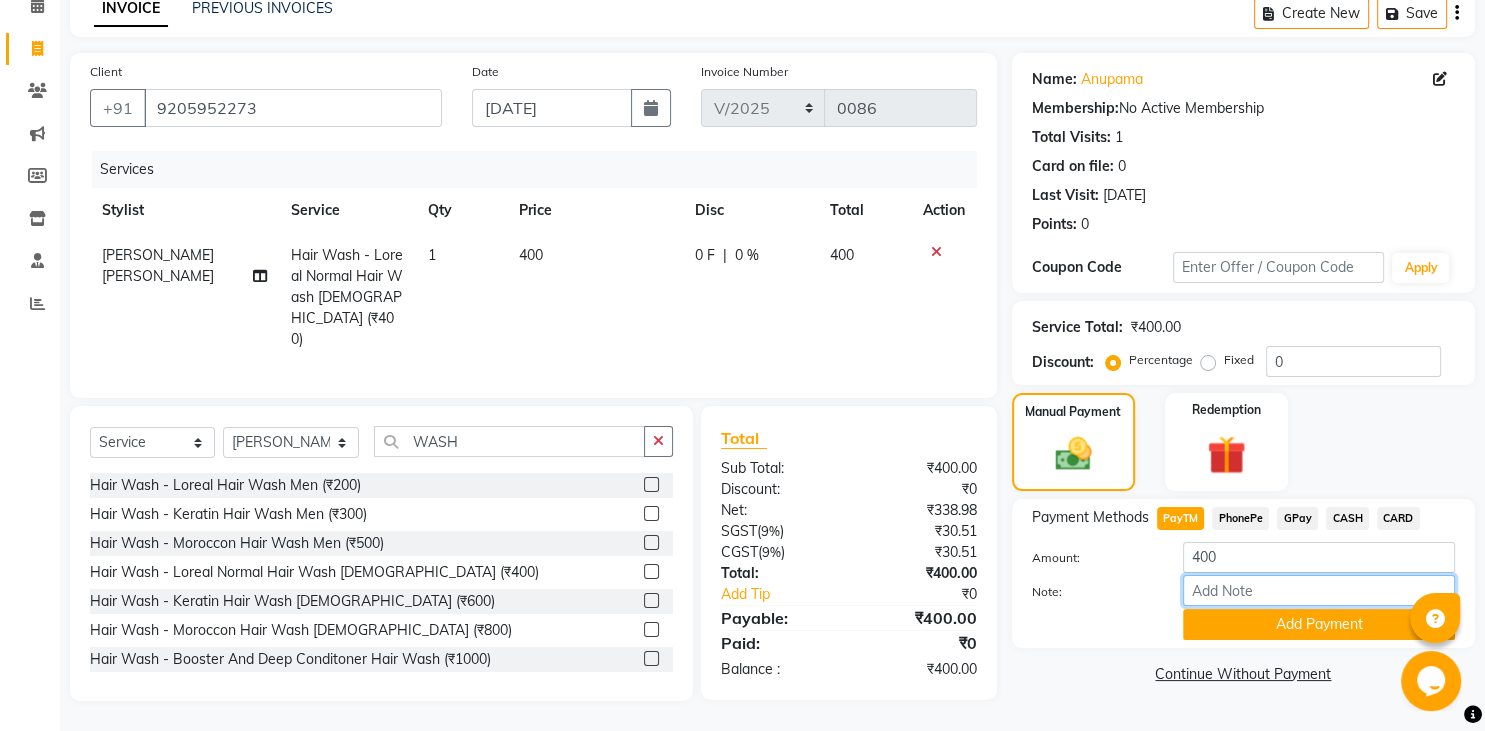 click on "Note:" at bounding box center (1319, 590) 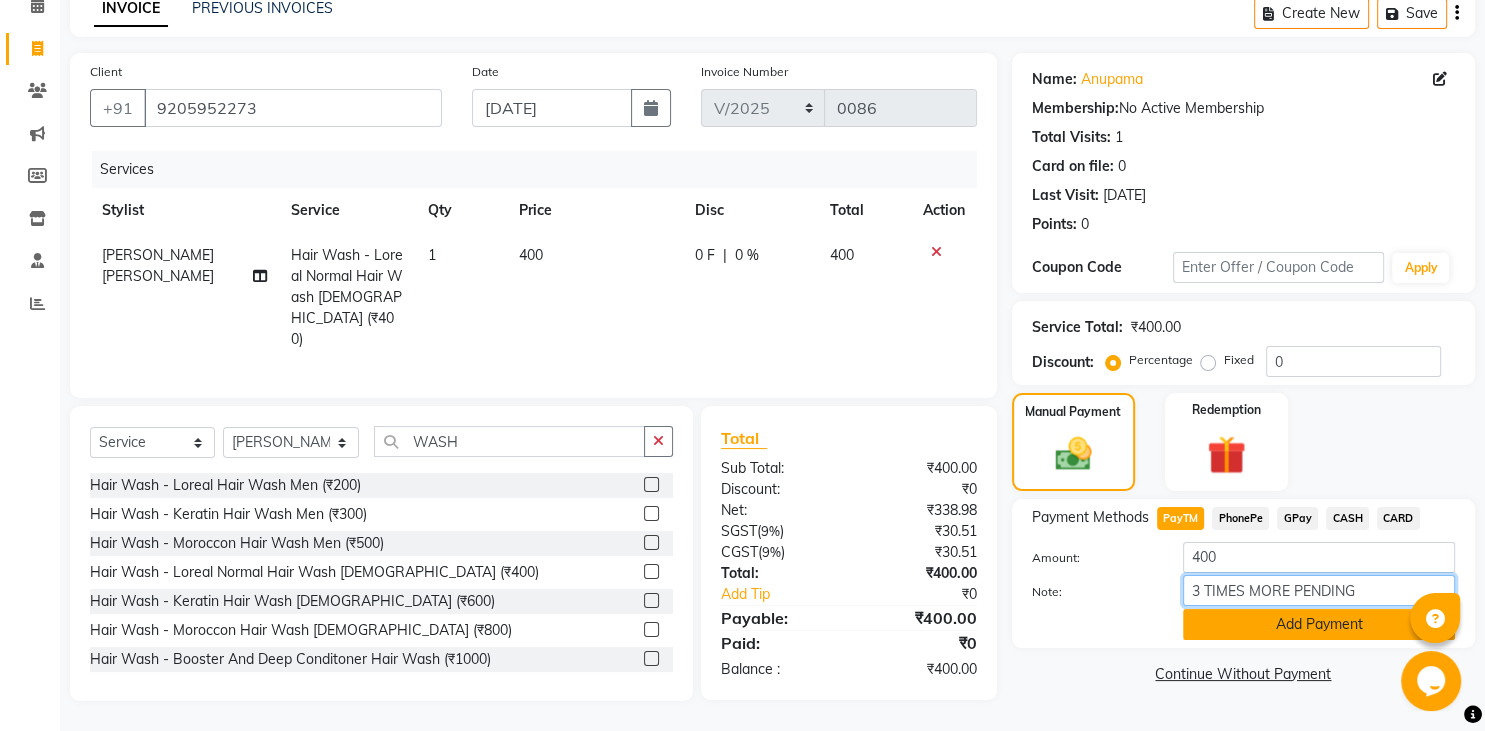 type on "3 TIMES MORE PENDING" 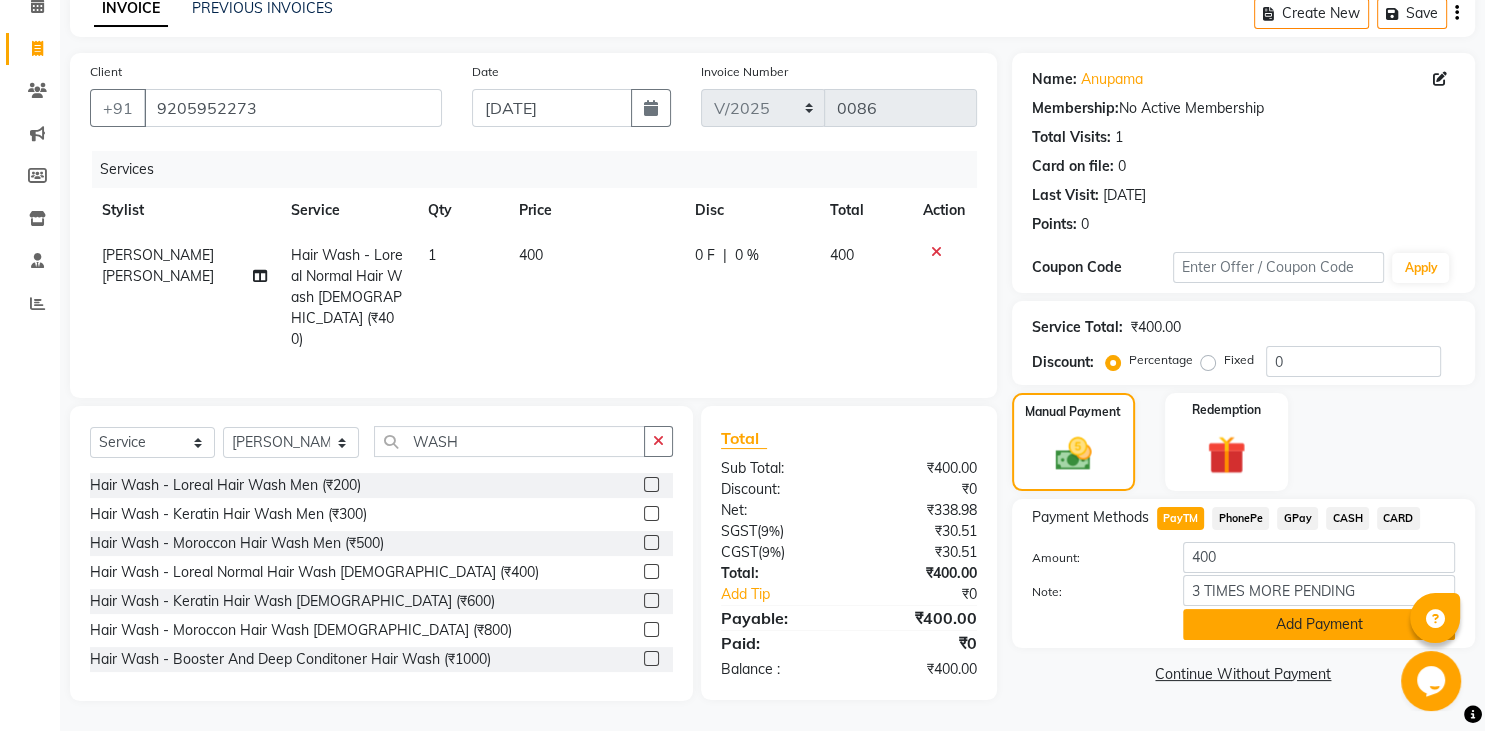 click on "Add Payment" 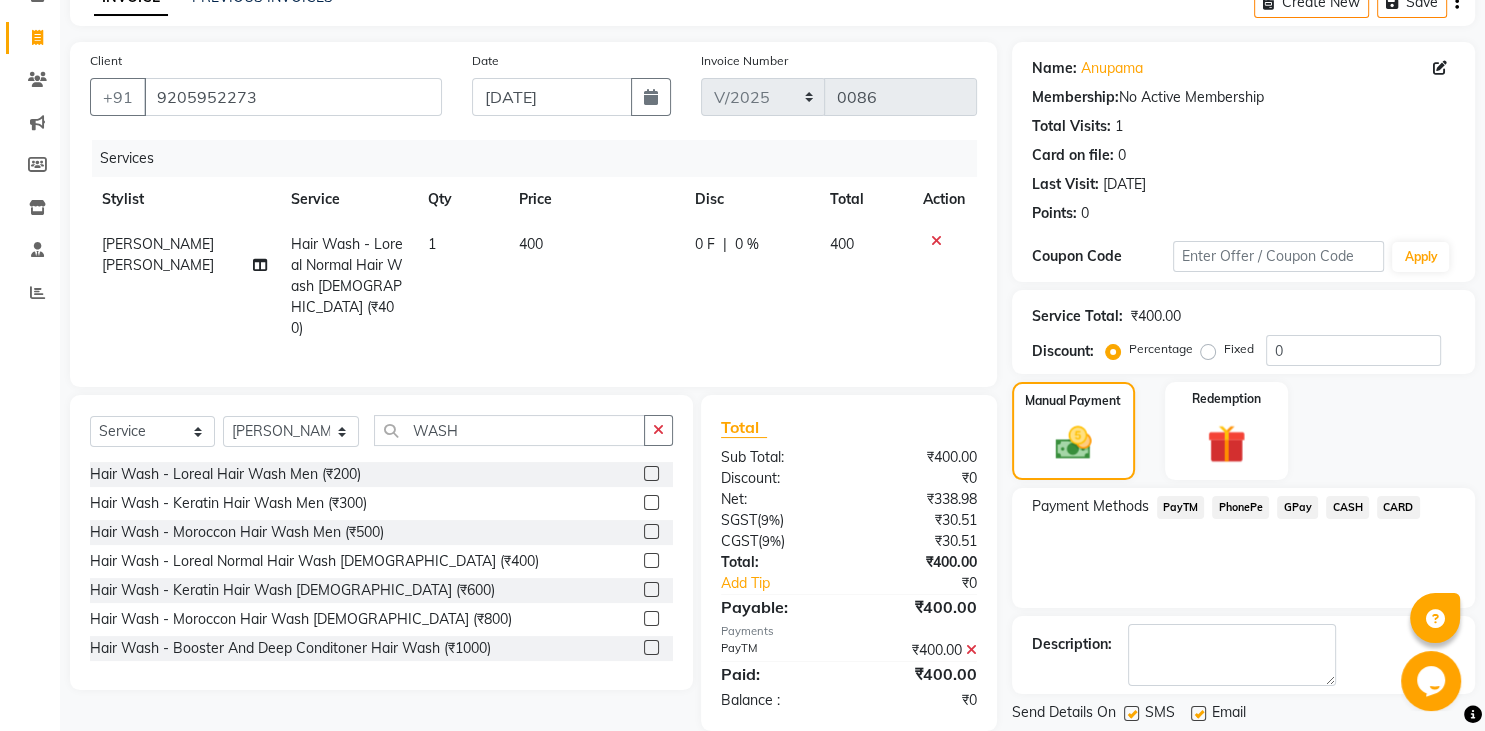 scroll, scrollTop: 190, scrollLeft: 0, axis: vertical 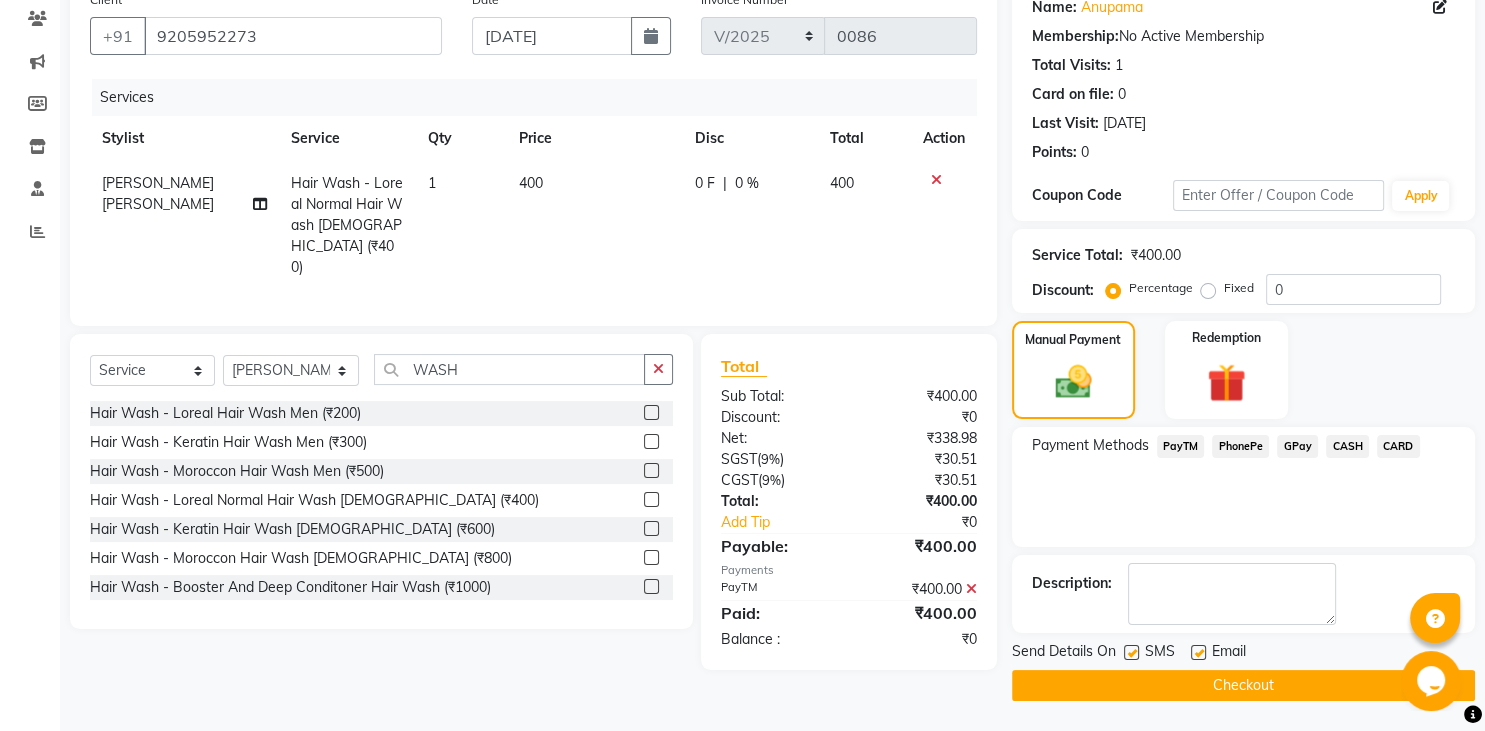 click 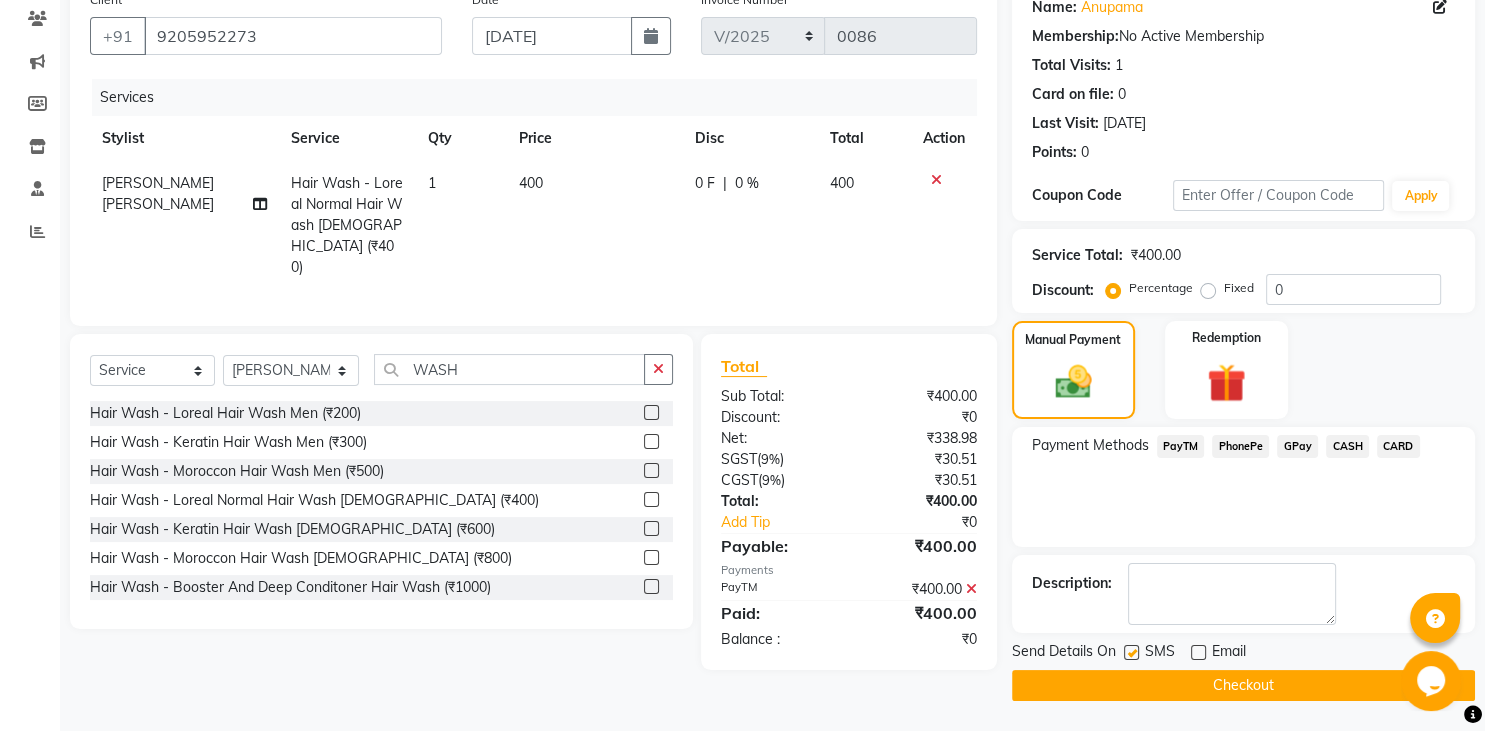 click 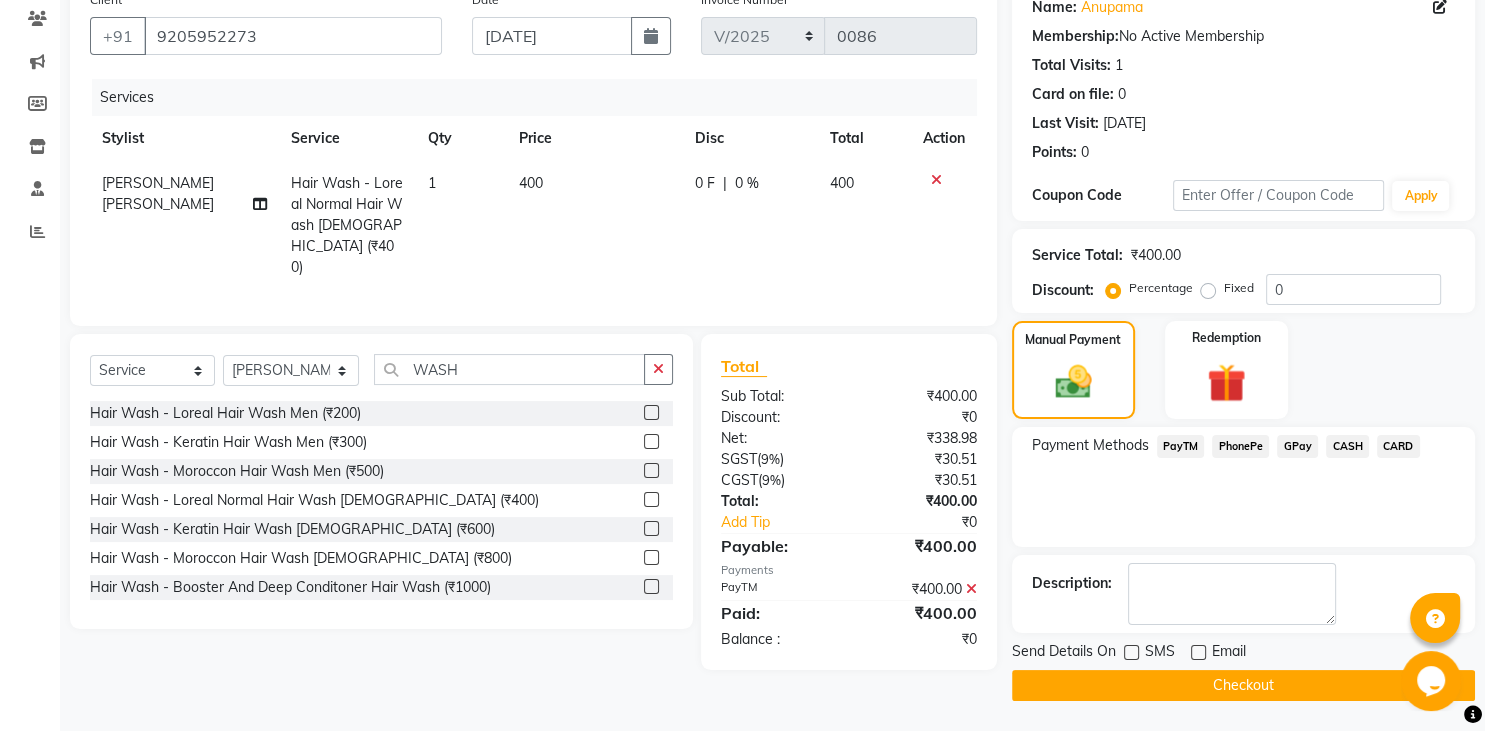 click on "Checkout" 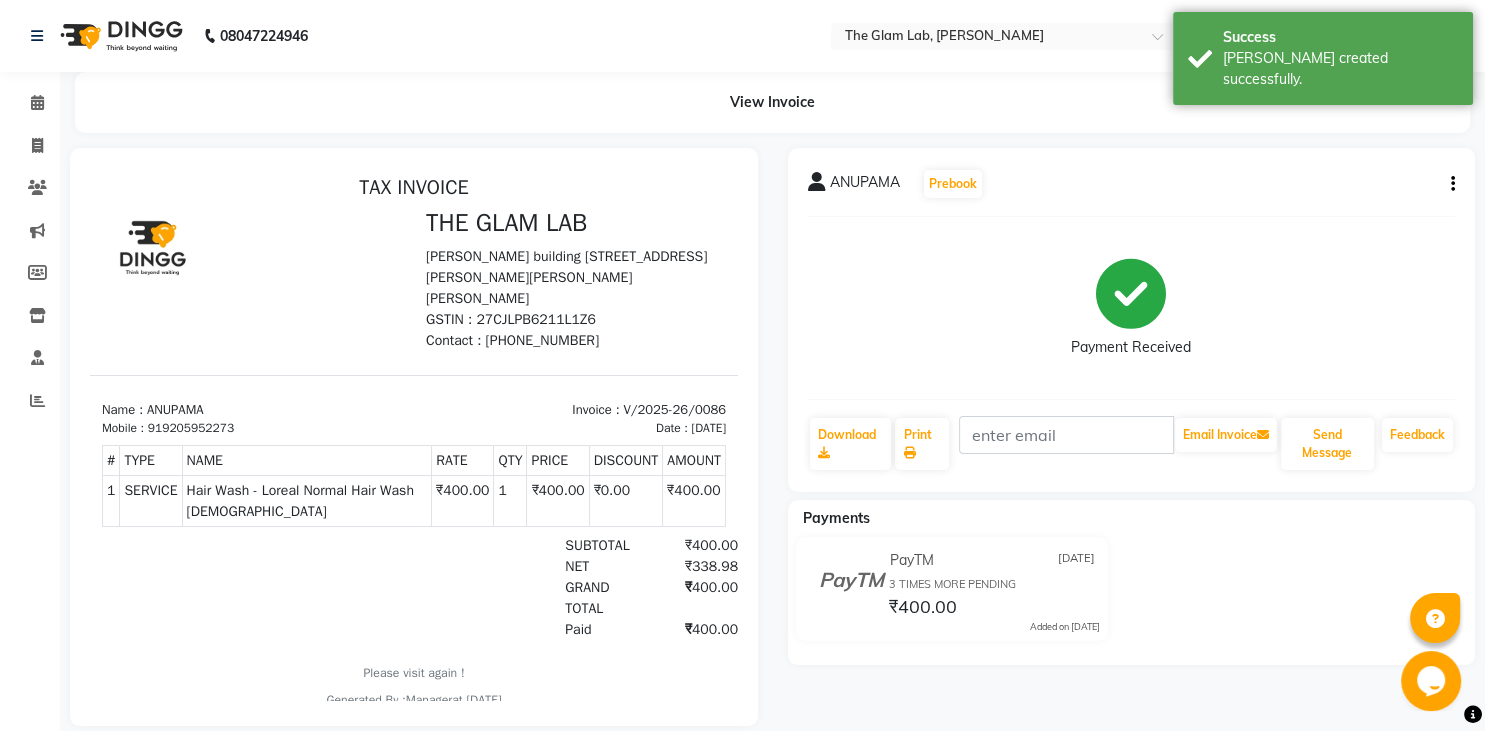scroll, scrollTop: 0, scrollLeft: 0, axis: both 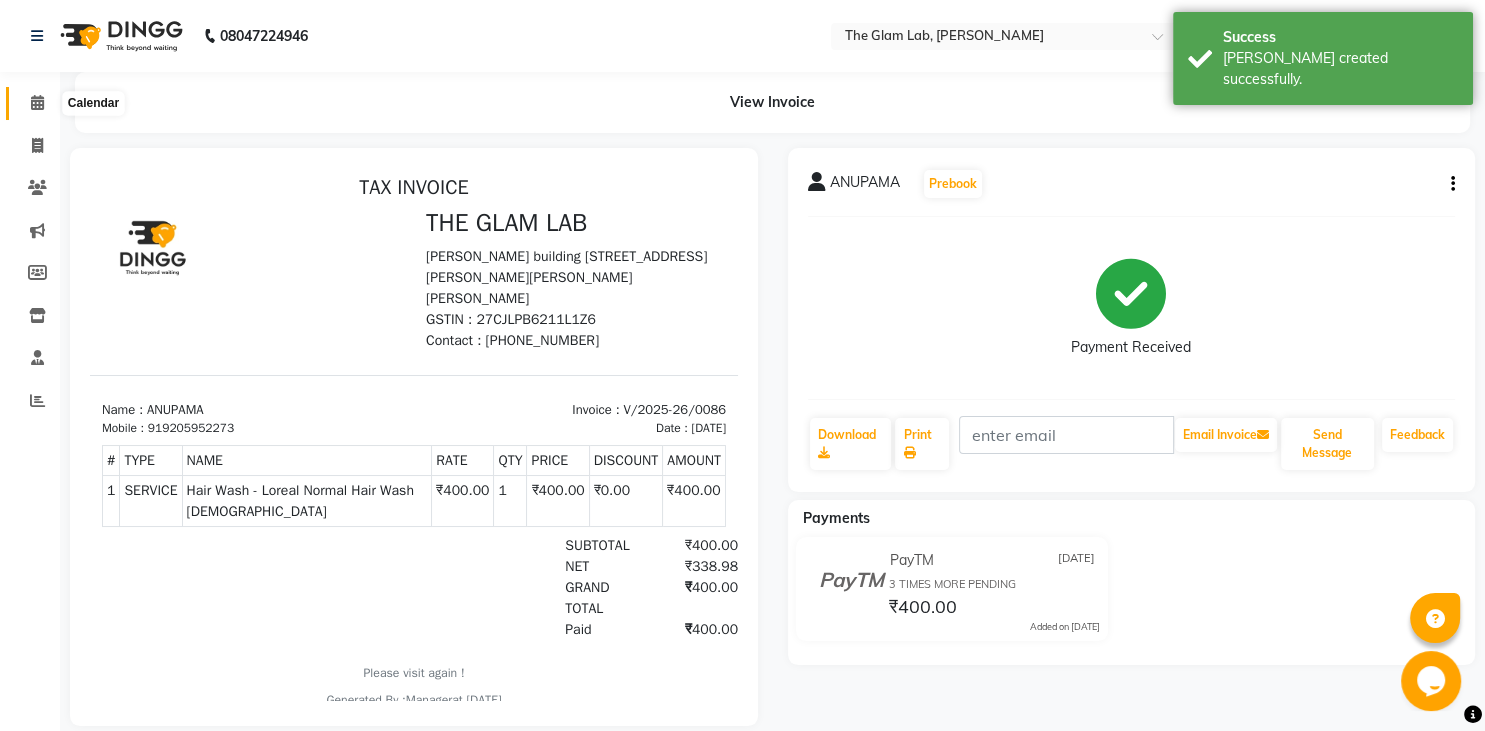 click 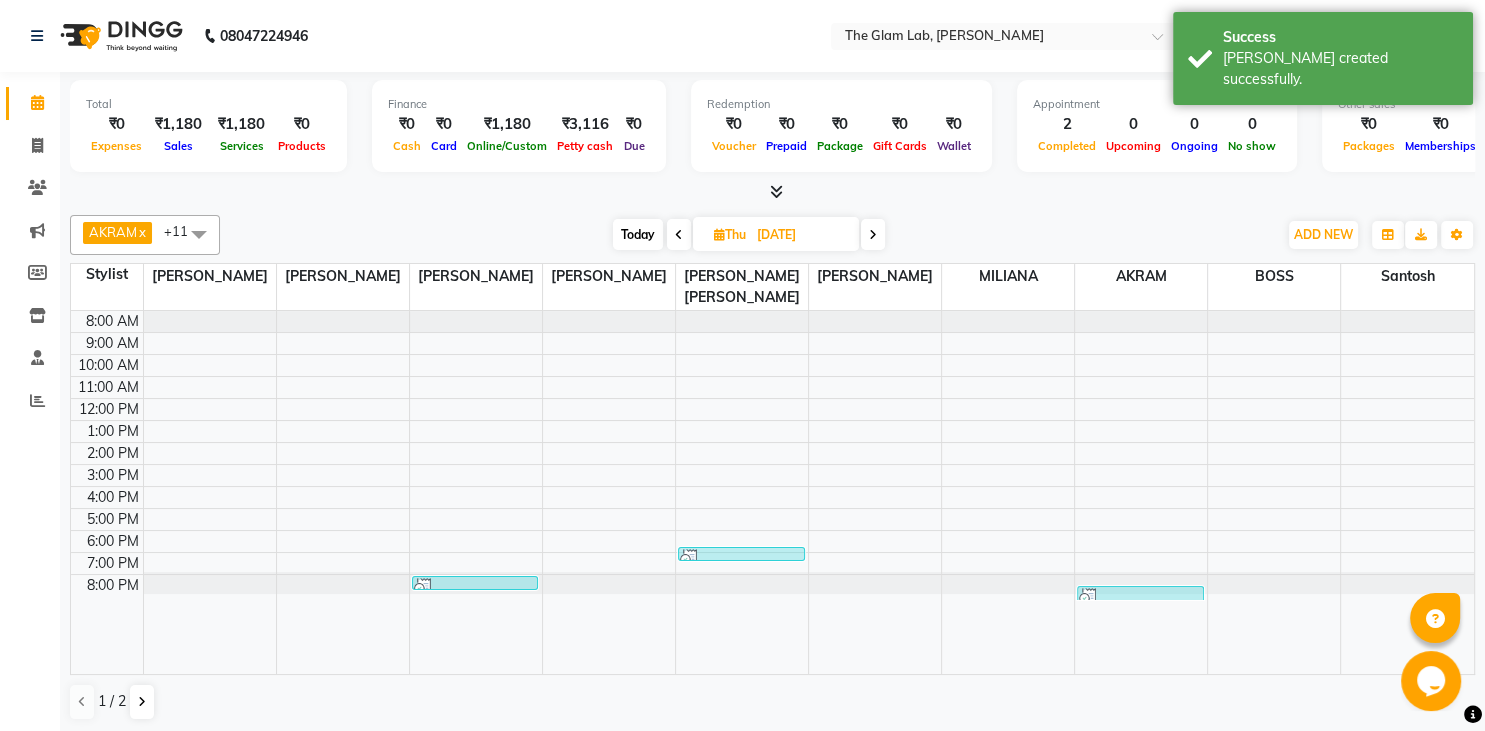 click on "Today" at bounding box center (638, 234) 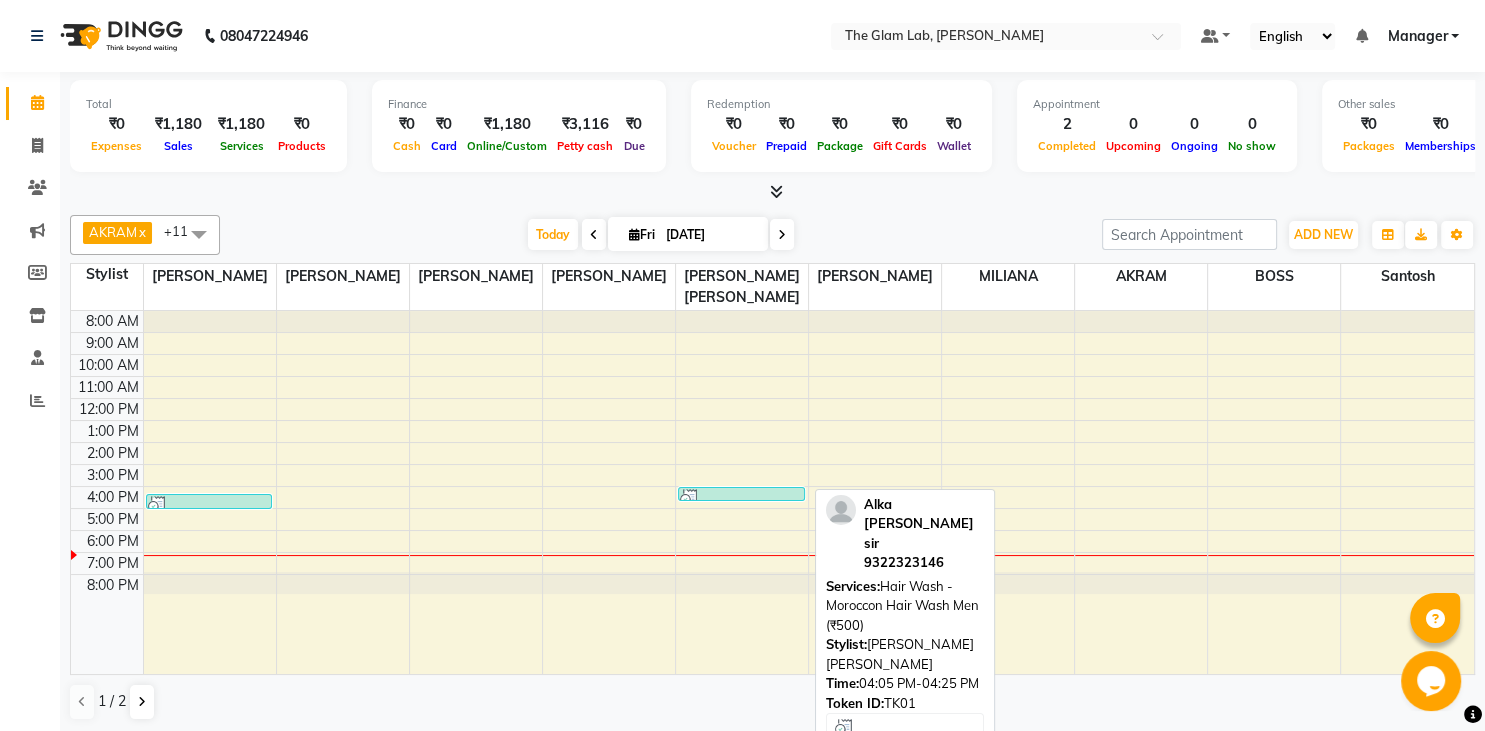 click at bounding box center (741, 499) 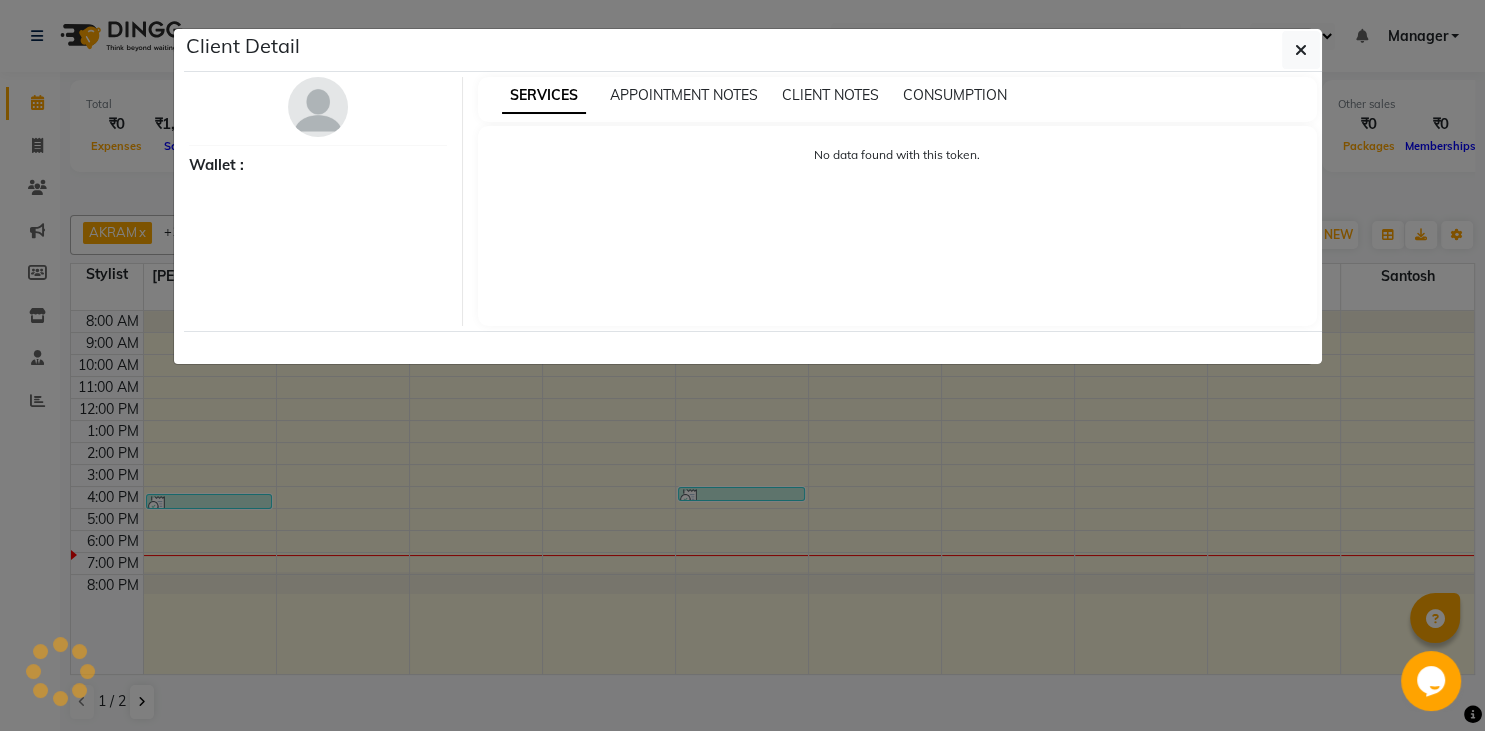 select on "3" 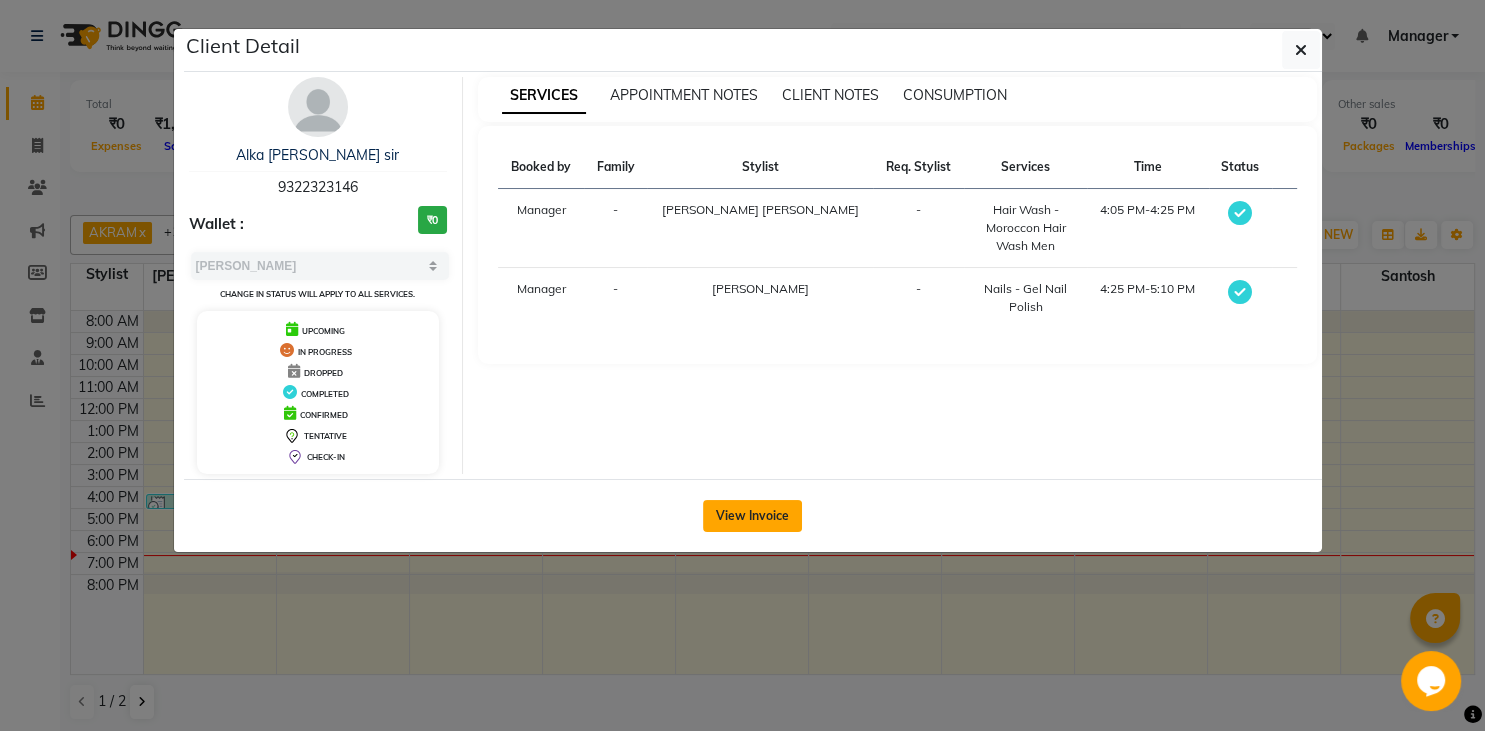 click on "View Invoice" 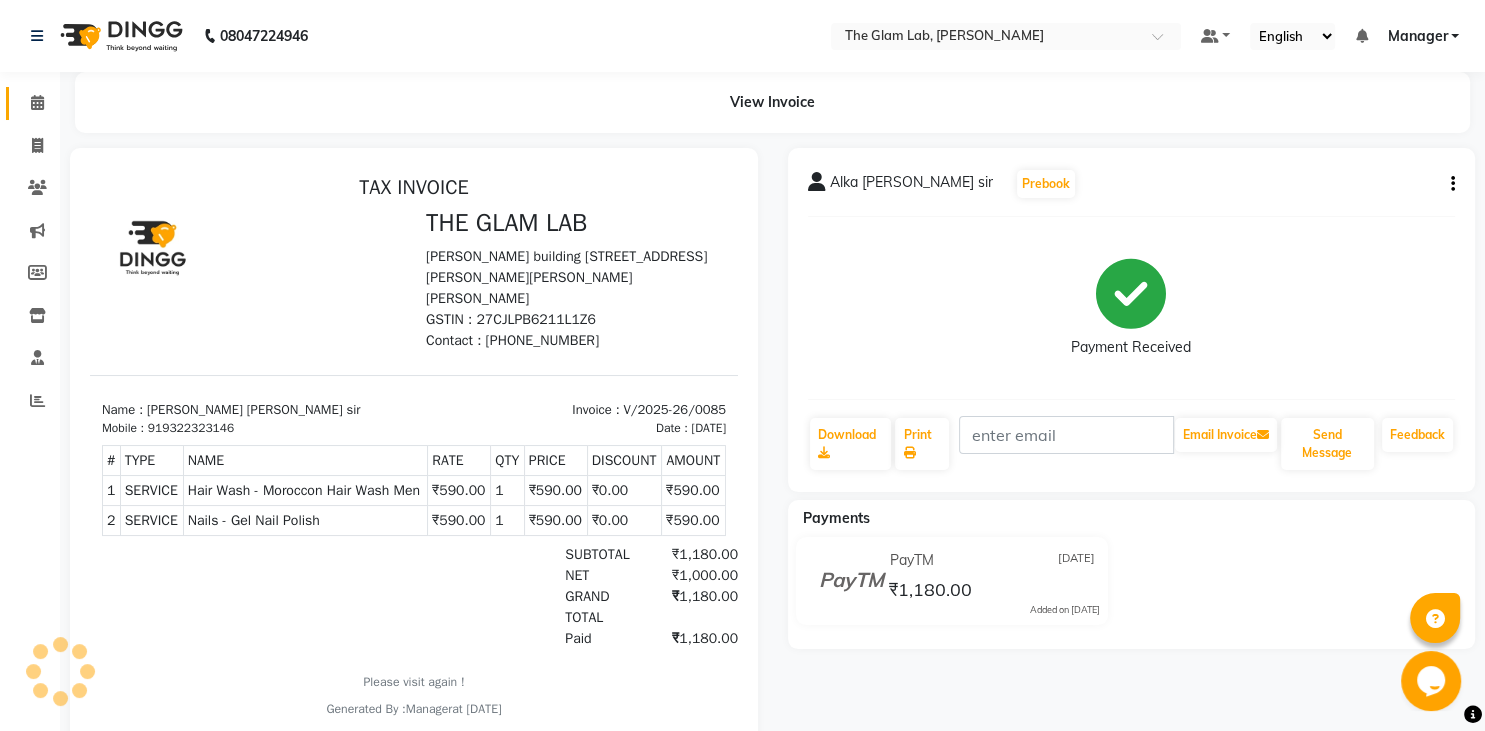 scroll, scrollTop: 0, scrollLeft: 0, axis: both 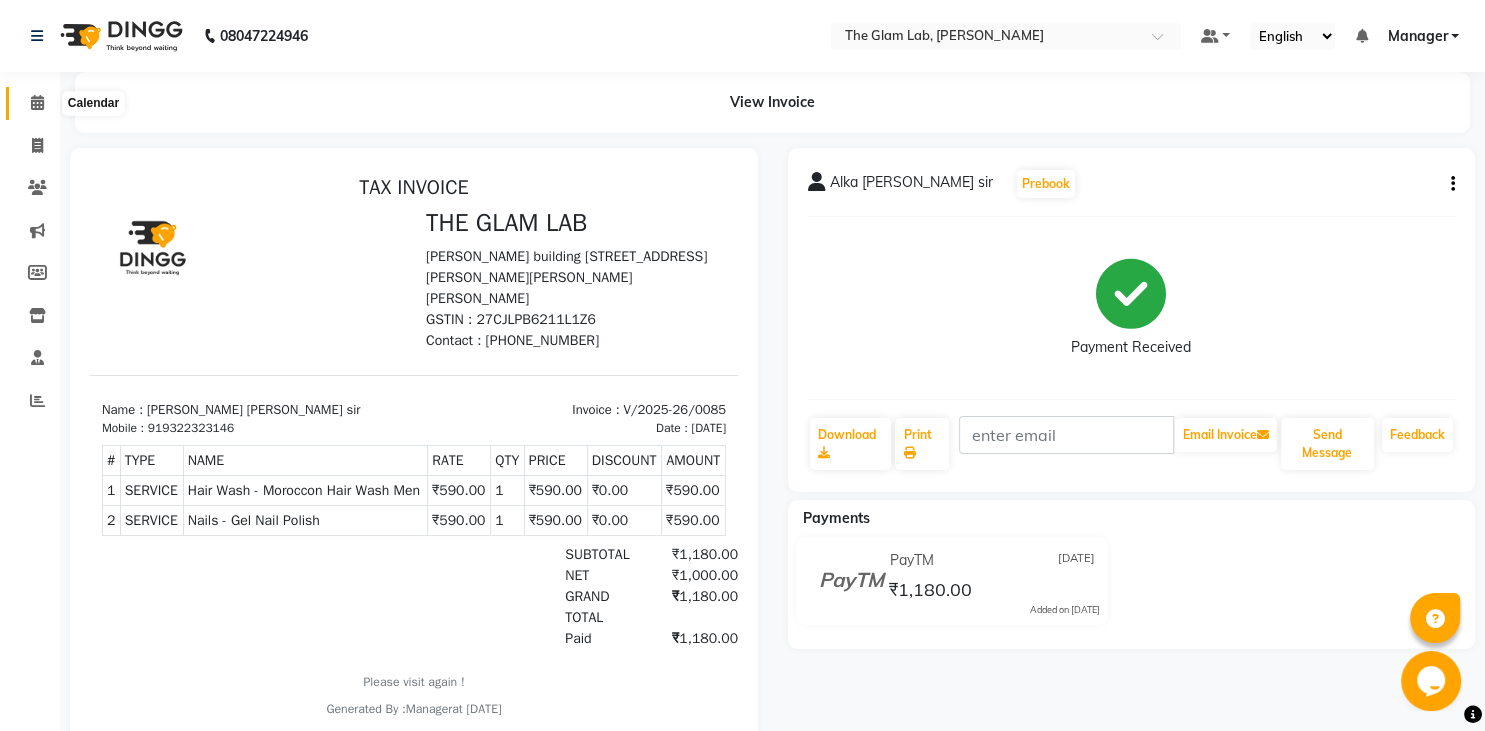 click 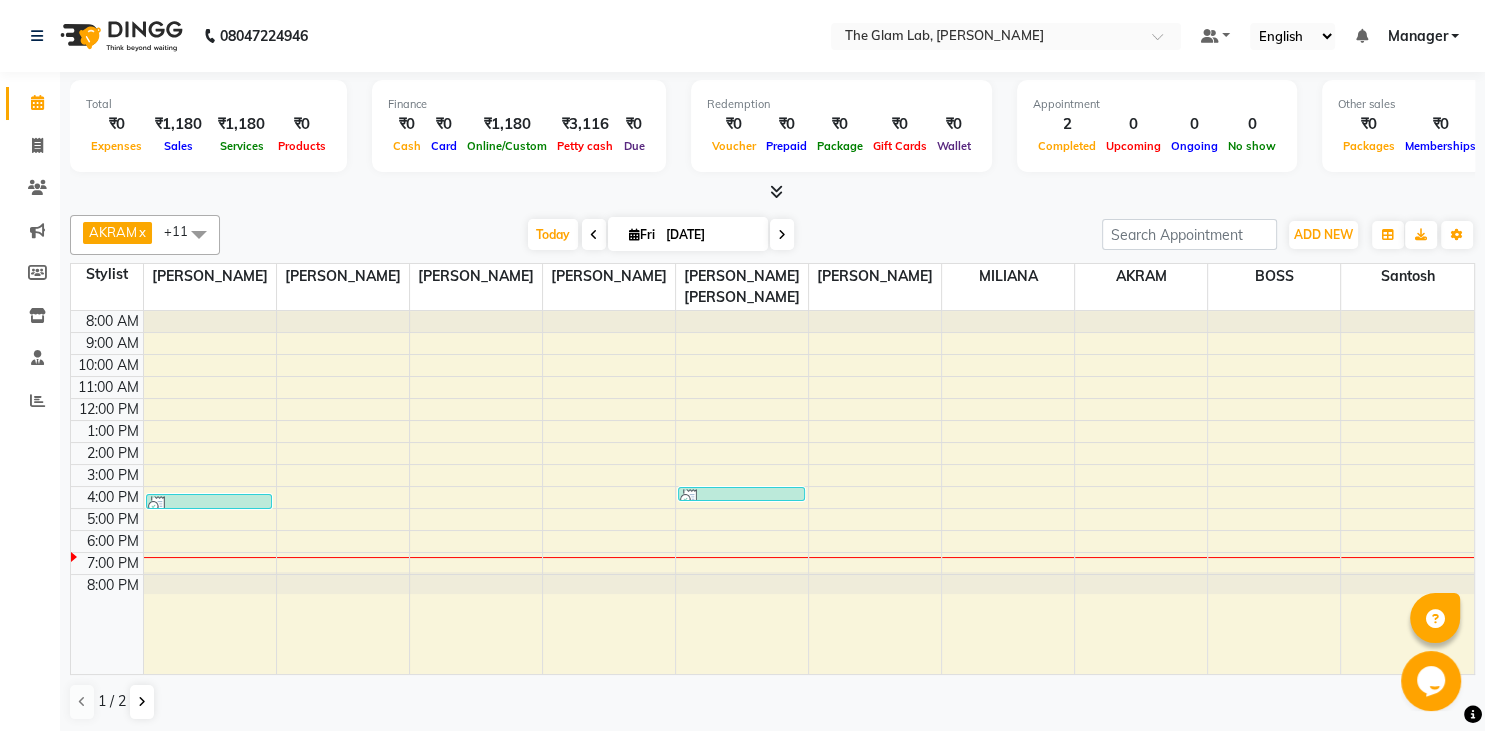 click at bounding box center [594, 235] 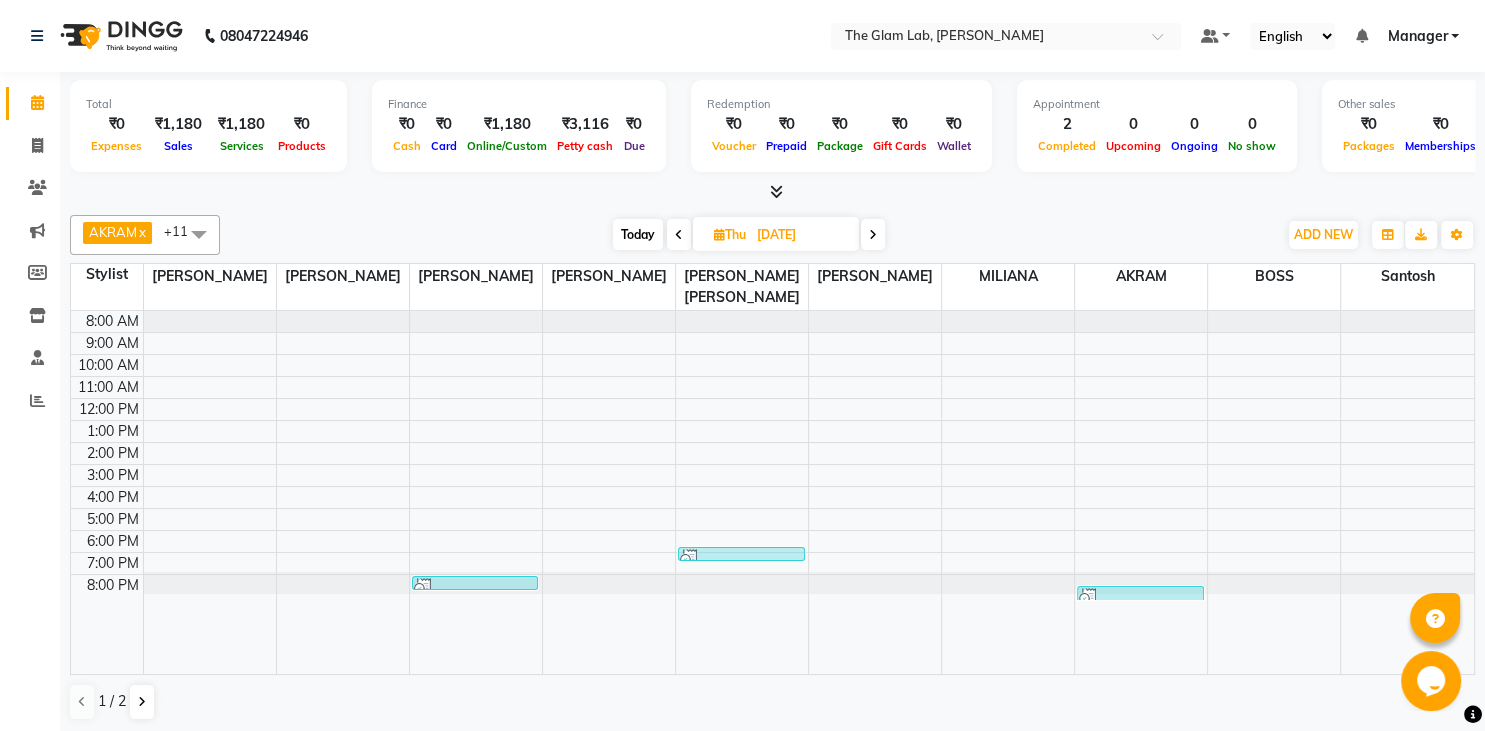 click at bounding box center [679, 234] 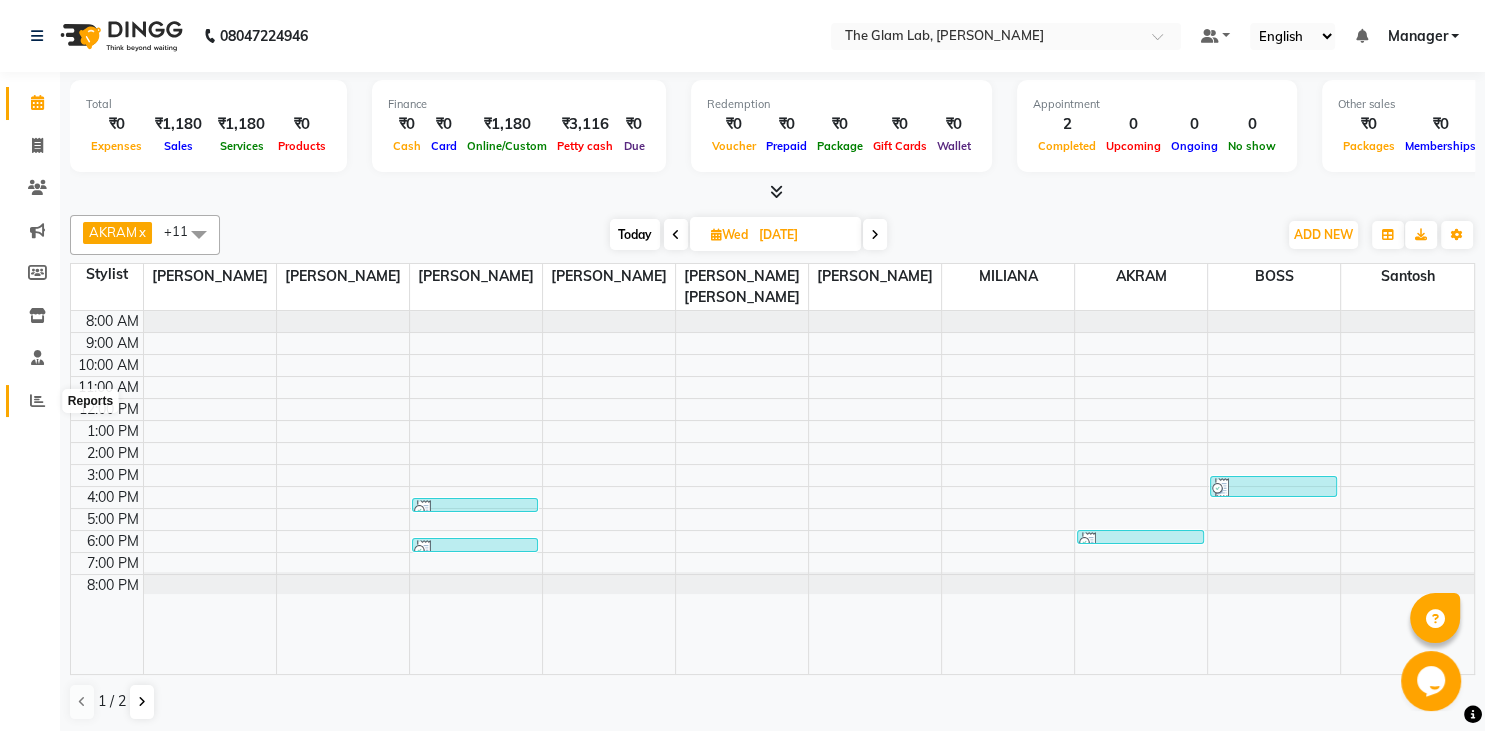 click 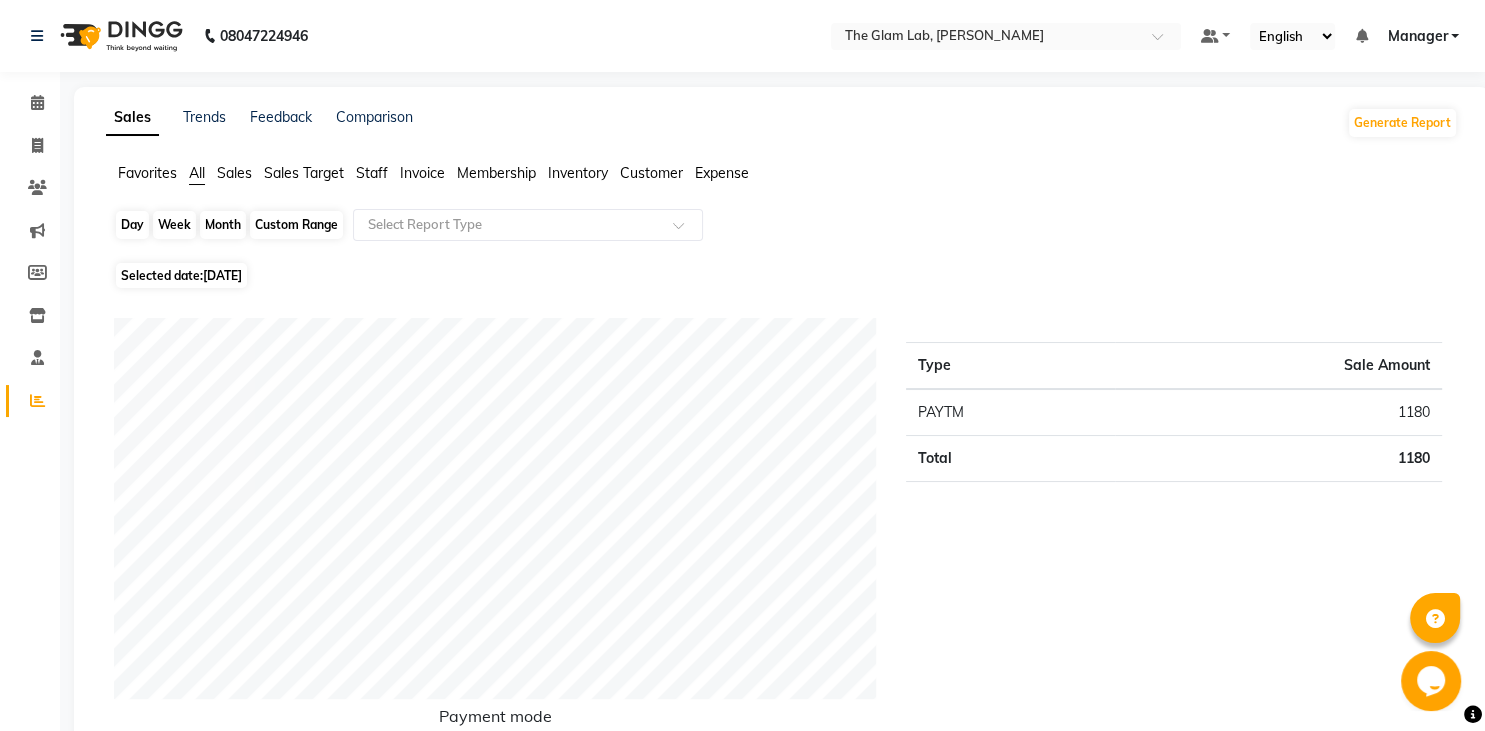 click on "Day" 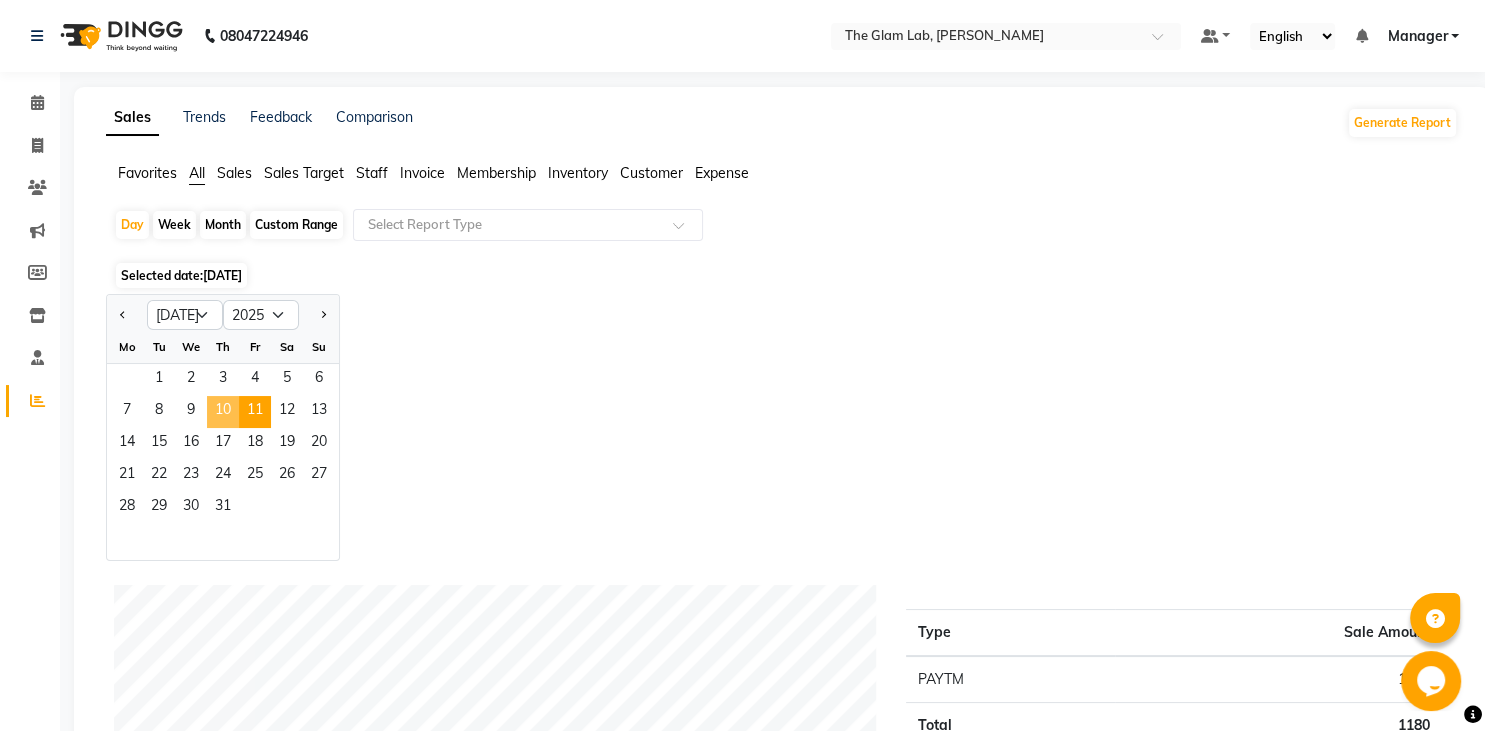 click on "10" 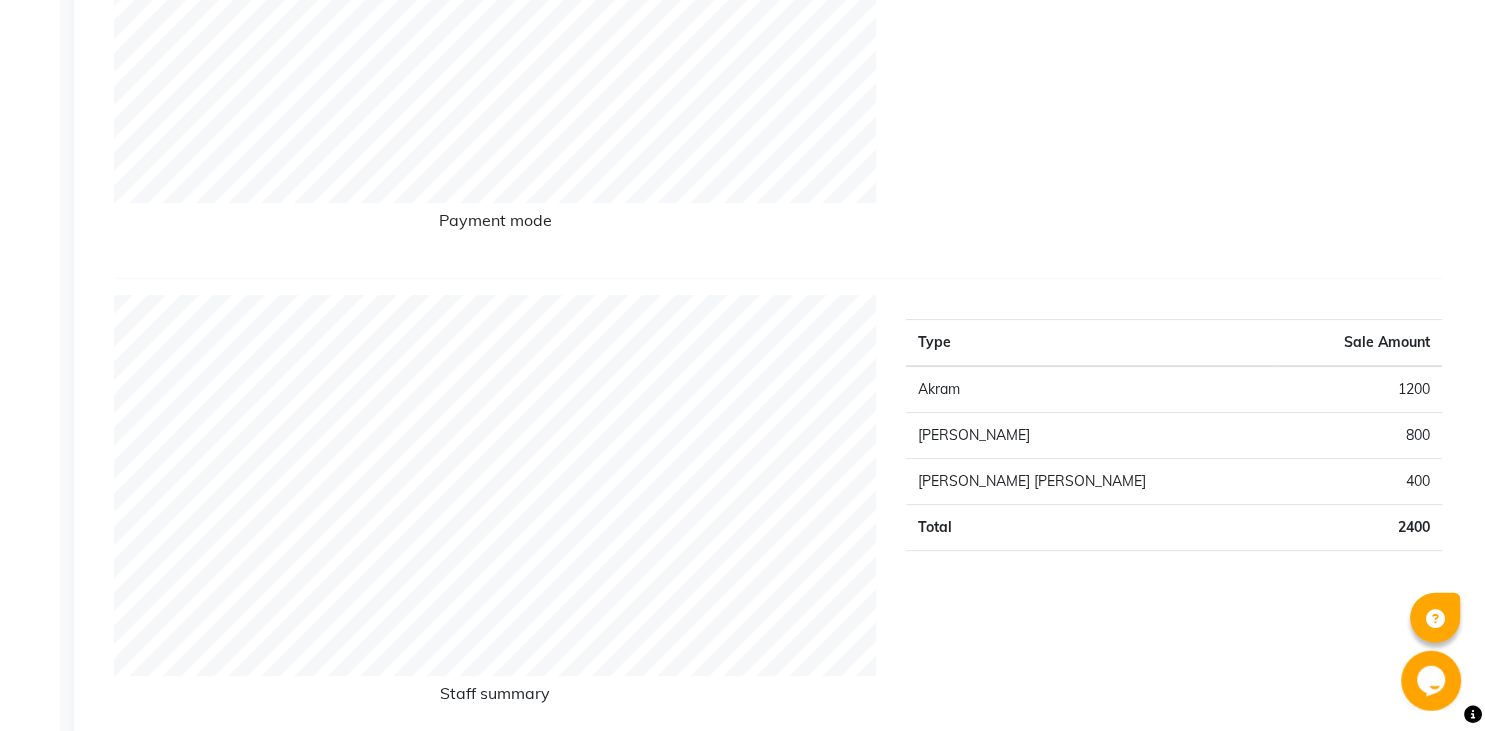 scroll, scrollTop: 530, scrollLeft: 0, axis: vertical 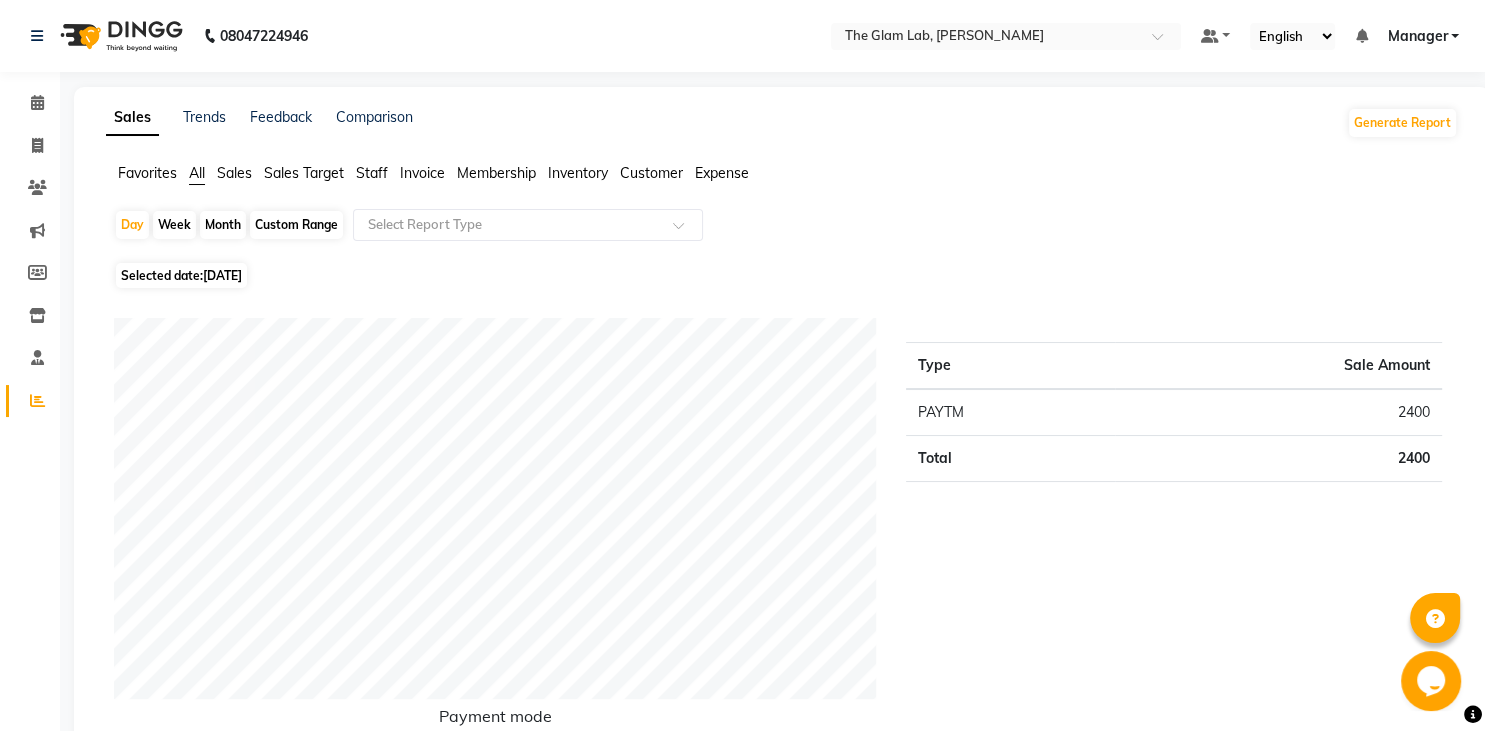 click on "Custom Range" 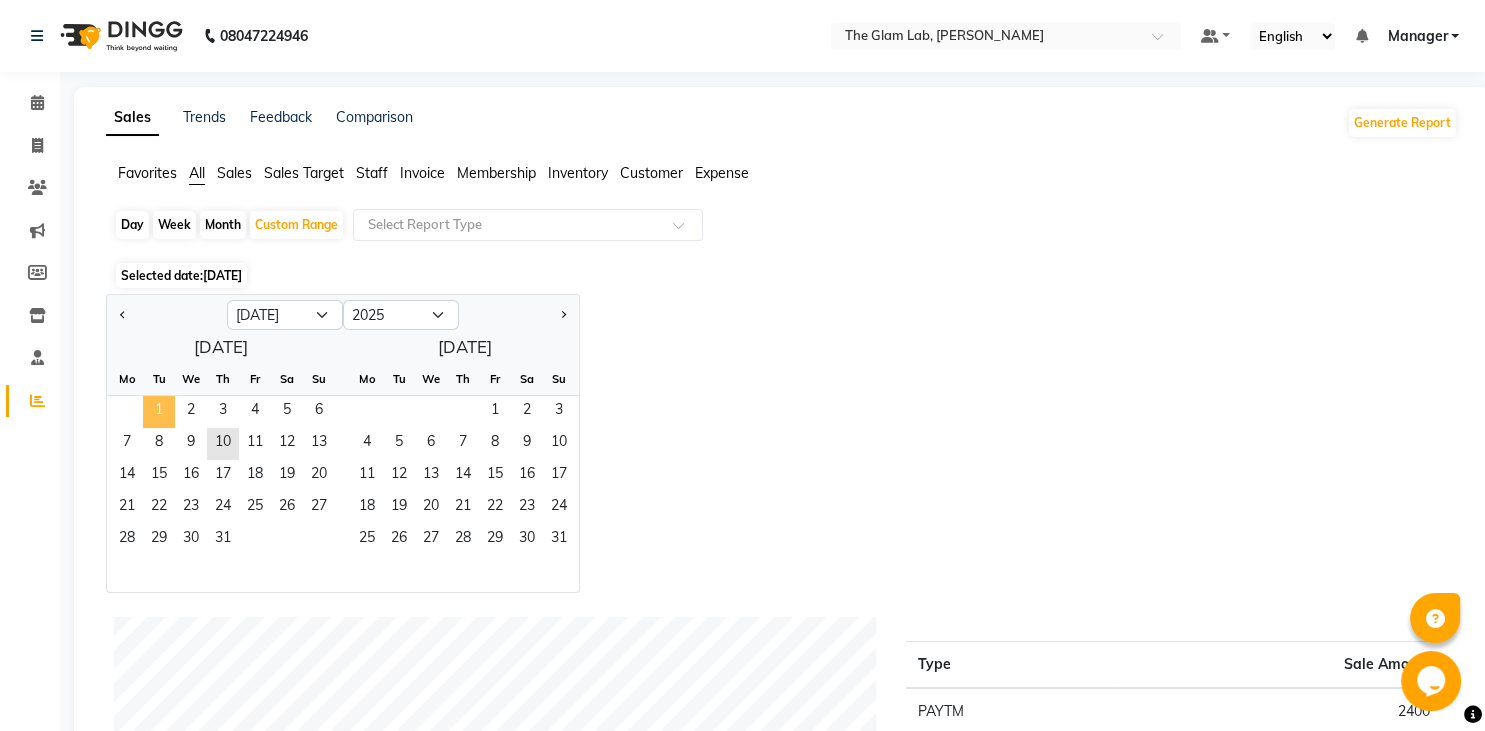 click on "1" 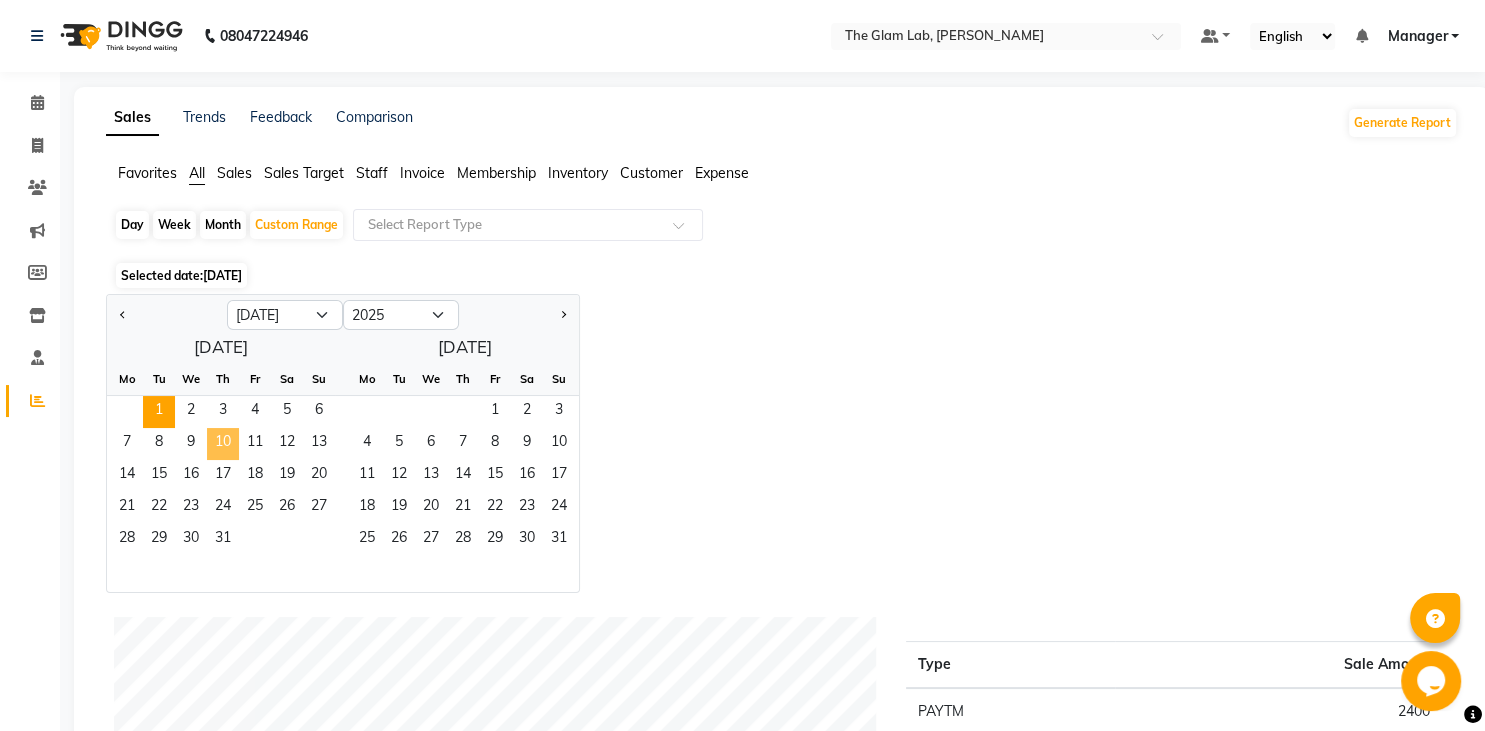 click on "10" 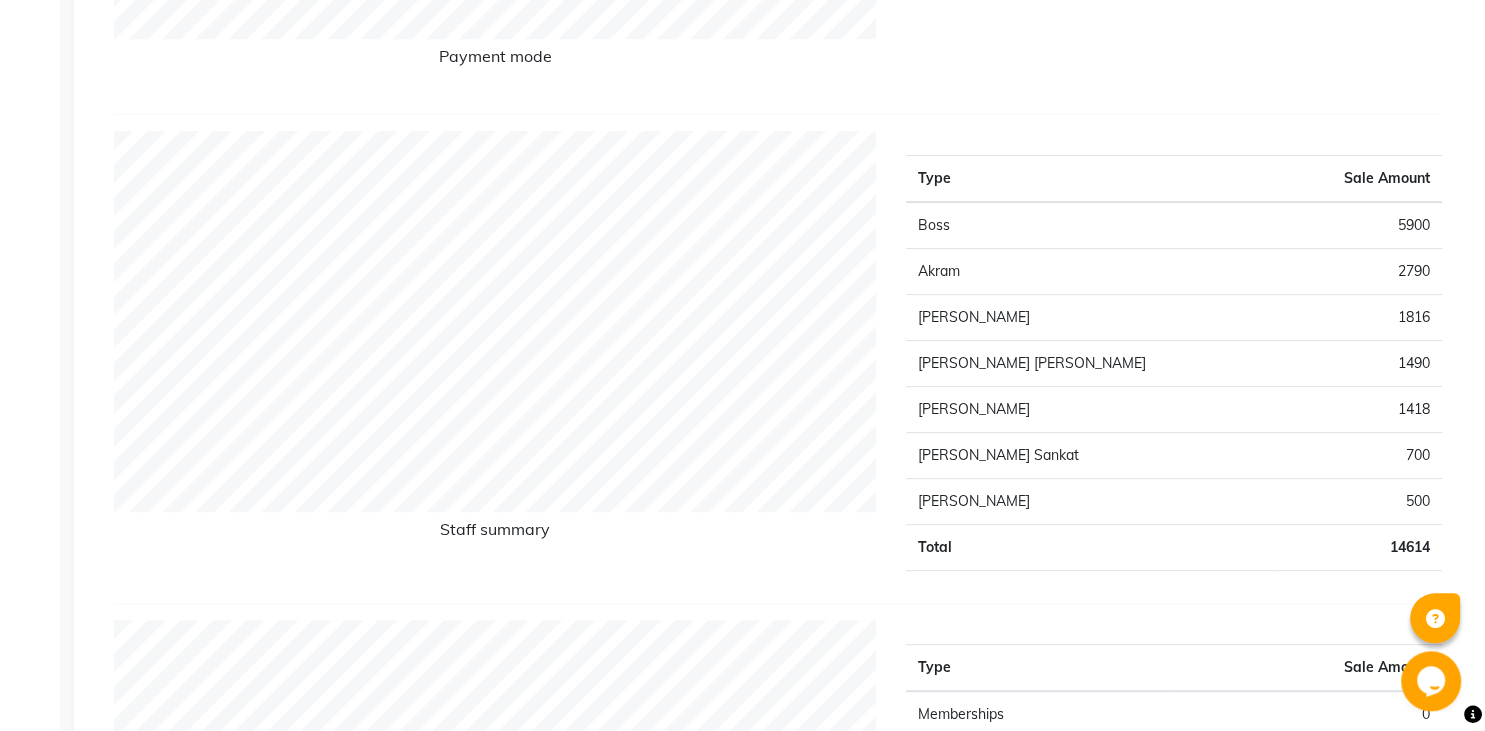scroll, scrollTop: 807, scrollLeft: 0, axis: vertical 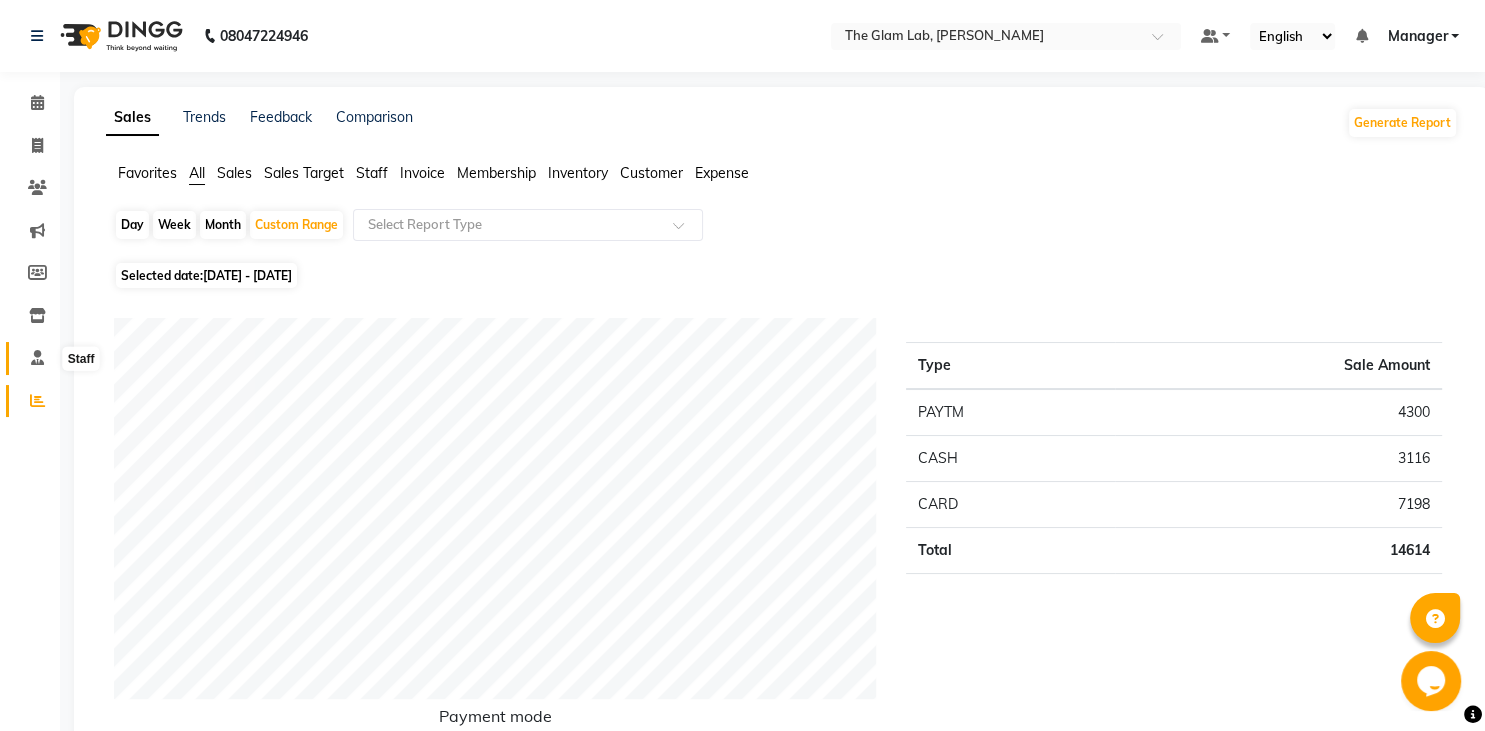 click 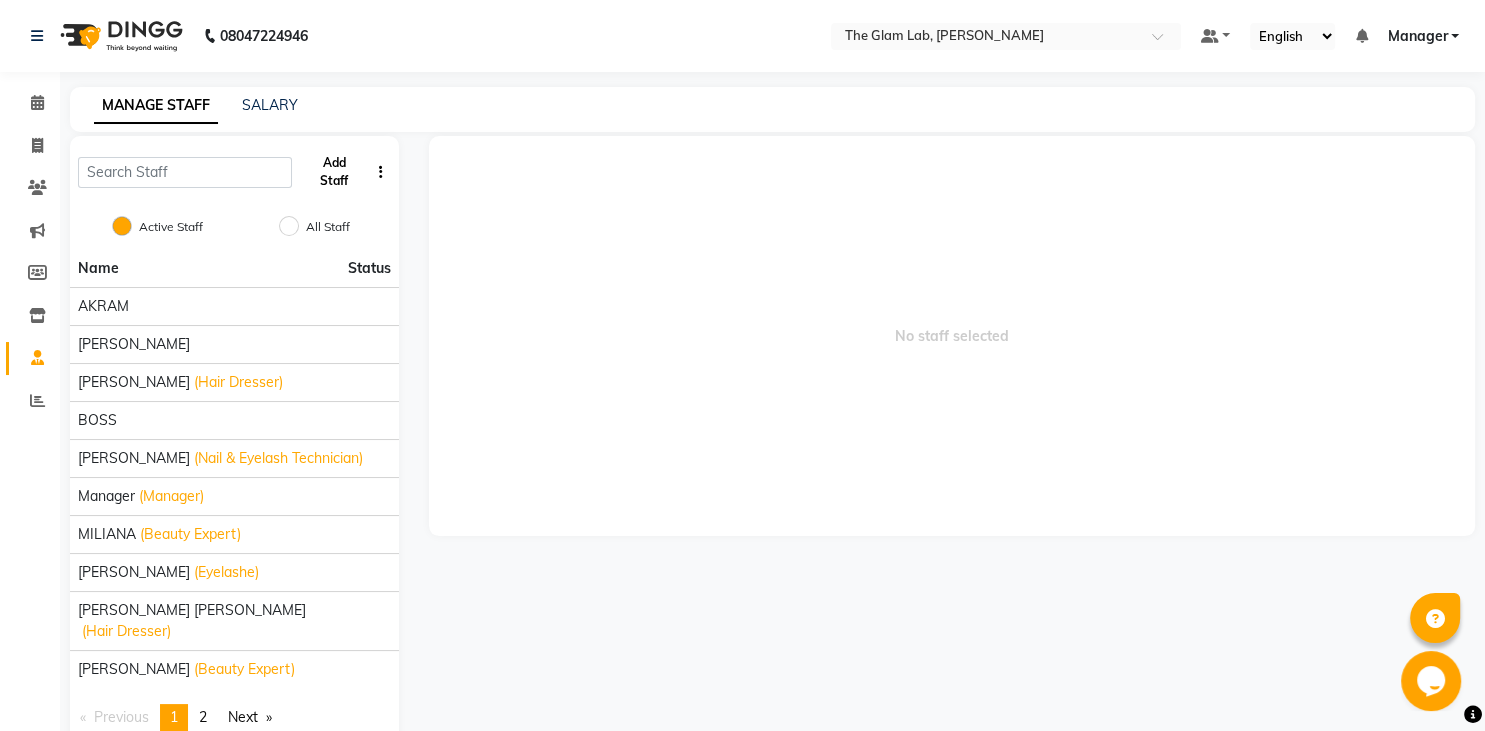 click on "Add Staff" 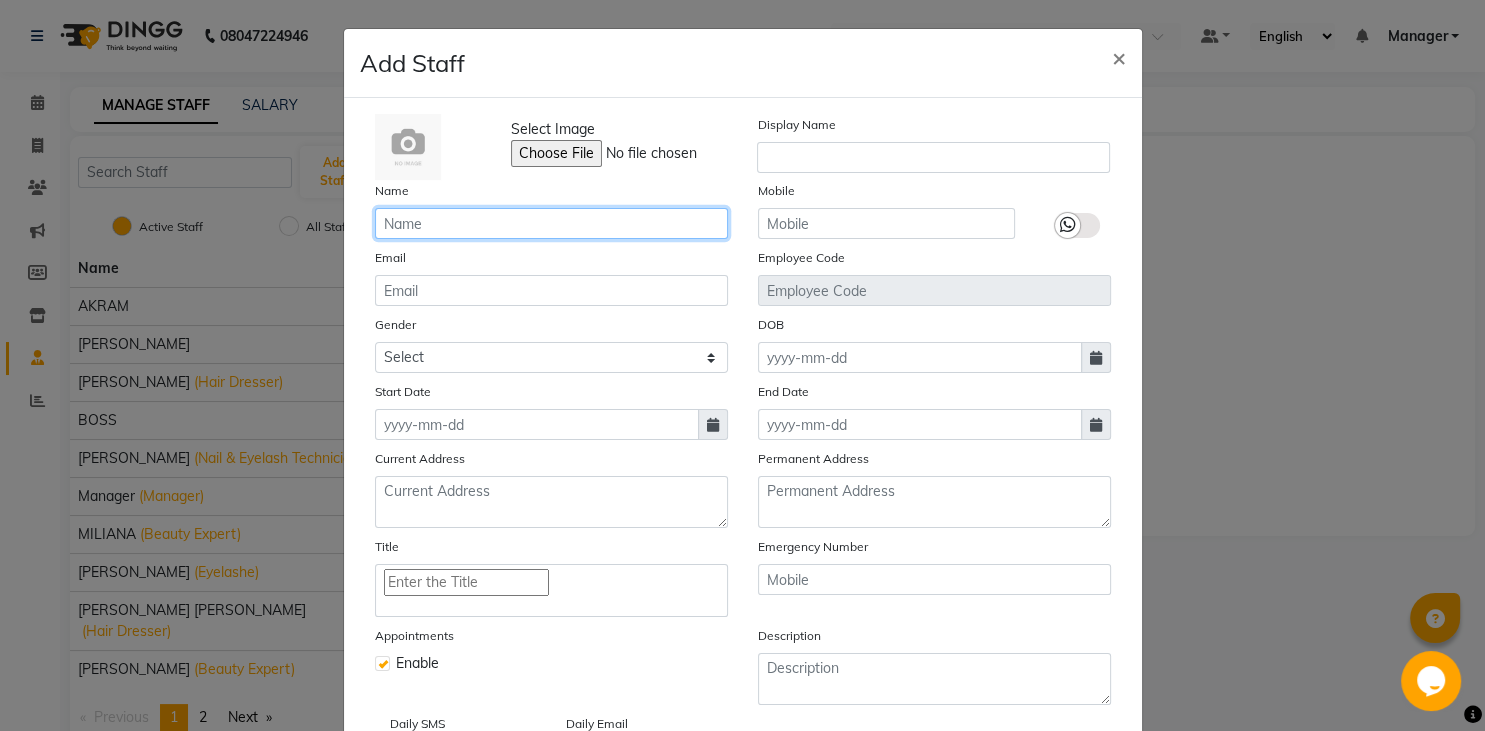 click 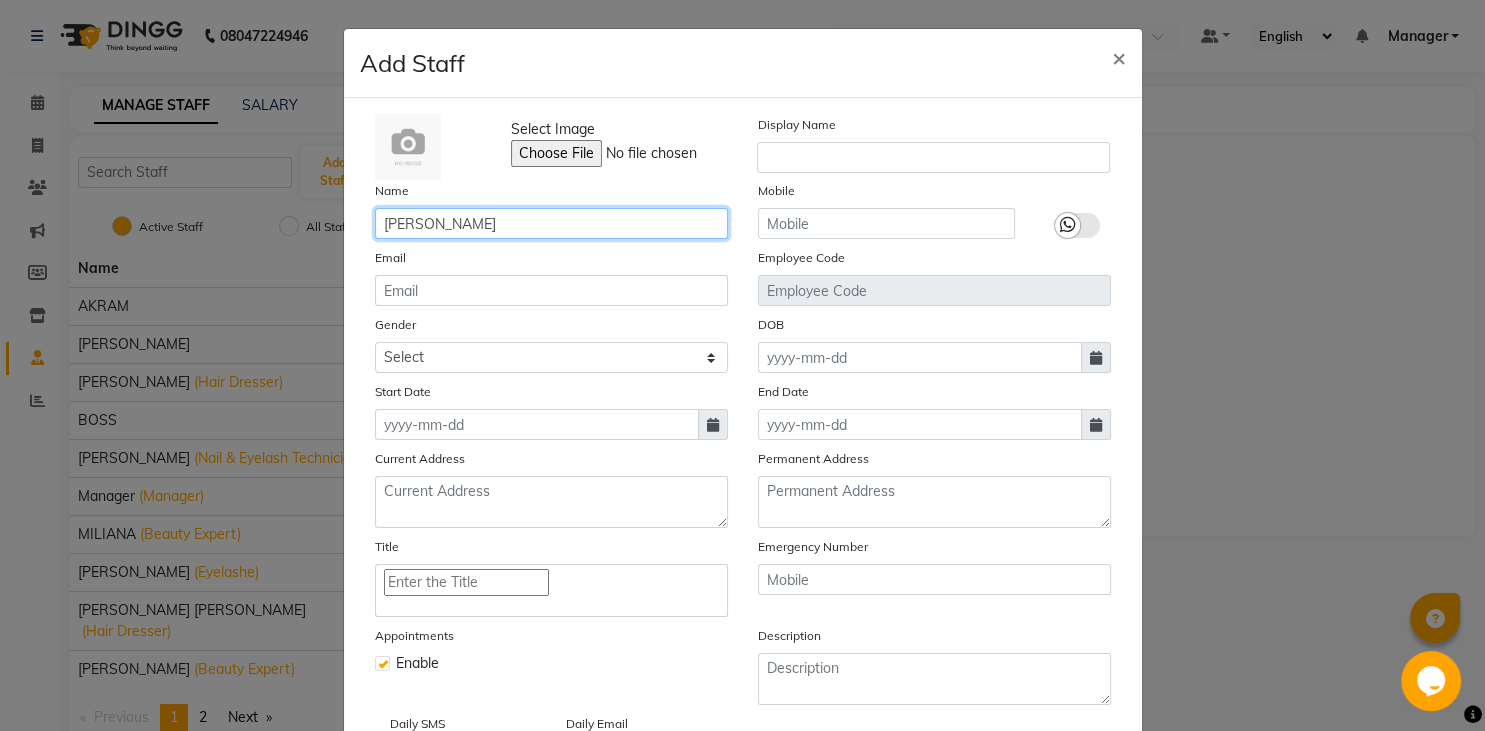 type on "[PERSON_NAME]" 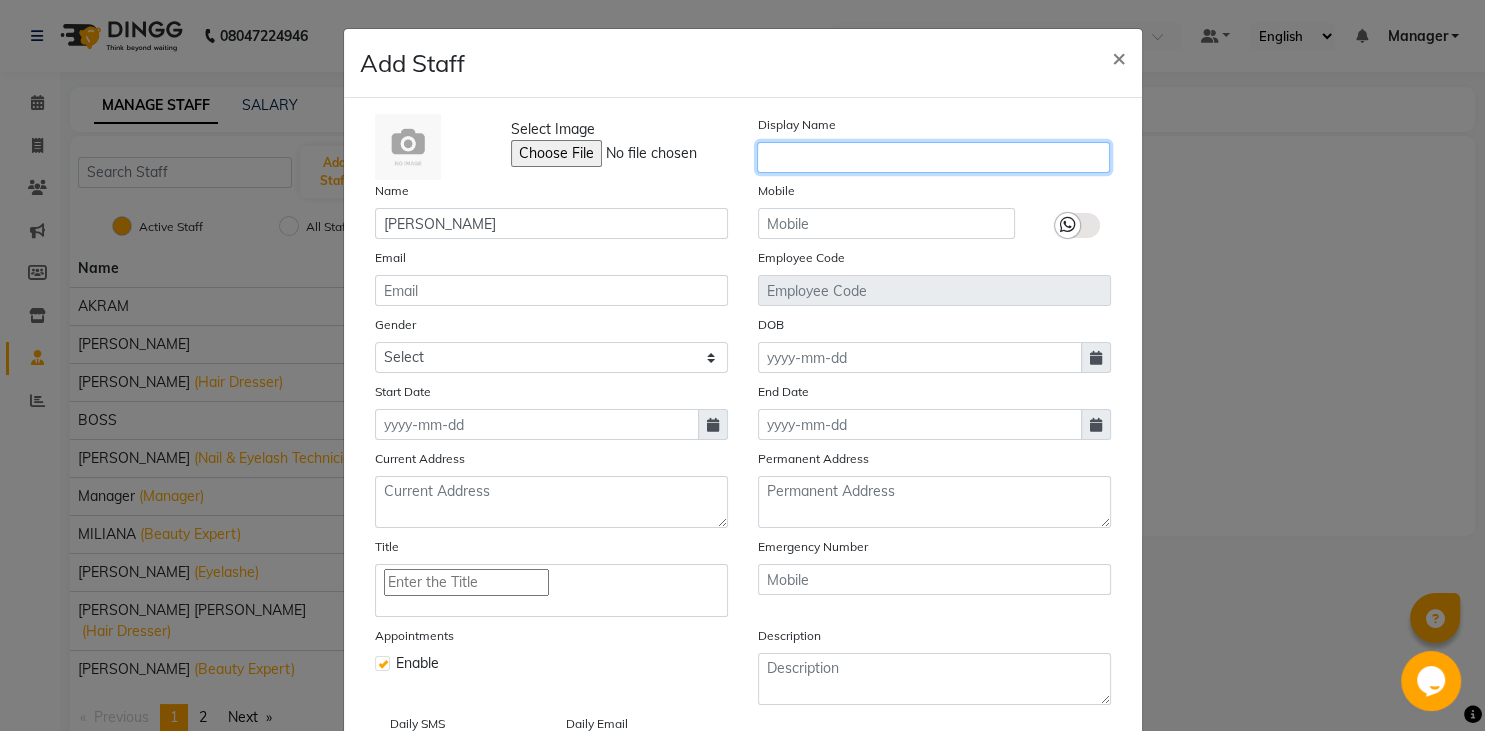 click 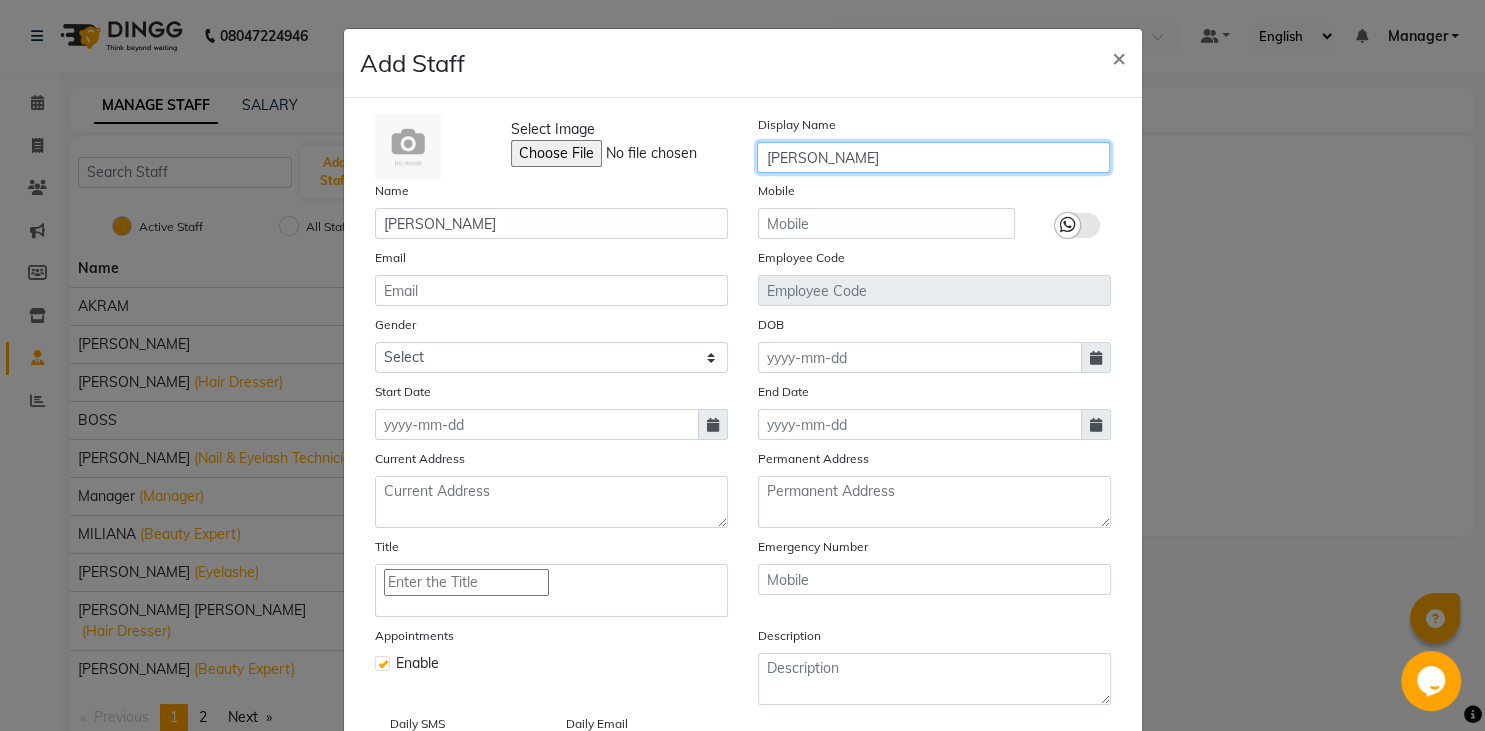 scroll, scrollTop: 154, scrollLeft: 0, axis: vertical 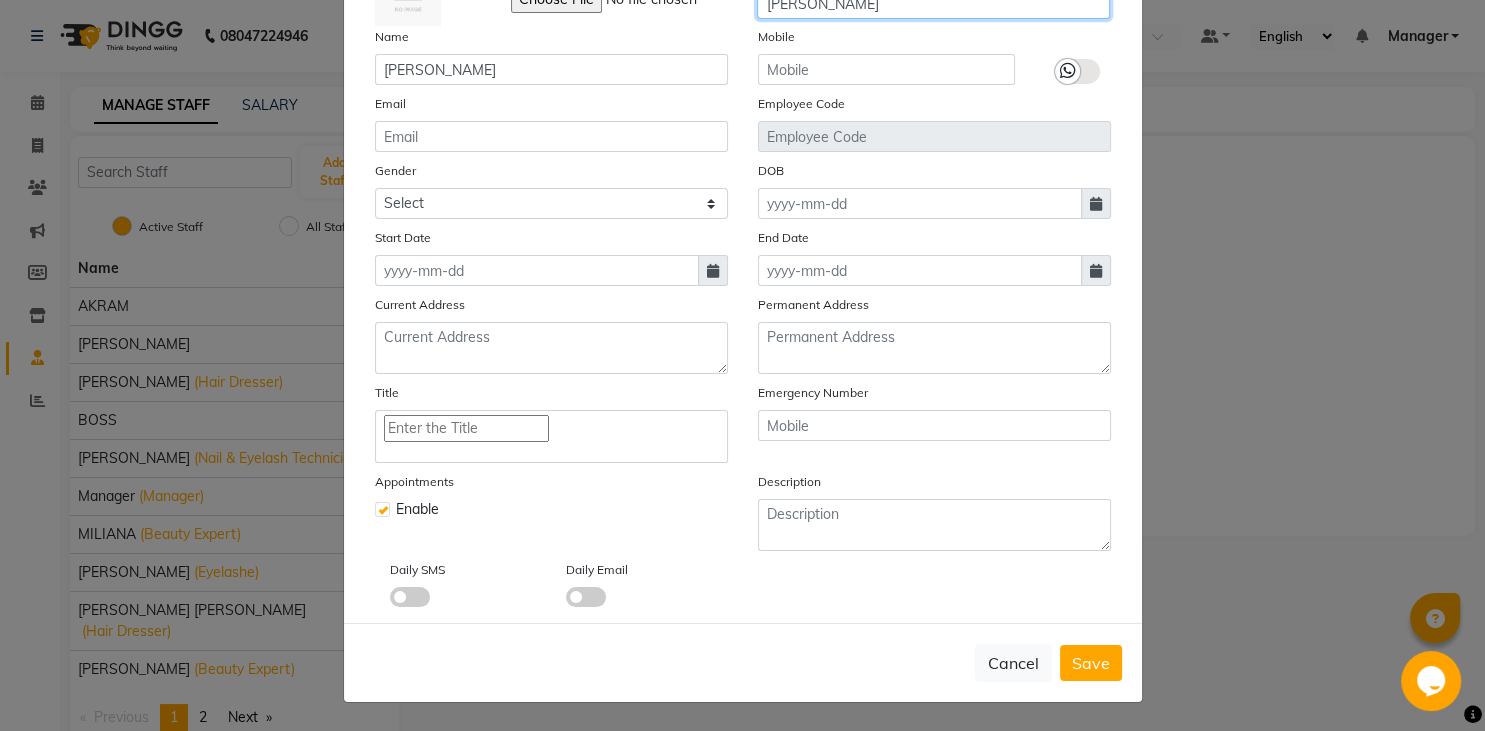 type on "[PERSON_NAME]" 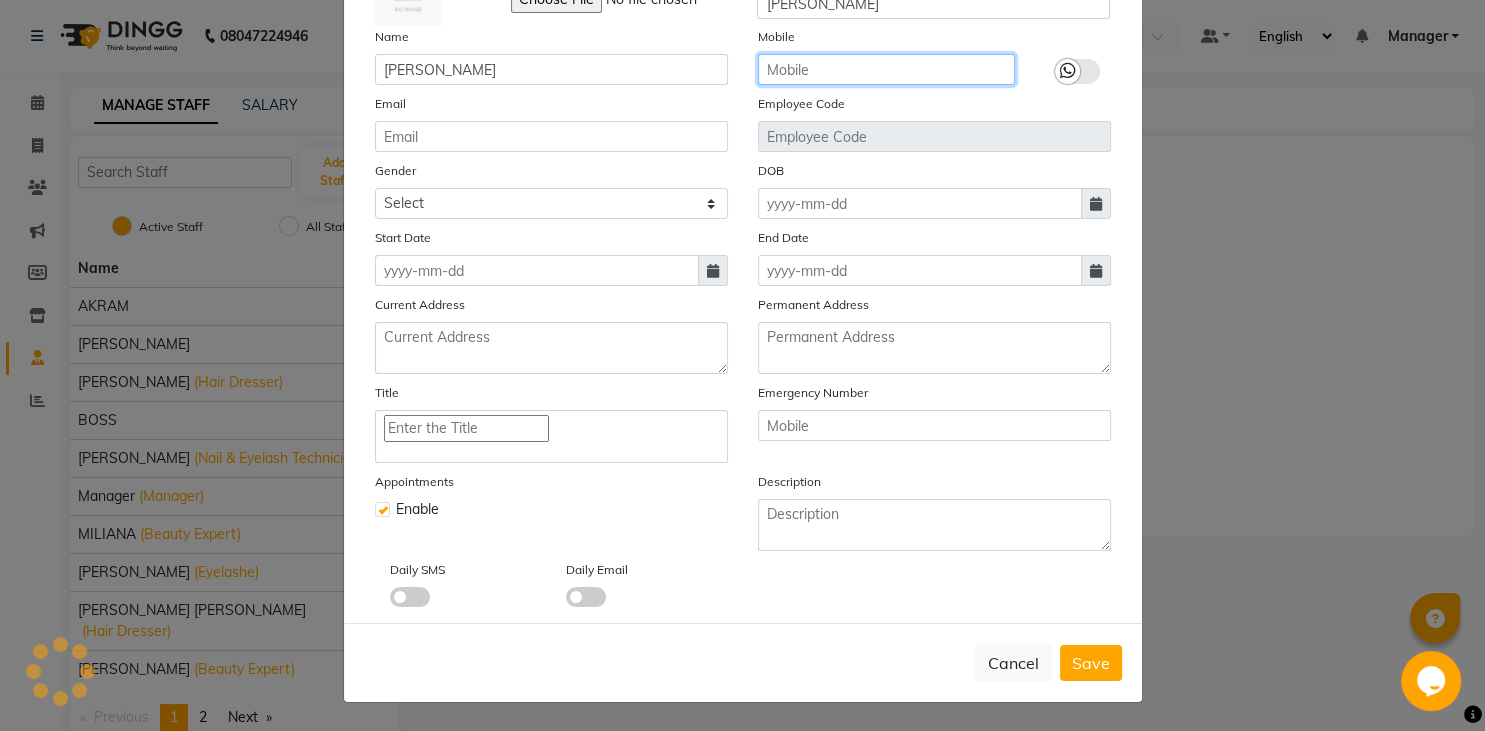 click 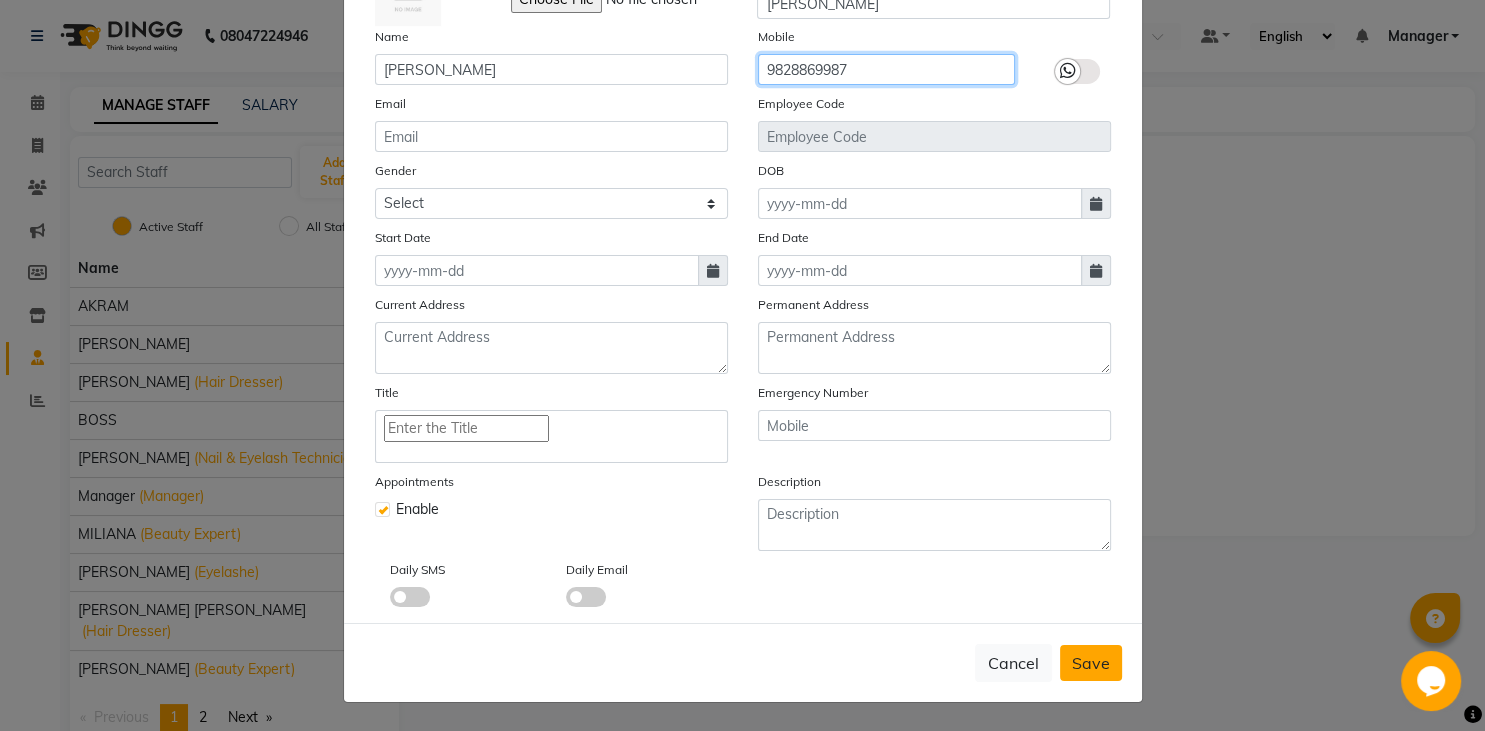 type on "9828869987" 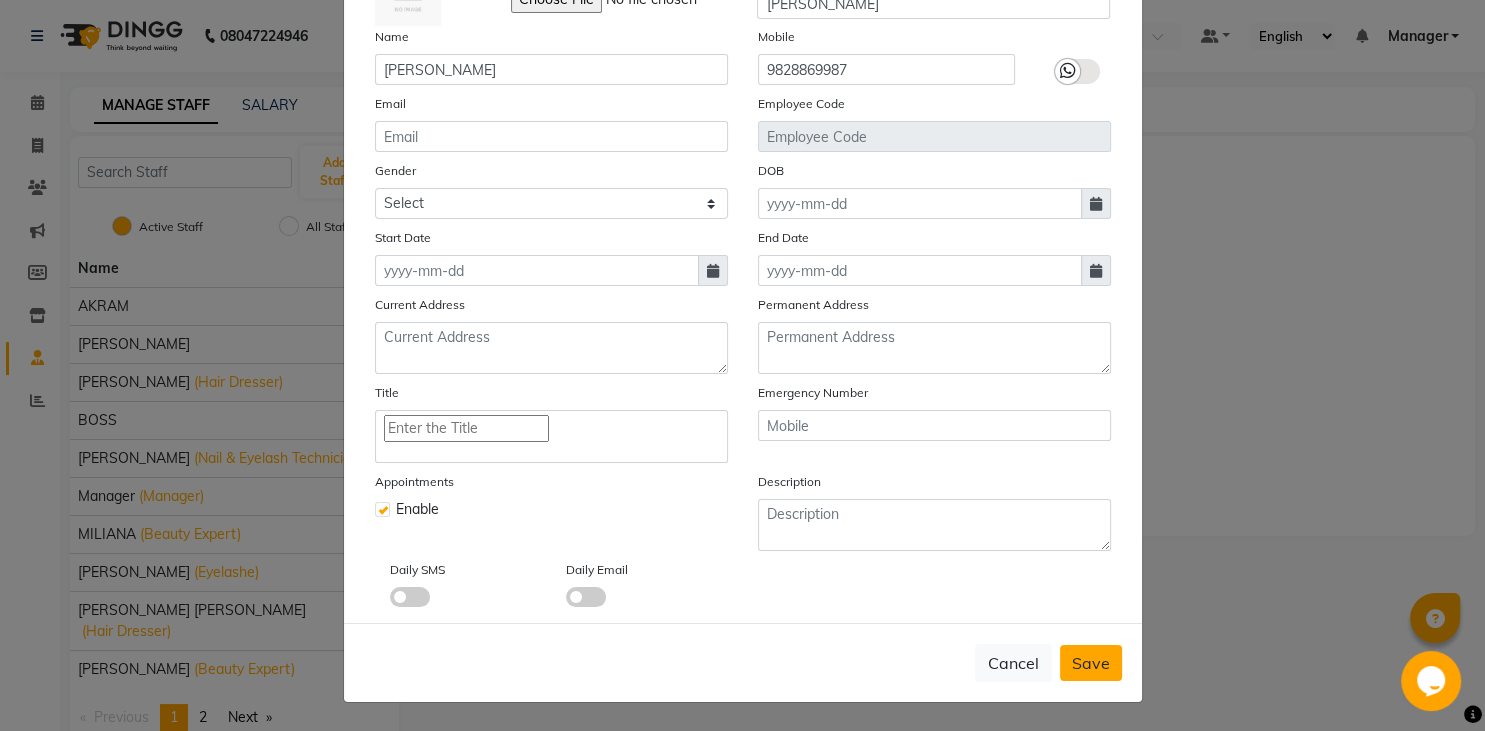 click on "Save" at bounding box center [1091, 663] 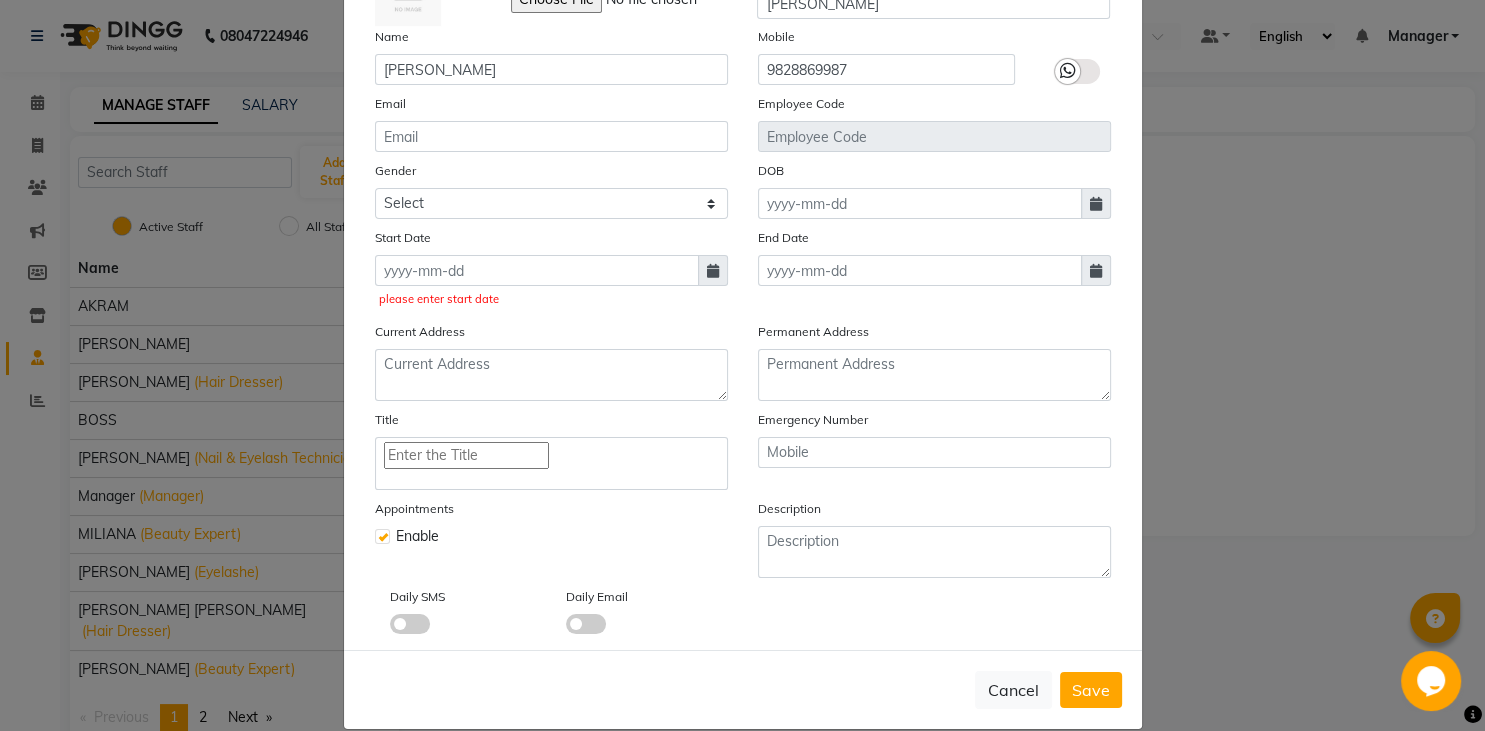 click 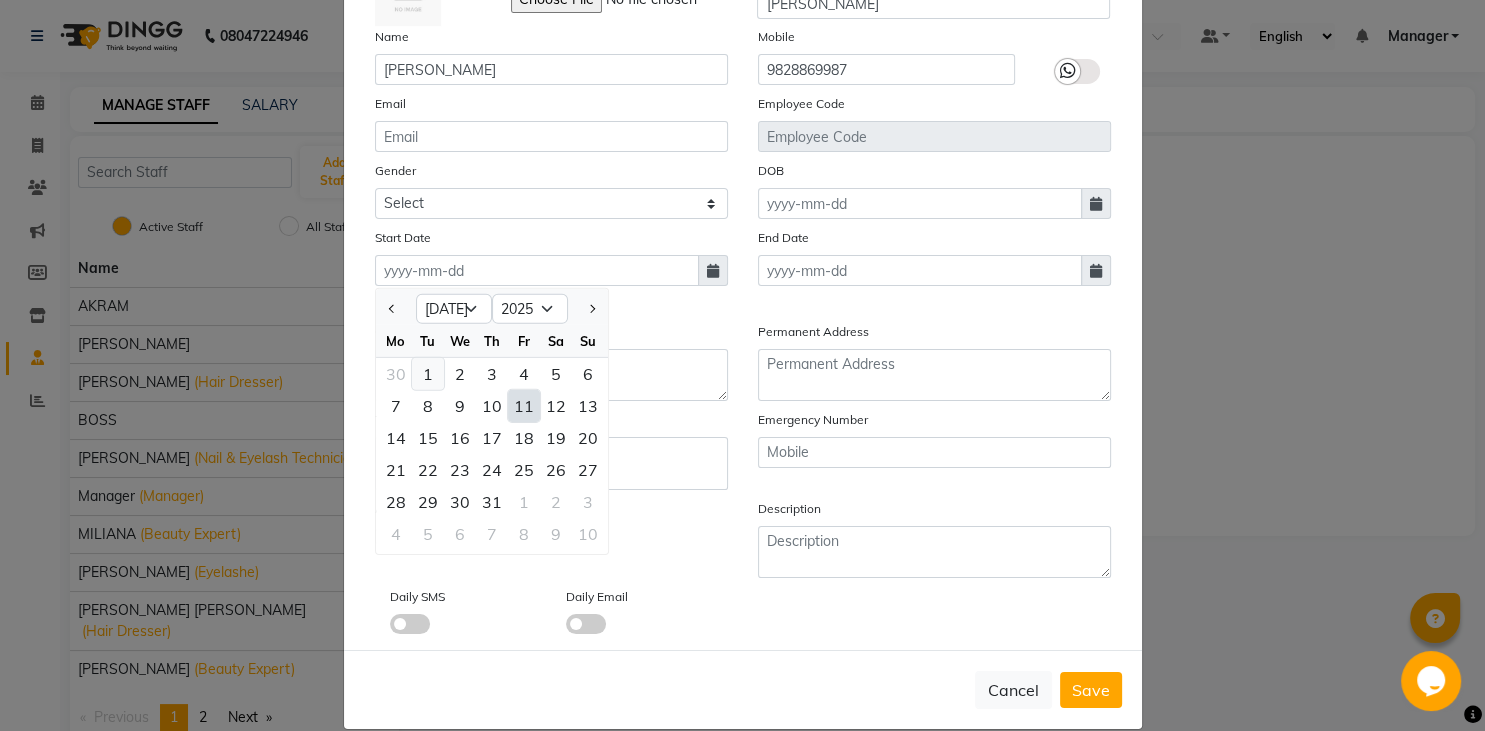 click on "1" 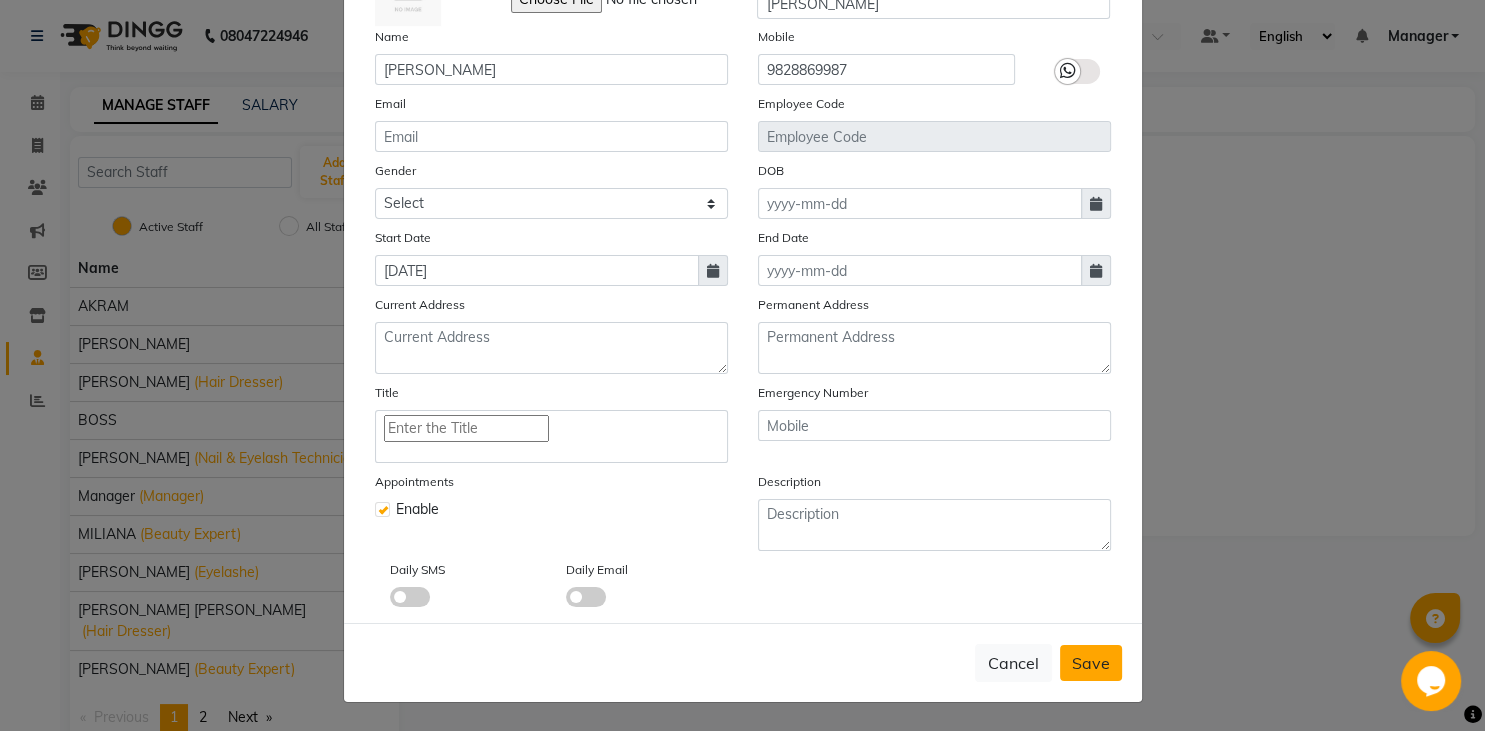 click on "Save" at bounding box center (1091, 663) 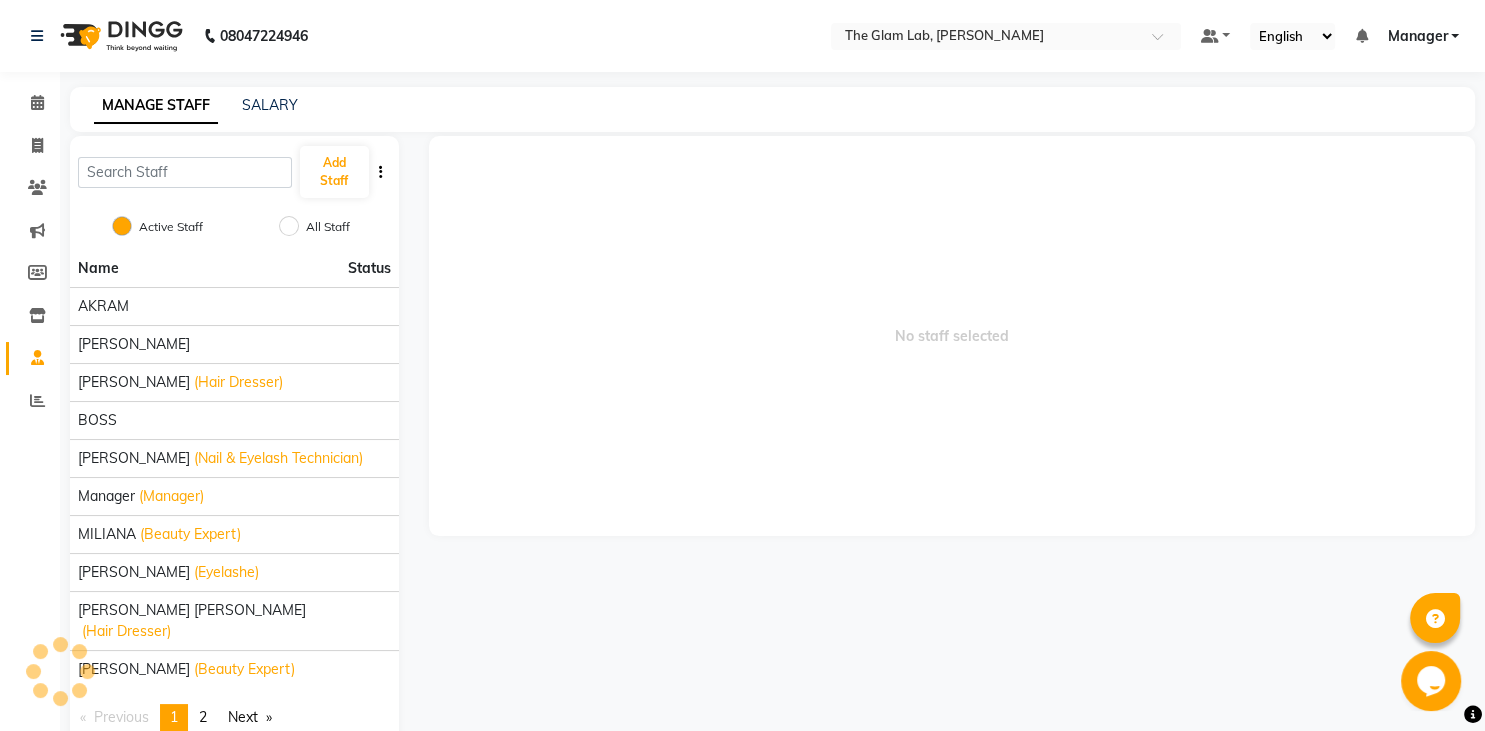 type 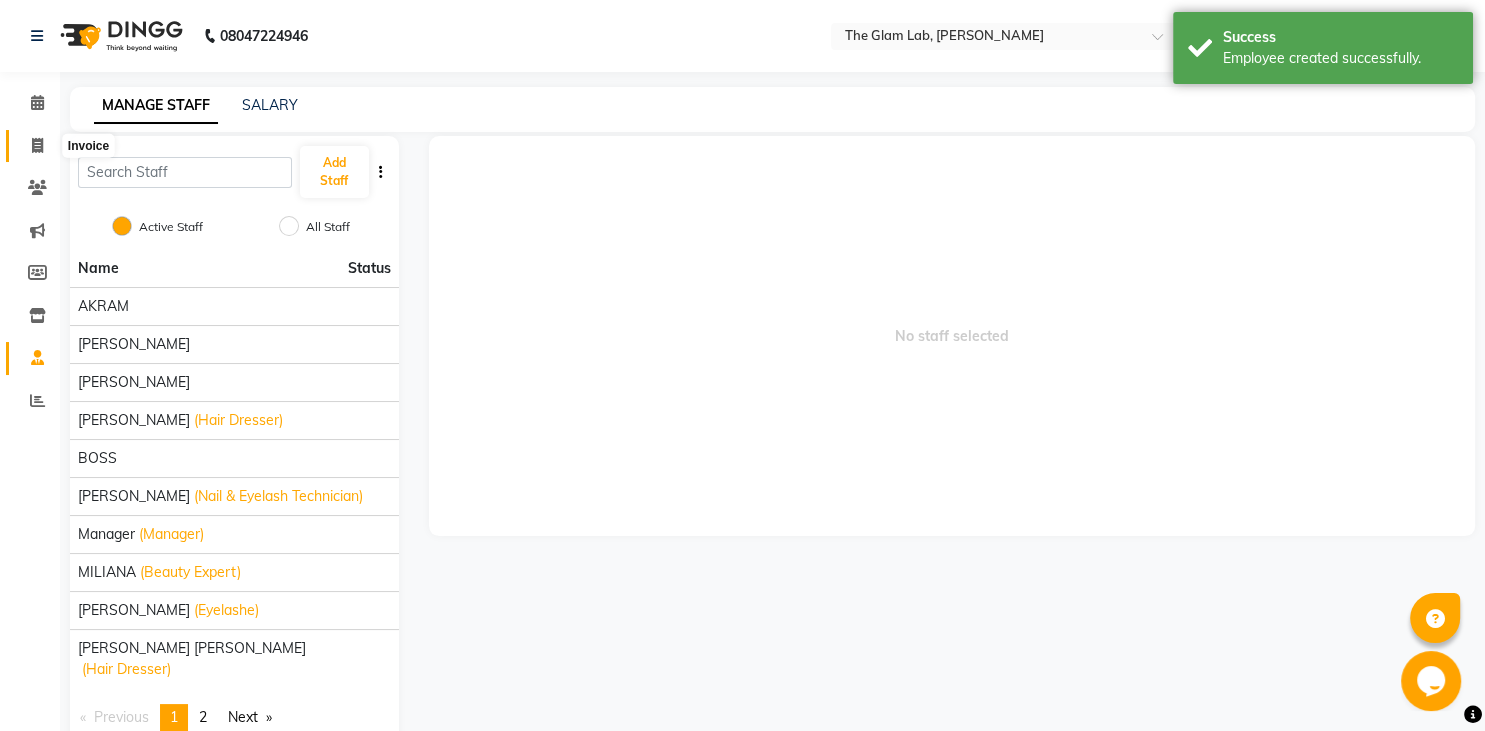click 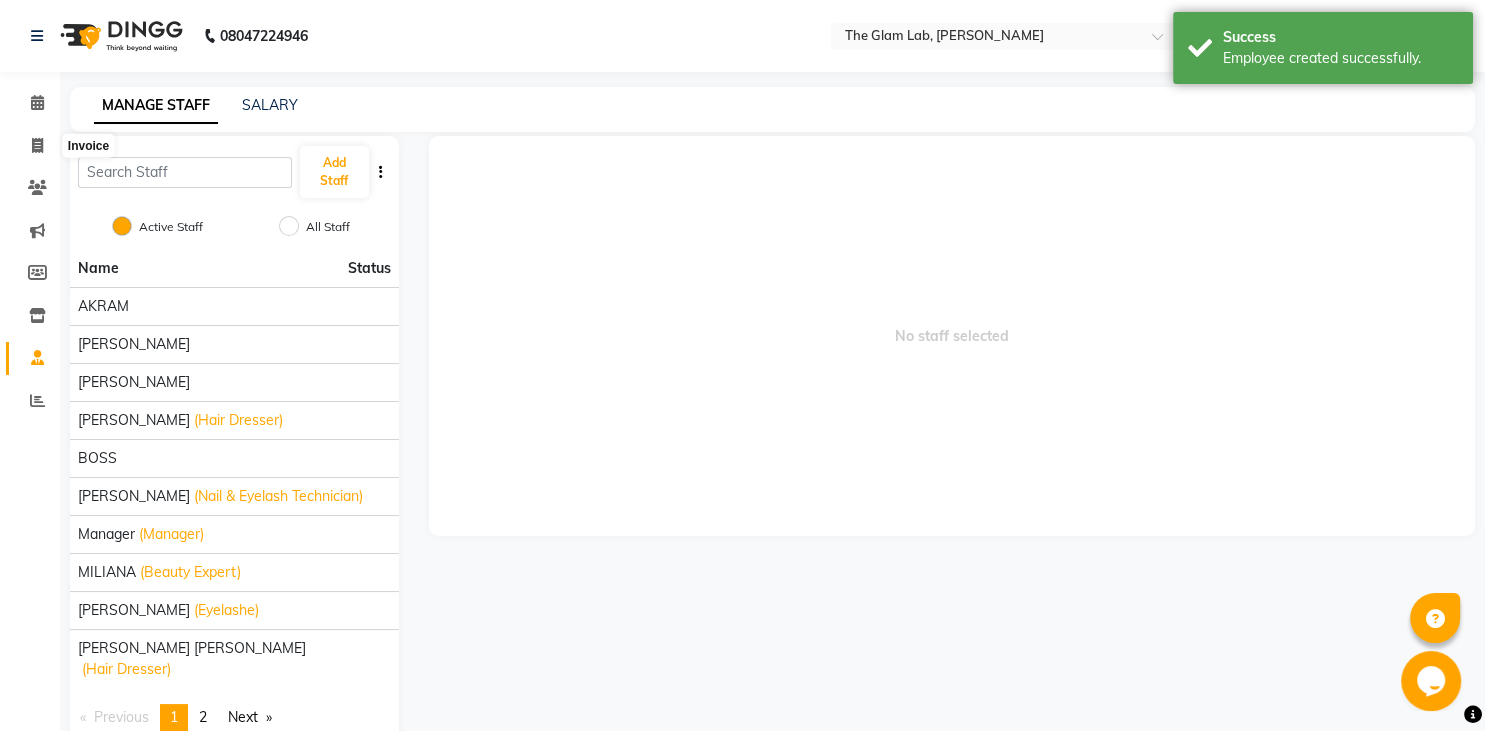 select on "service" 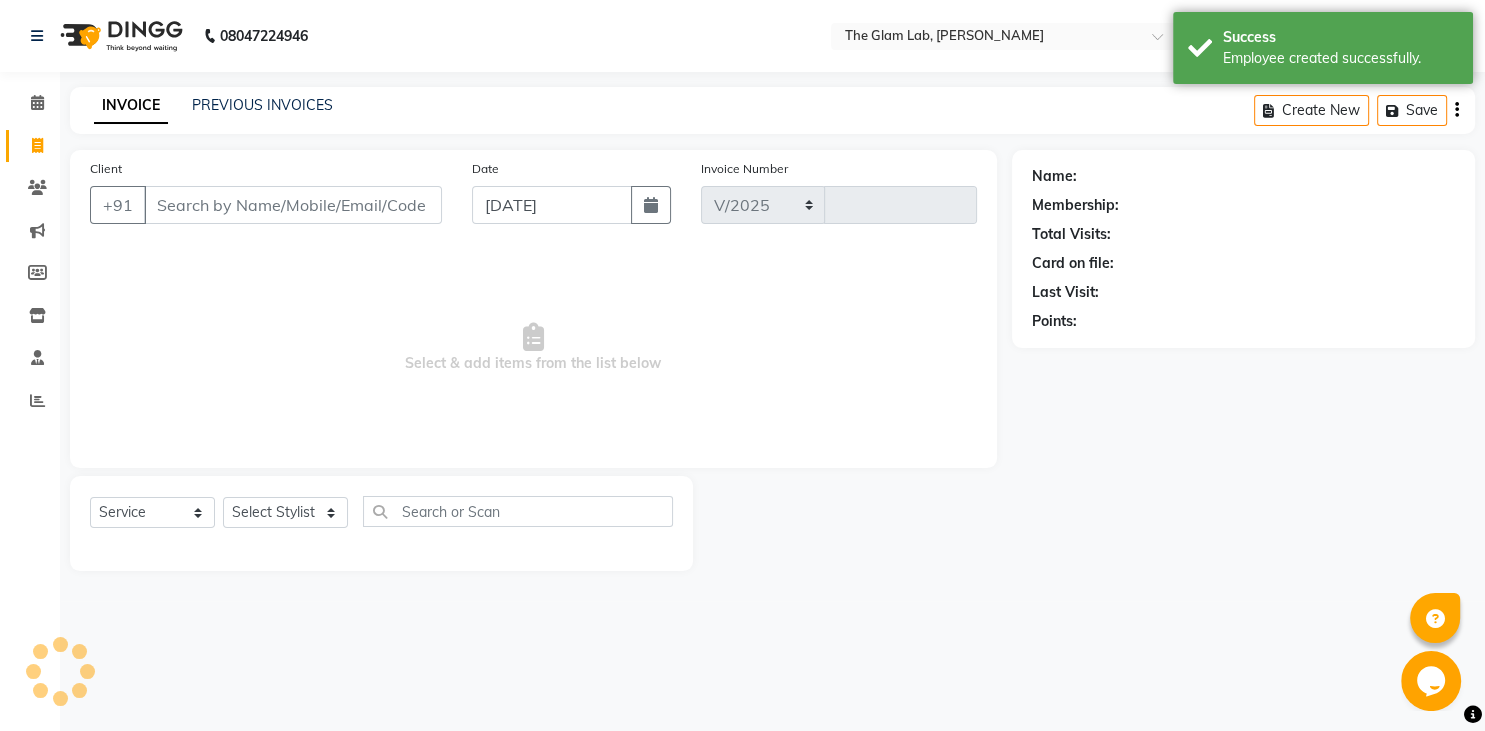 select on "8277" 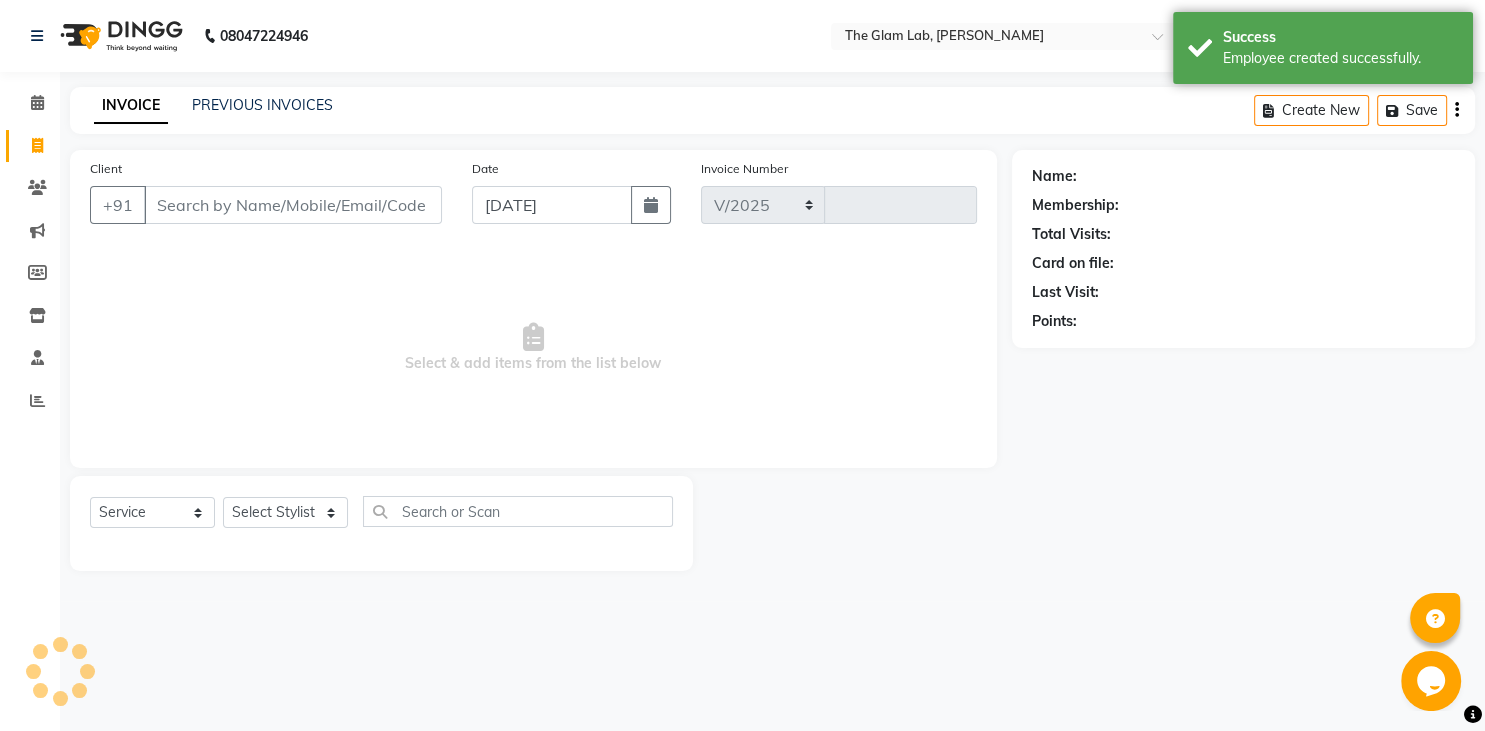 type on "0087" 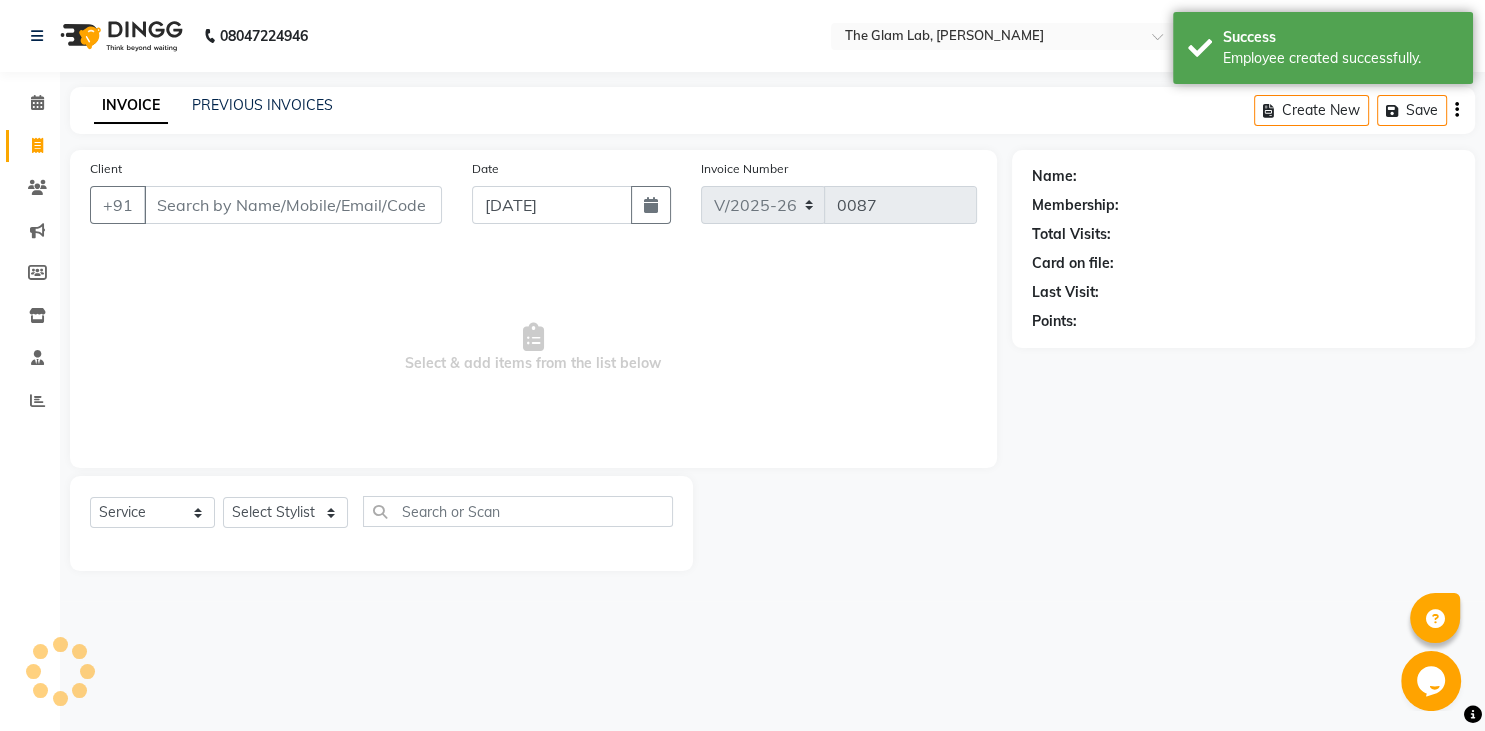 click on "Client" at bounding box center [293, 205] 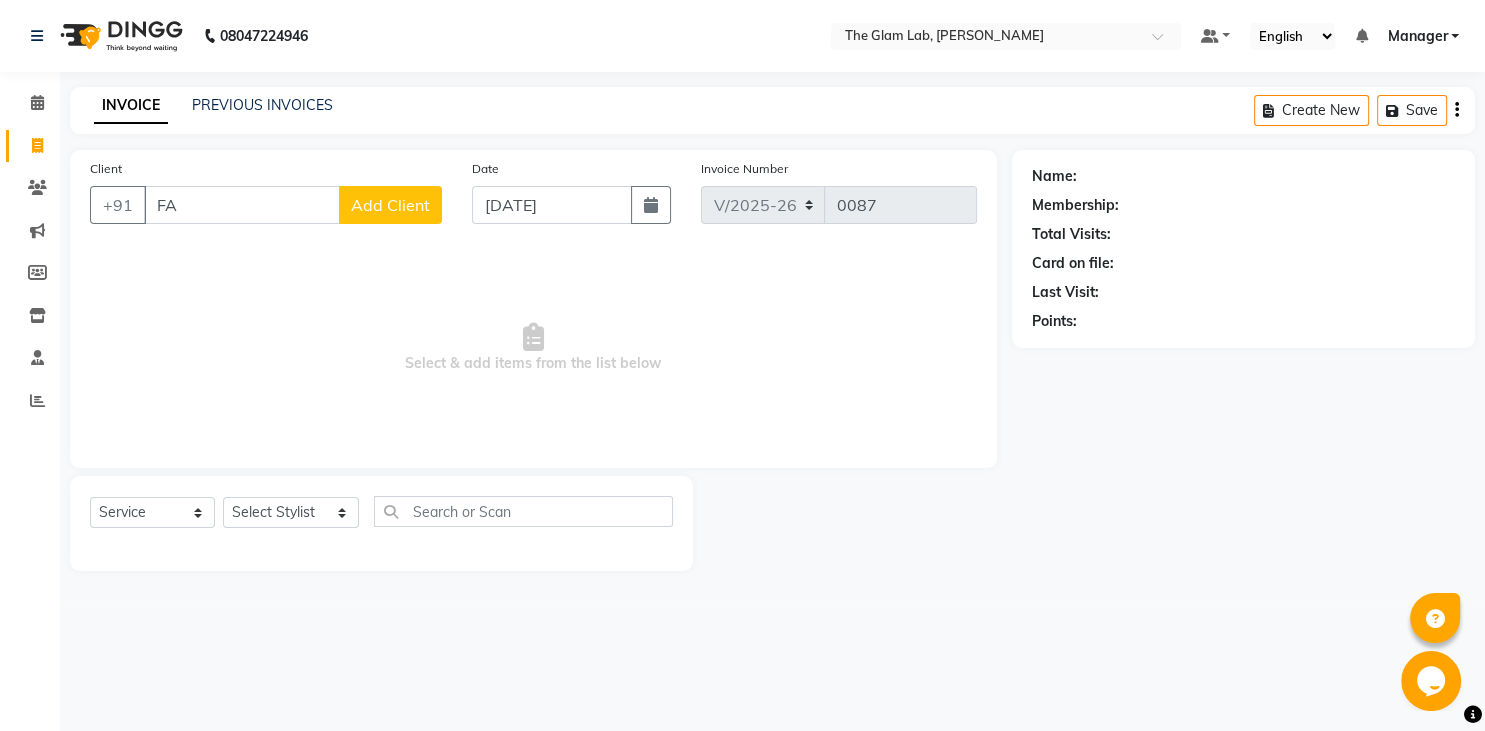 type on "F" 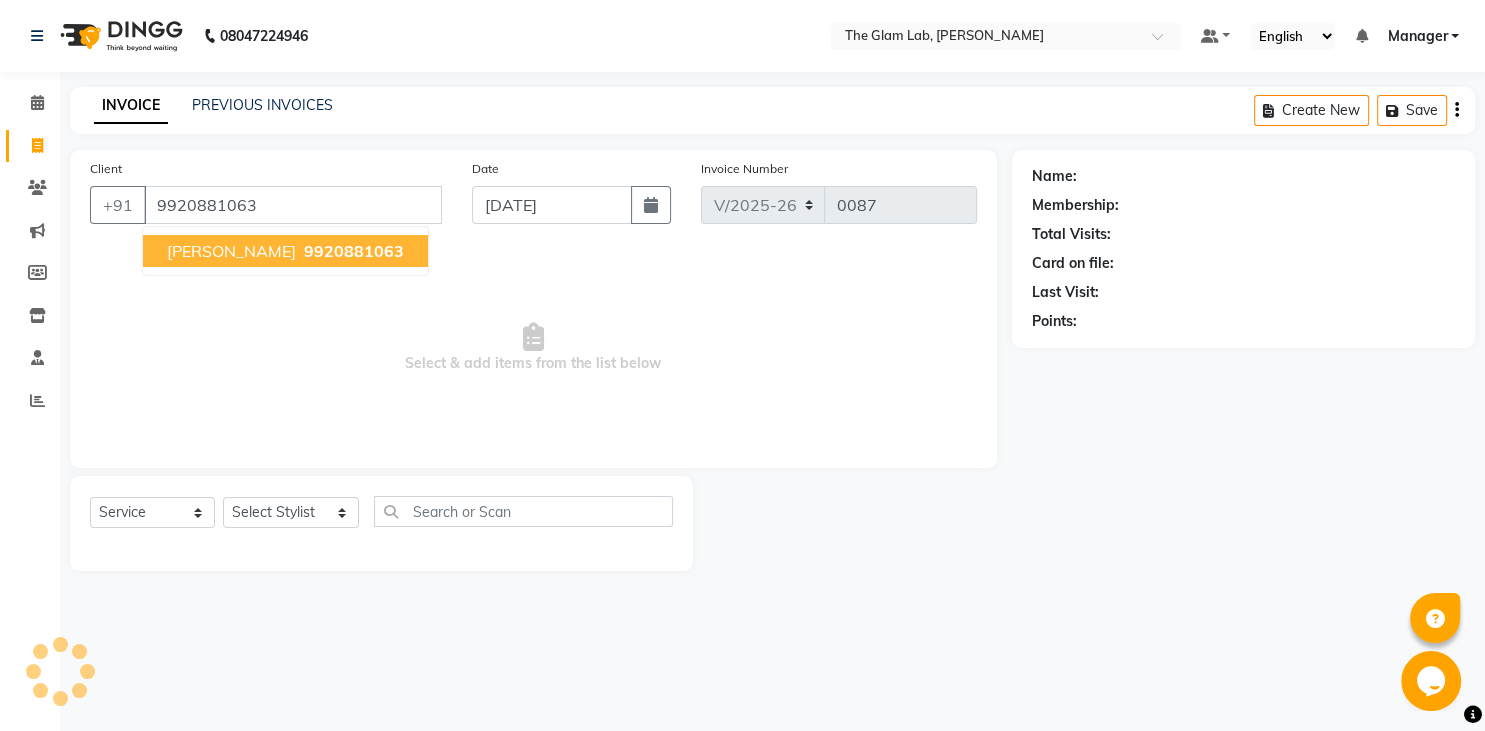 click on "9920881063" at bounding box center (354, 251) 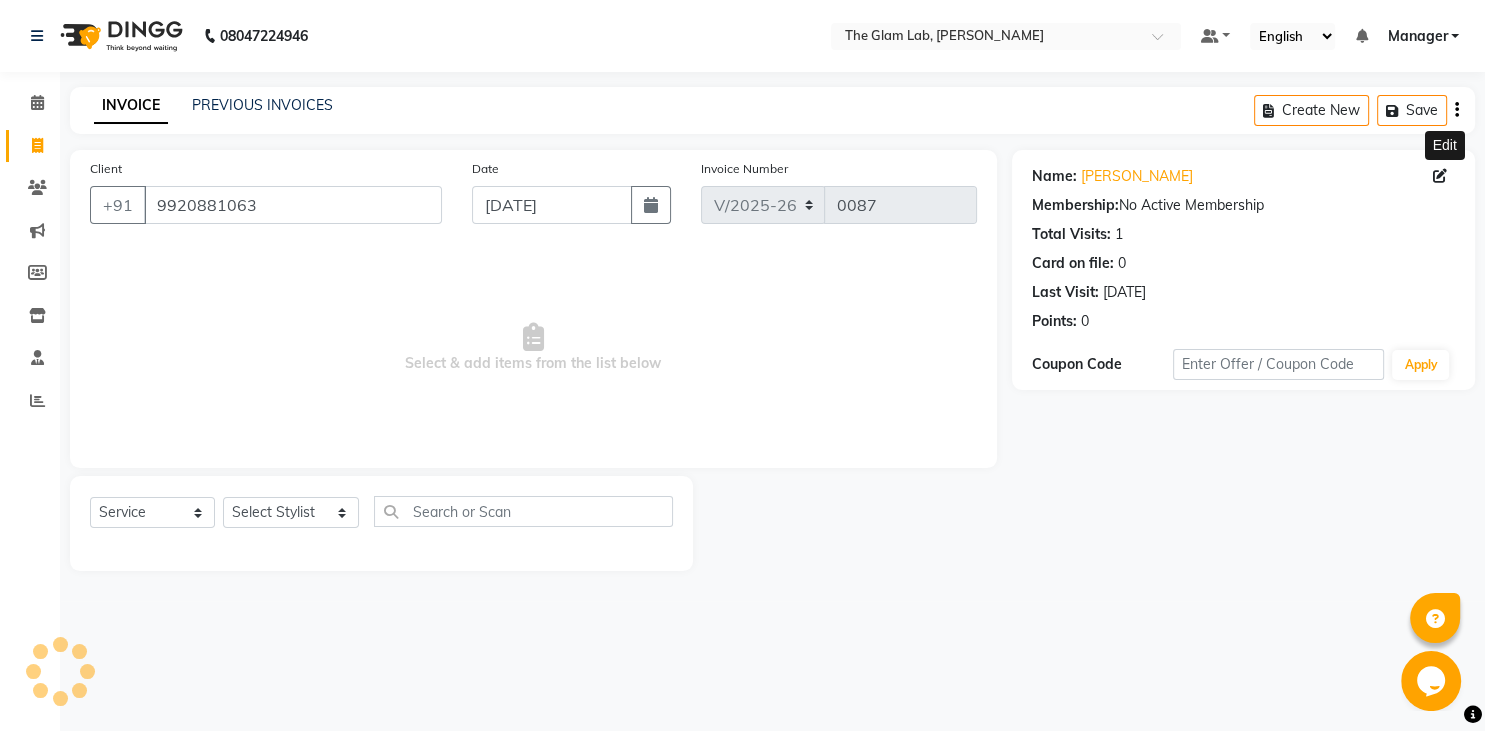click 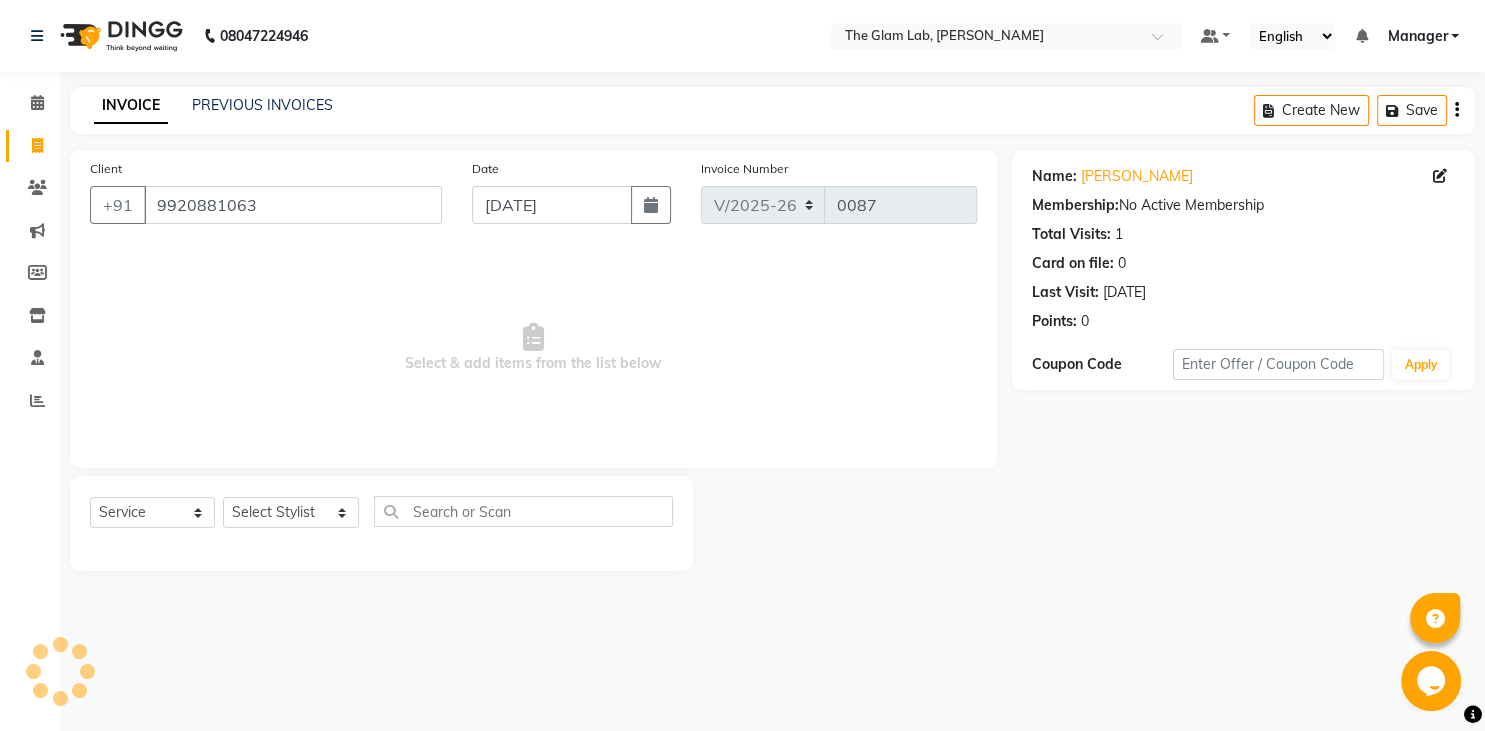 select on "22" 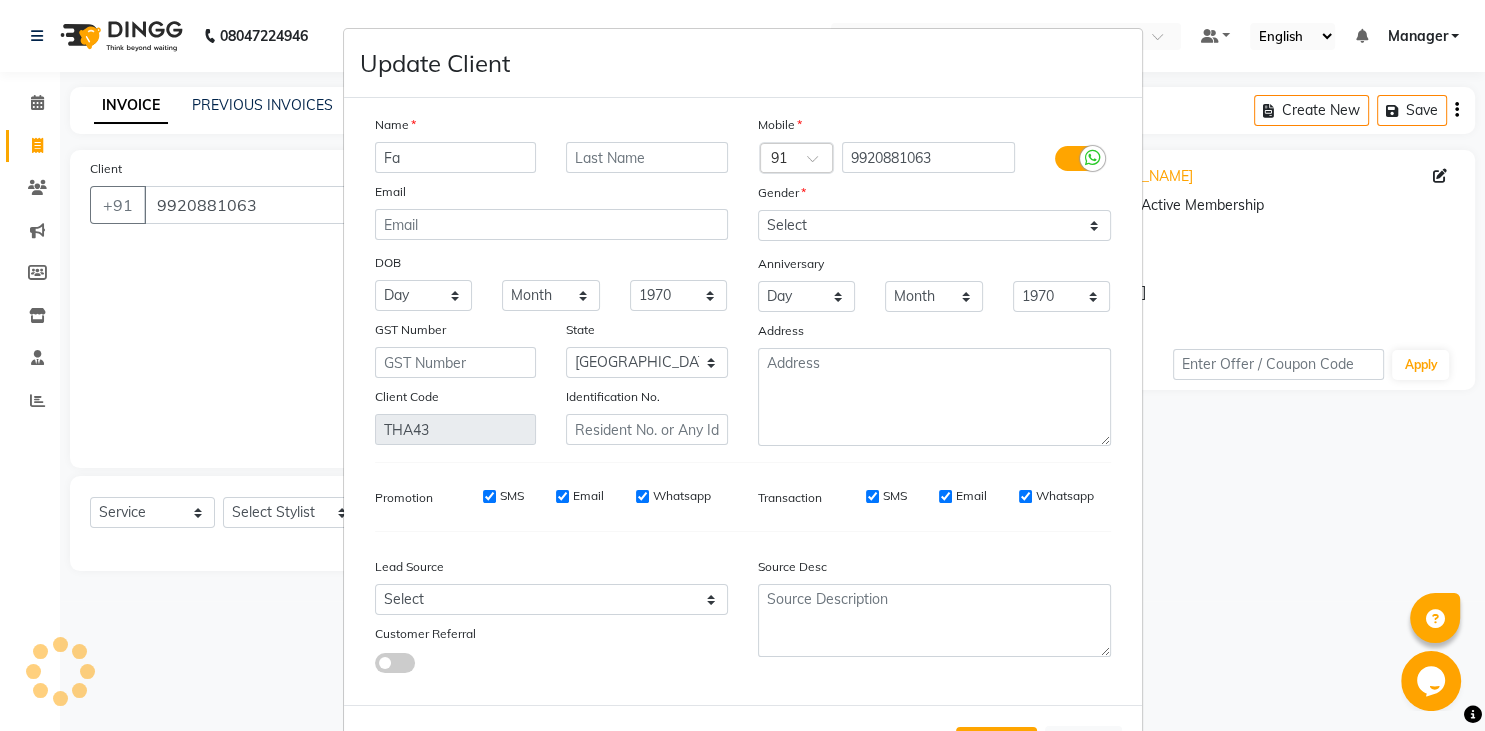 type on "F" 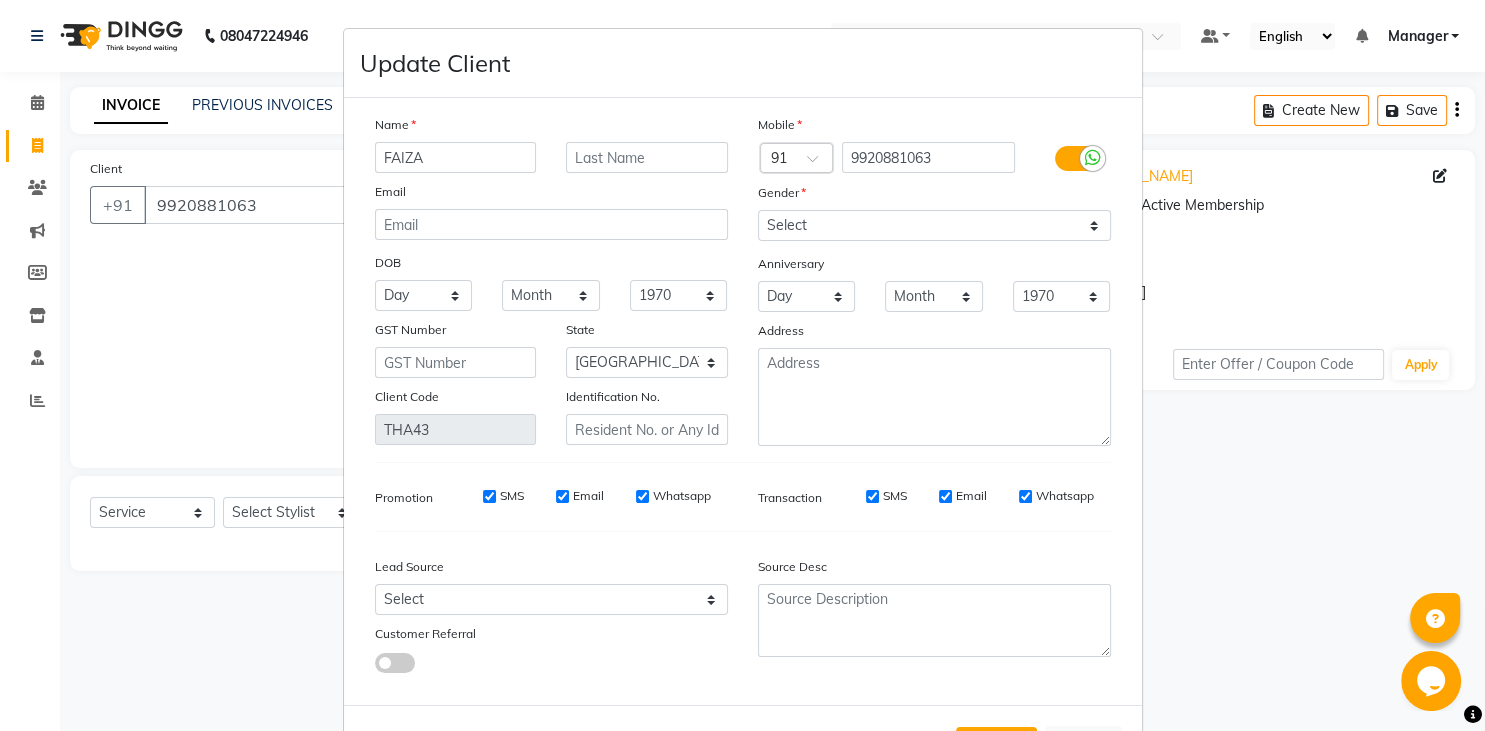scroll, scrollTop: 86, scrollLeft: 0, axis: vertical 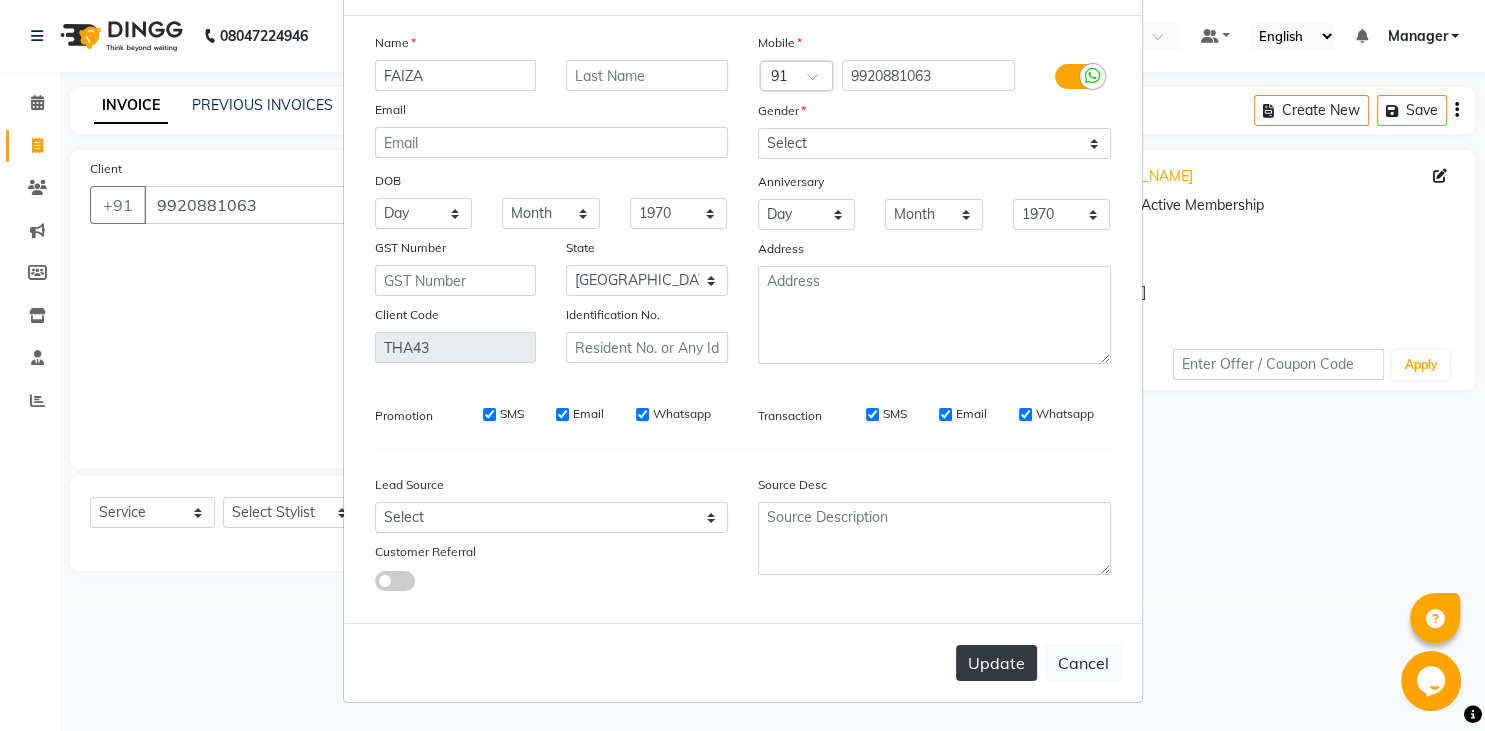 type on "FAIZA" 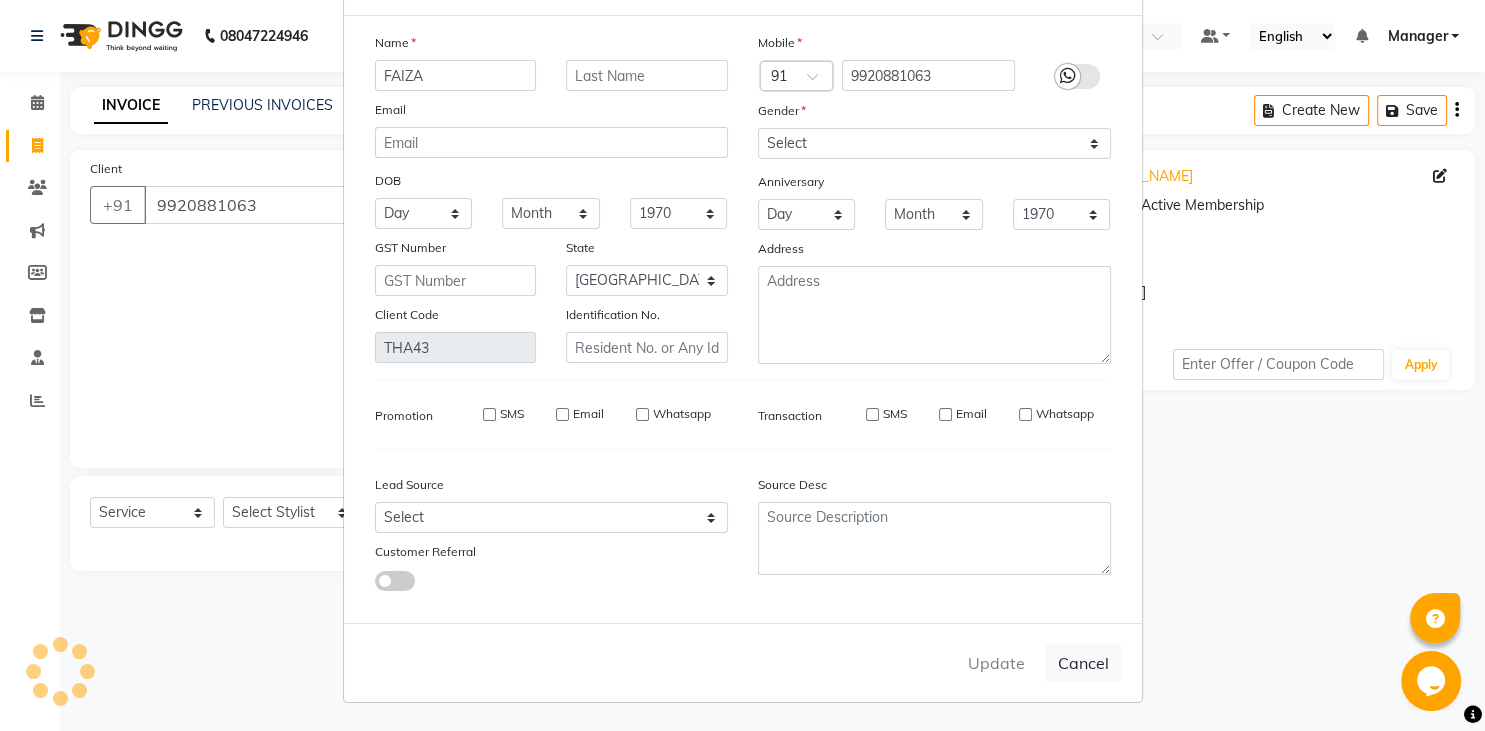 type 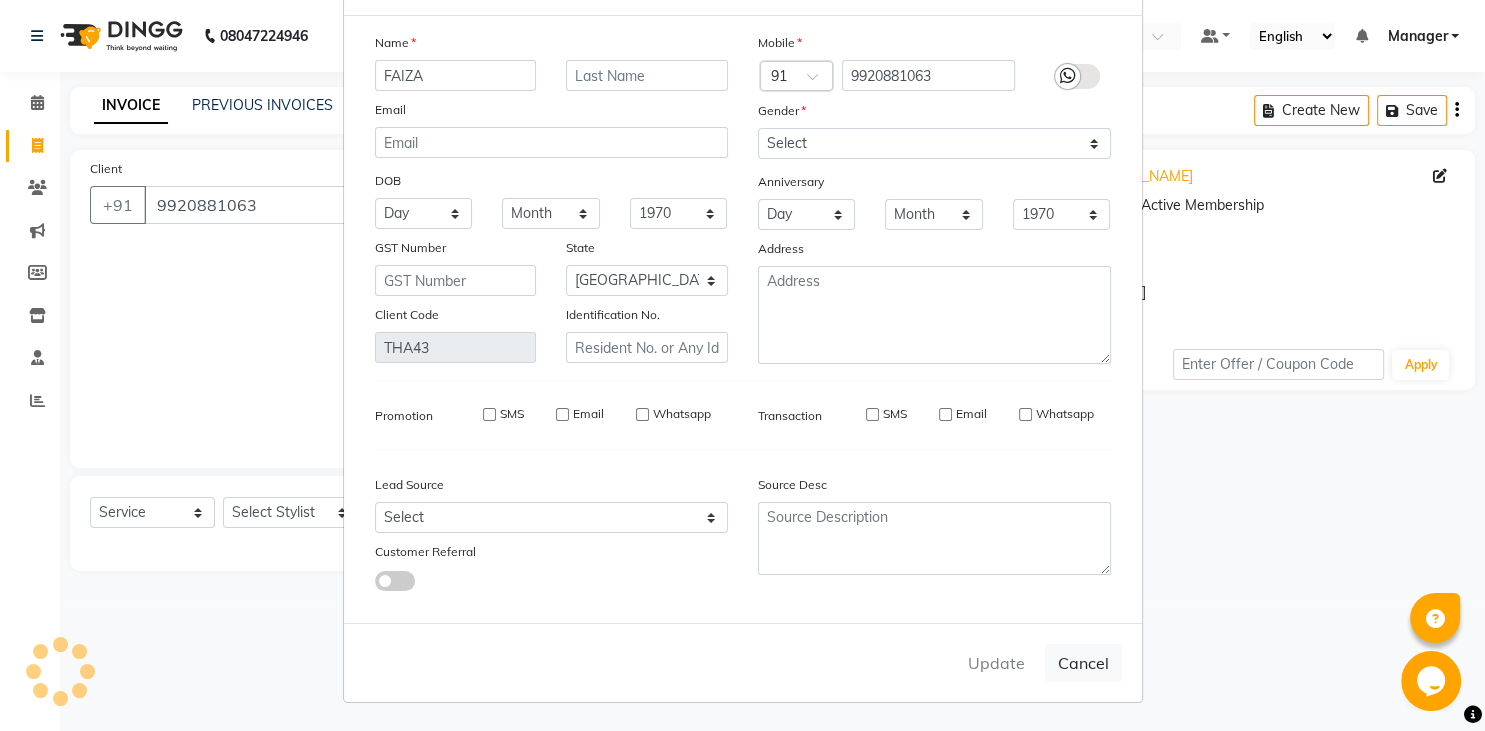 select 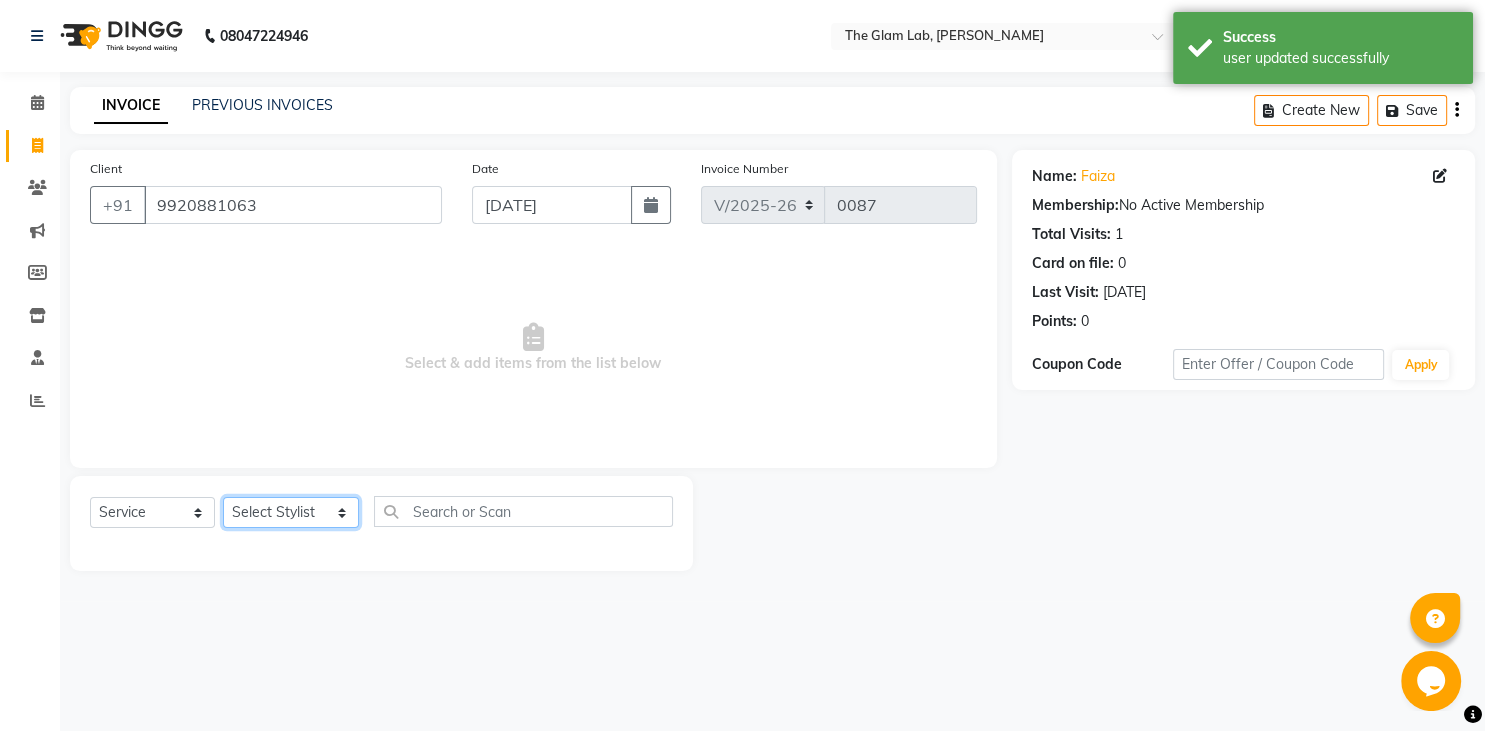 click on "Select Stylist [PERSON_NAME] [PERSON_NAME] [PERSON_NAME] BOSS [PERSON_NAME] Manager    [PERSON_NAME]  [PERSON_NAME] [PERSON_NAME] [PERSON_NAME] [PERSON_NAME]  [PERSON_NAME] [PERSON_NAME] SANKAT" 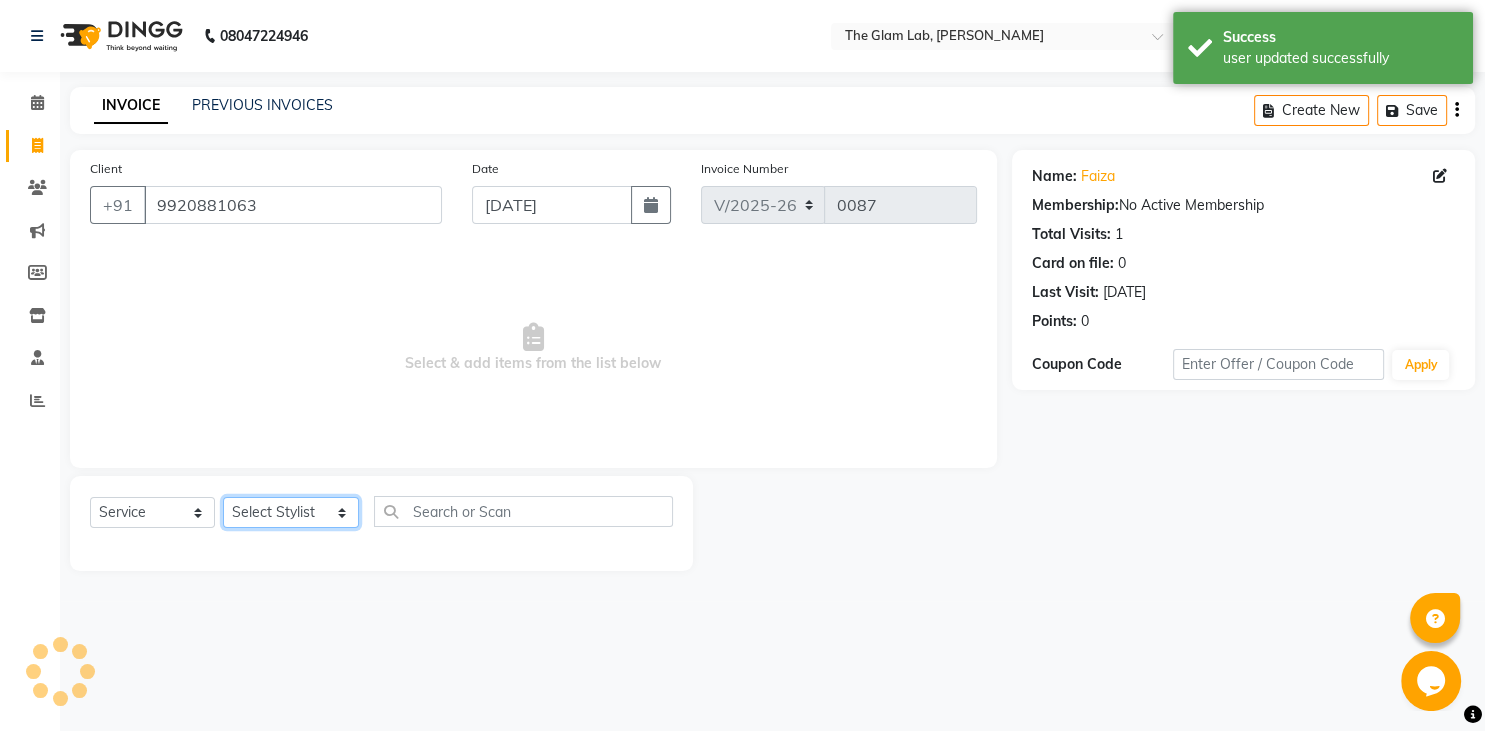 select on "85994" 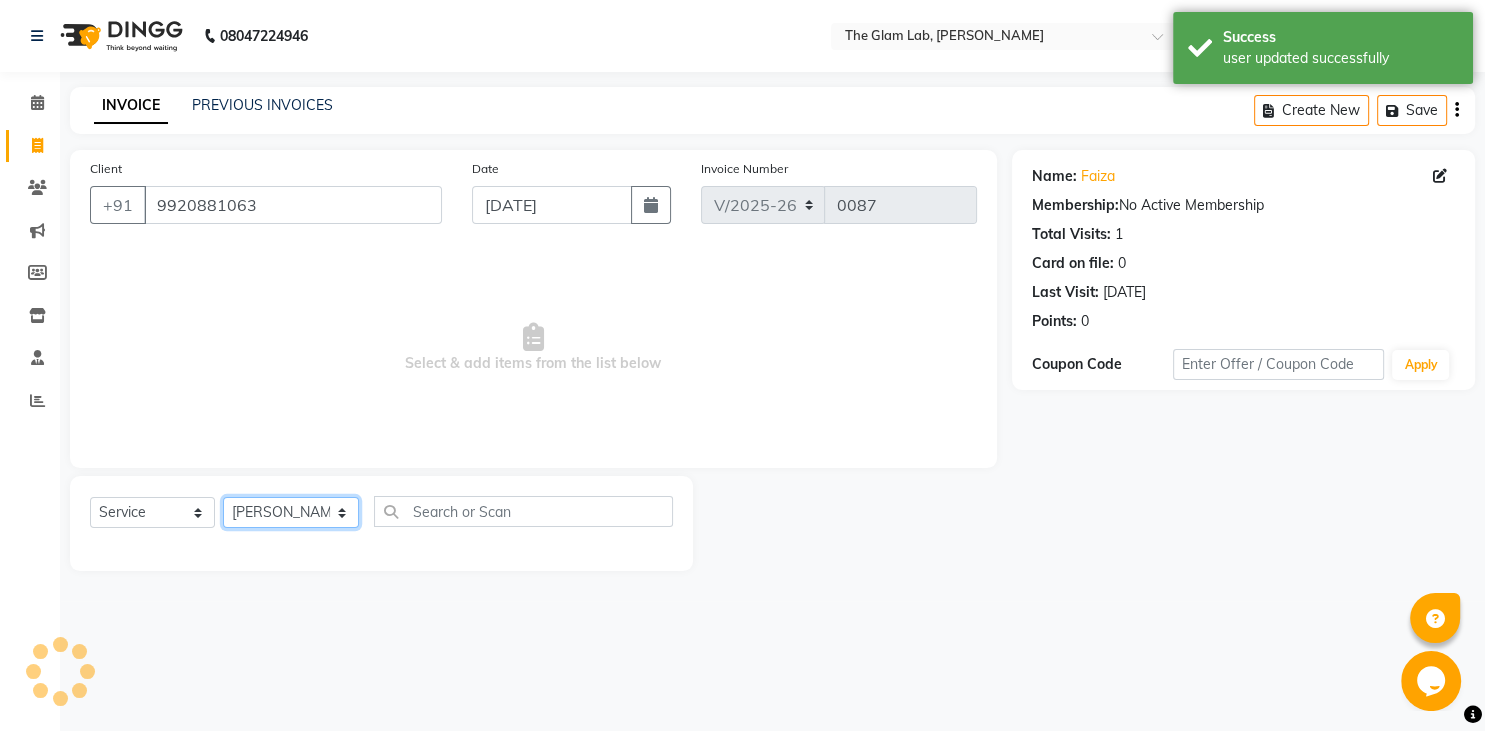 click on "[PERSON_NAME]" 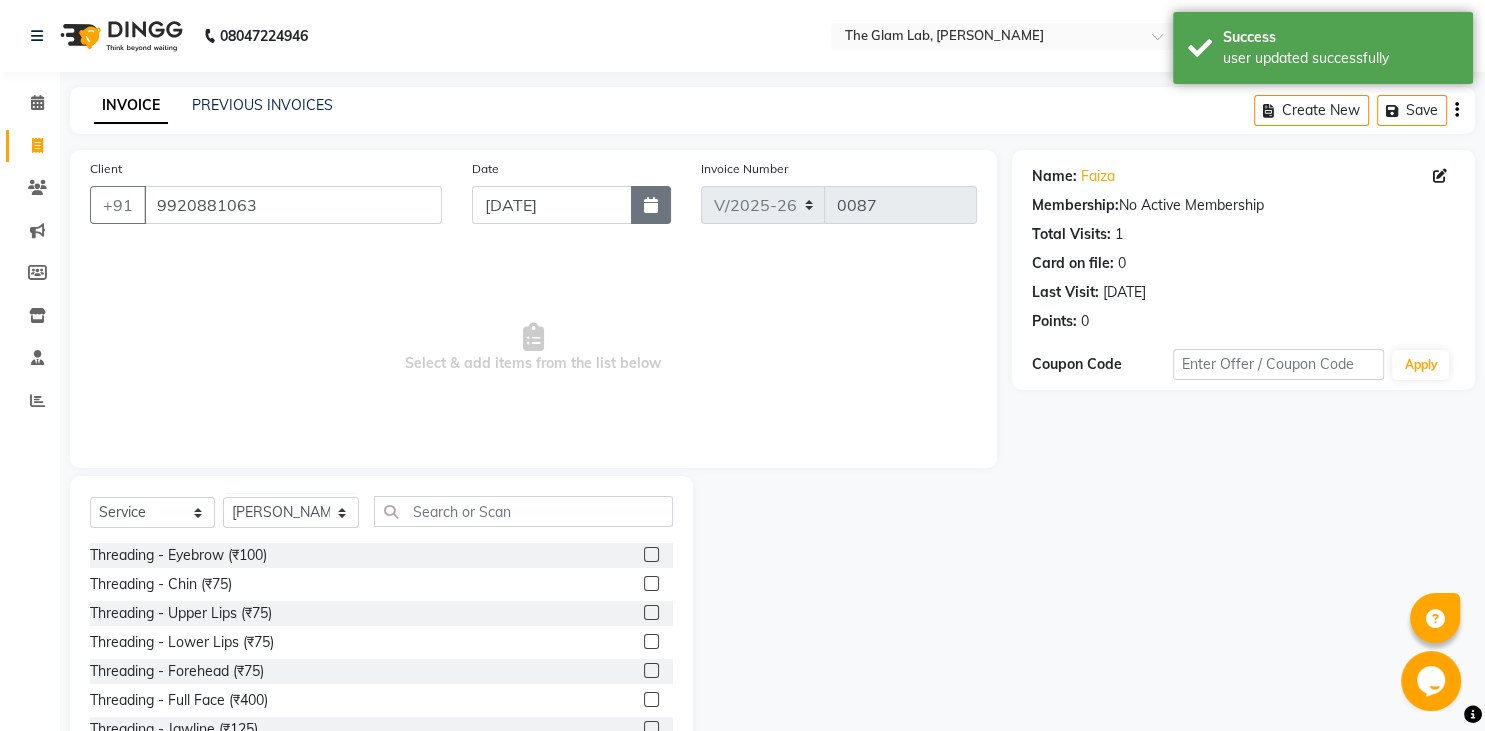 click 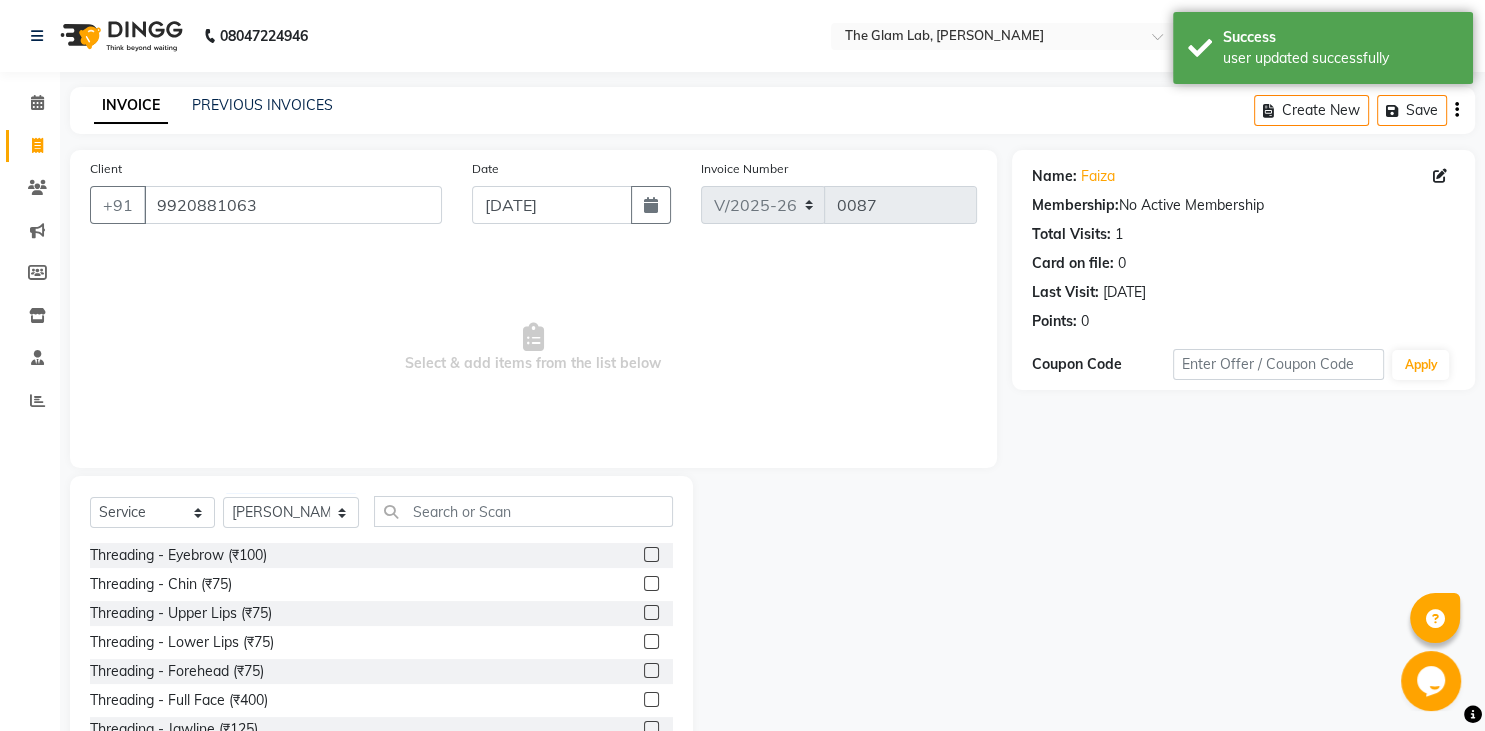 select on "7" 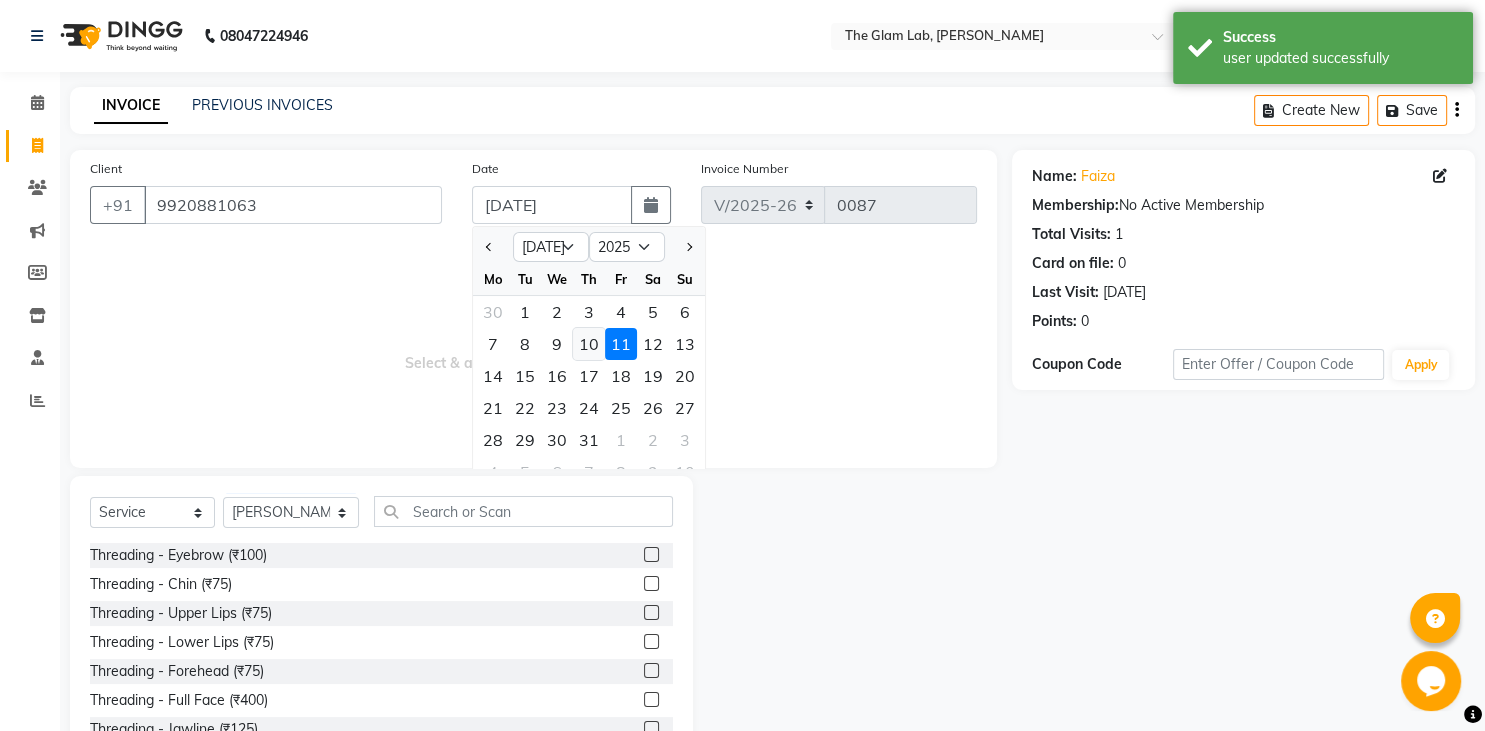 click on "10" 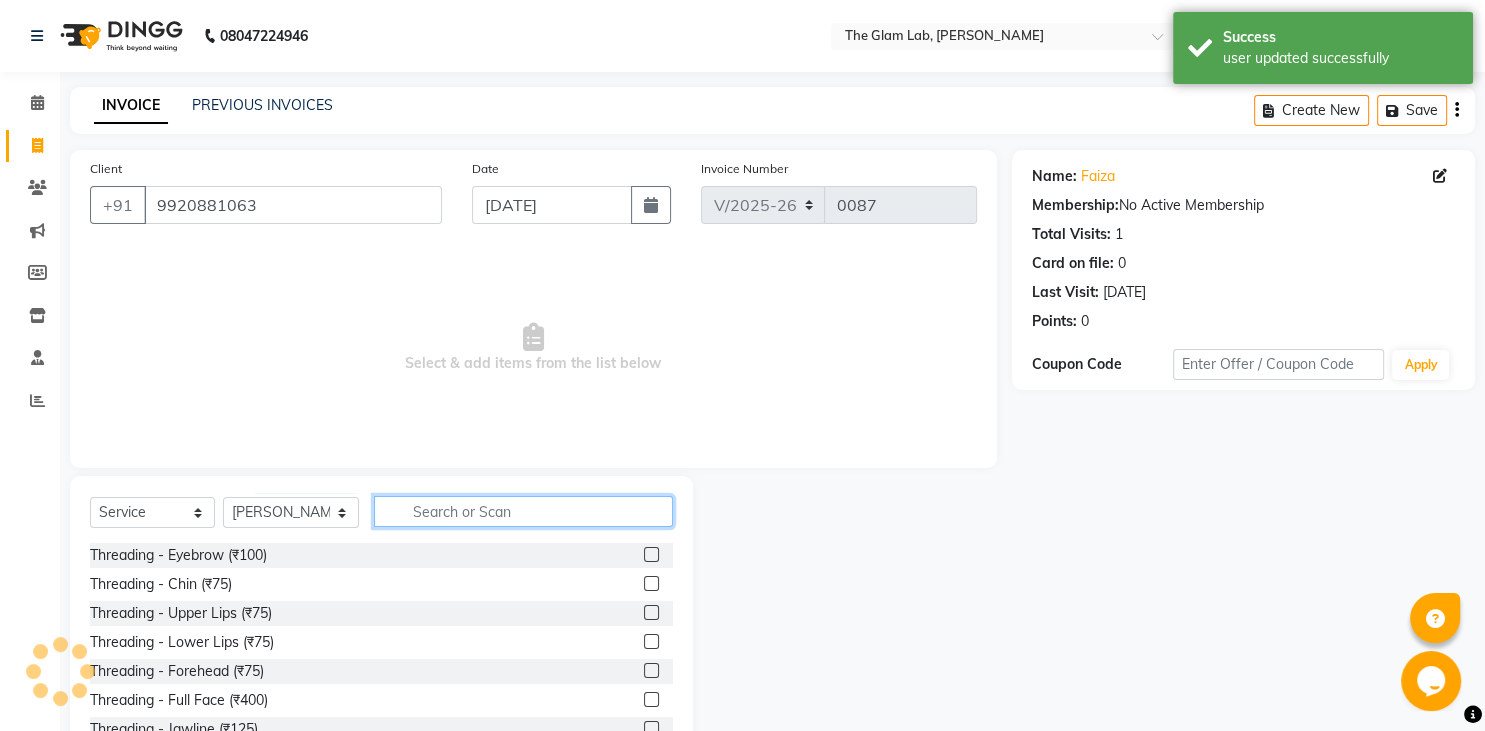 click 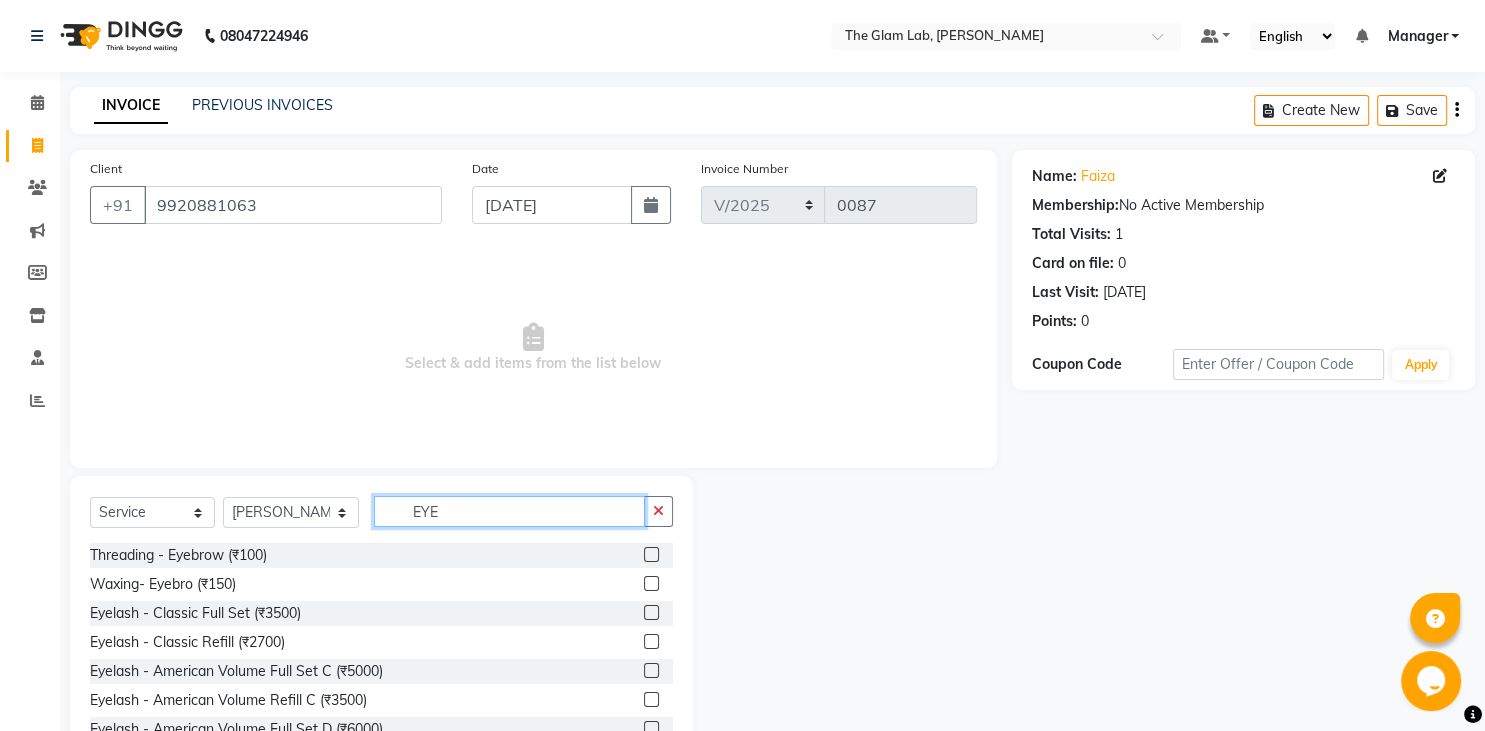 type on "EYE" 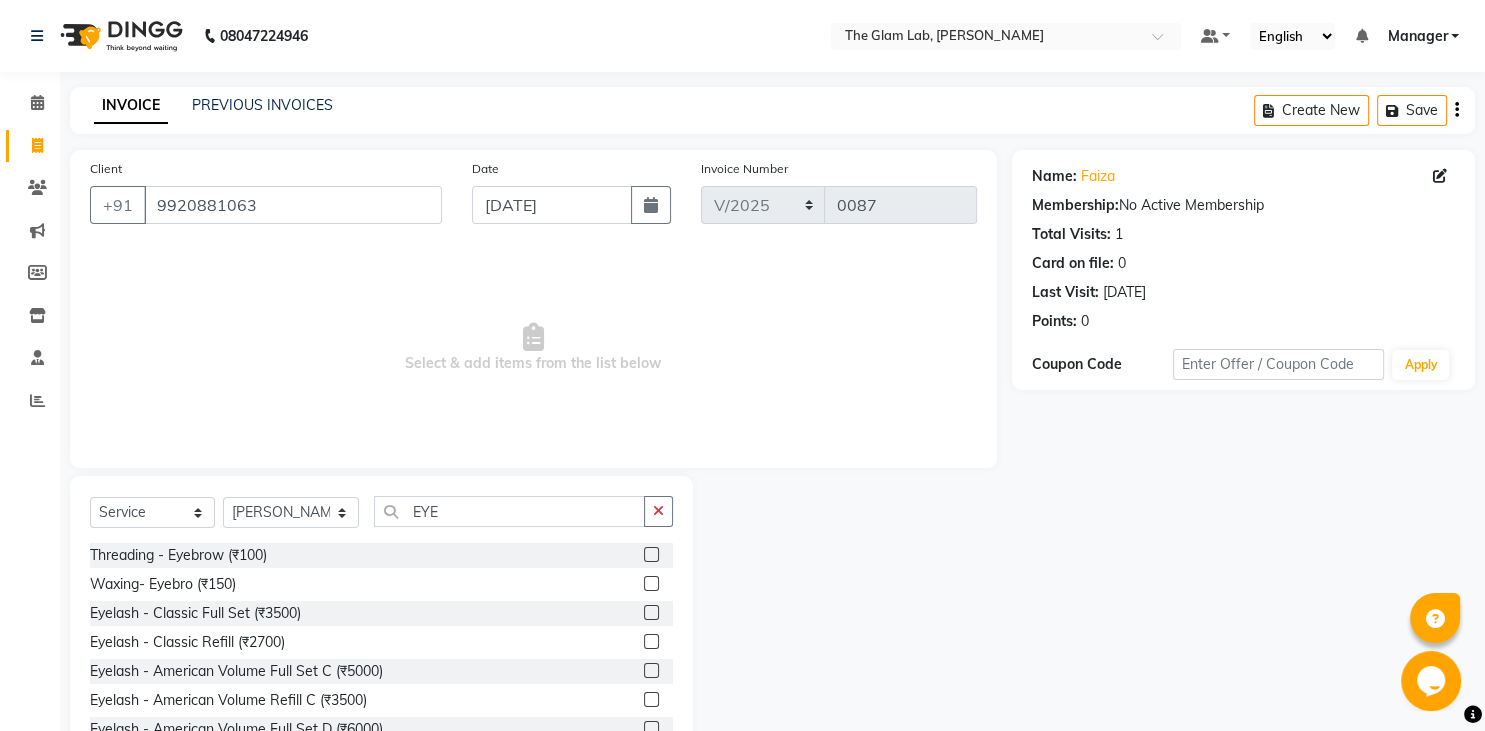click 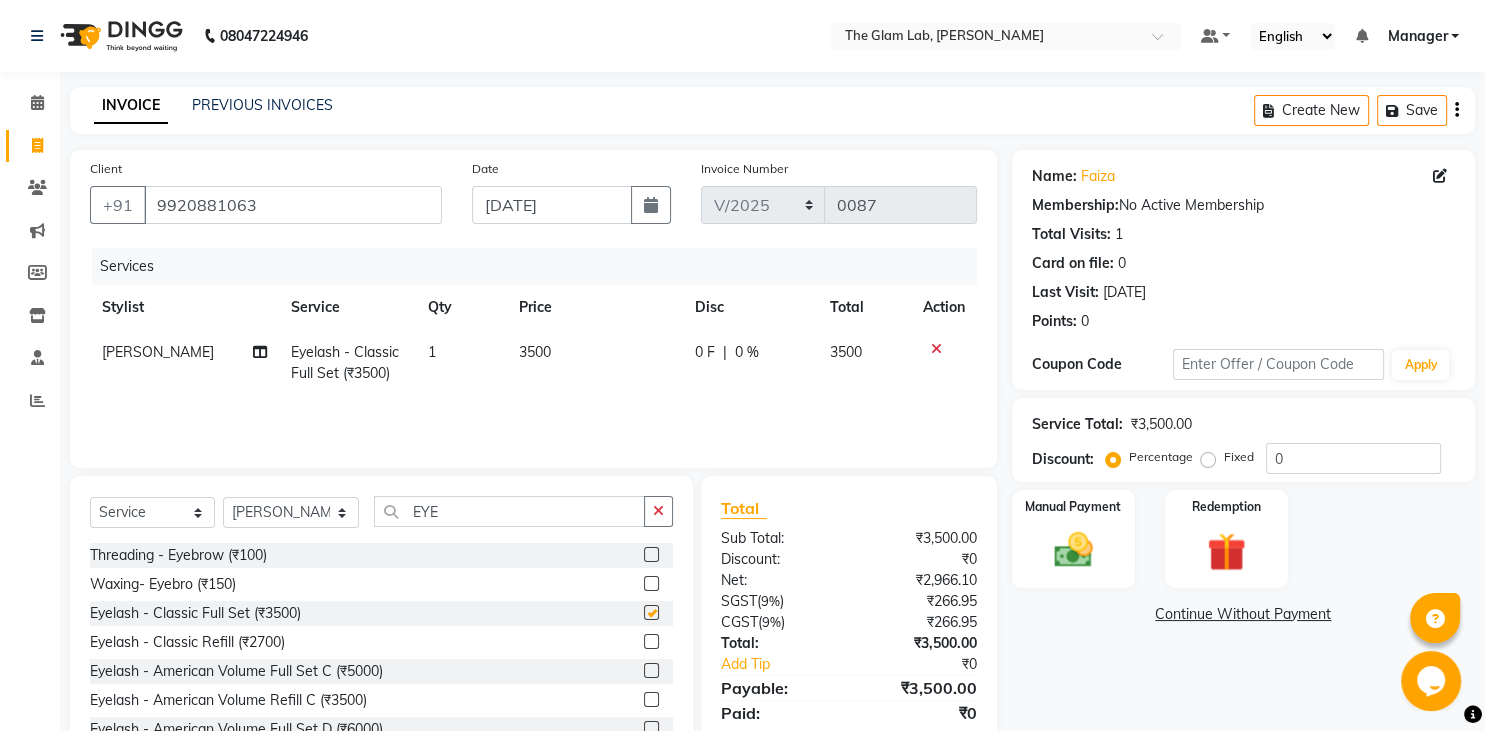 checkbox on "false" 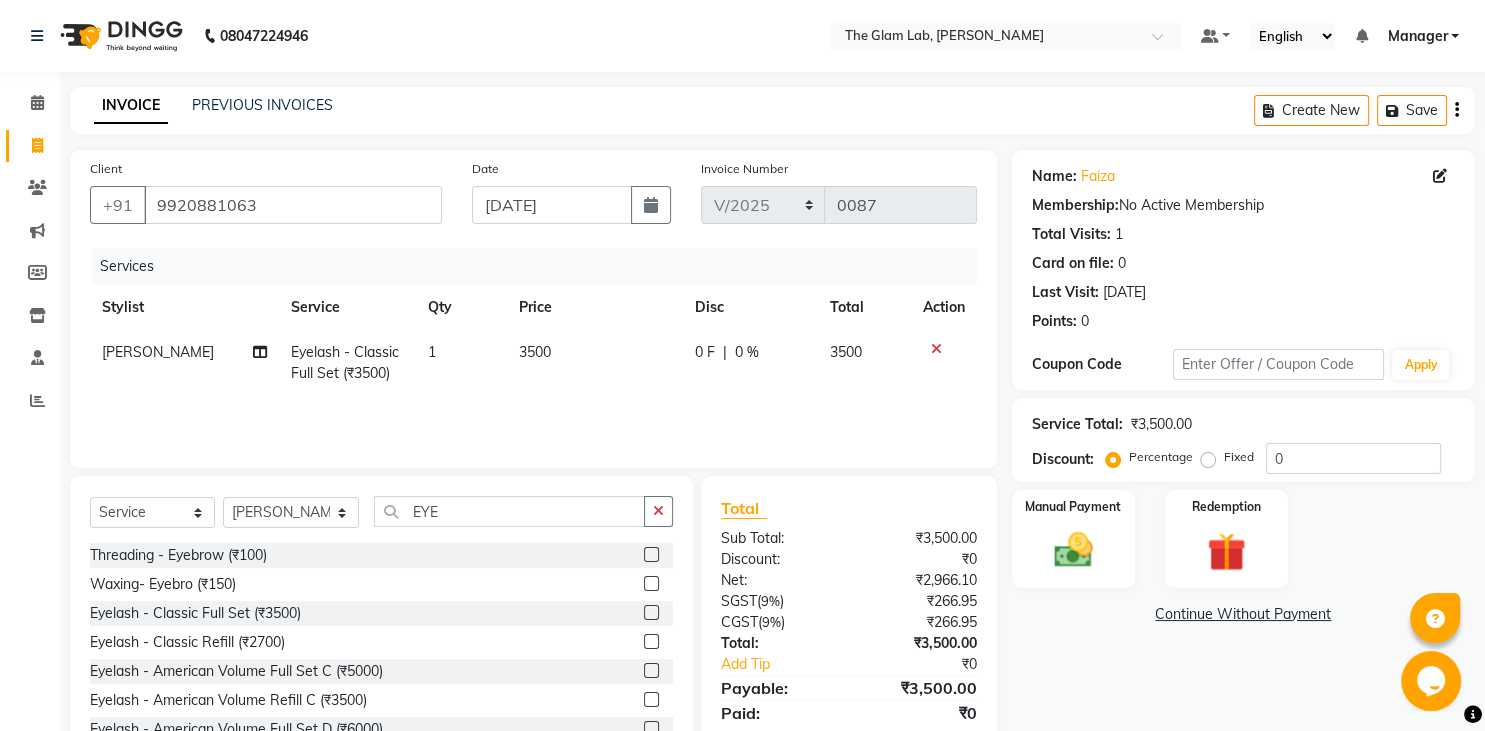 click on "3500" 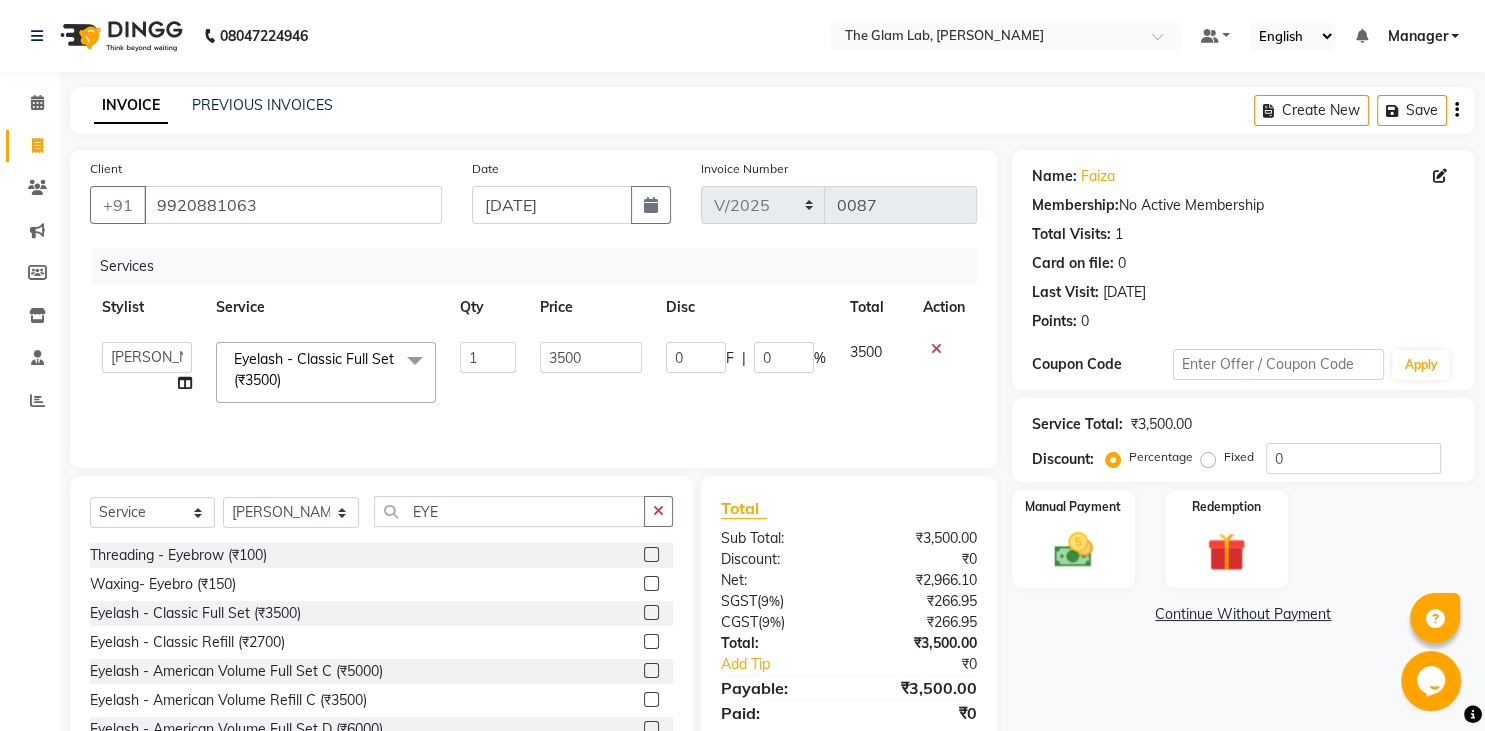 click on "3500" 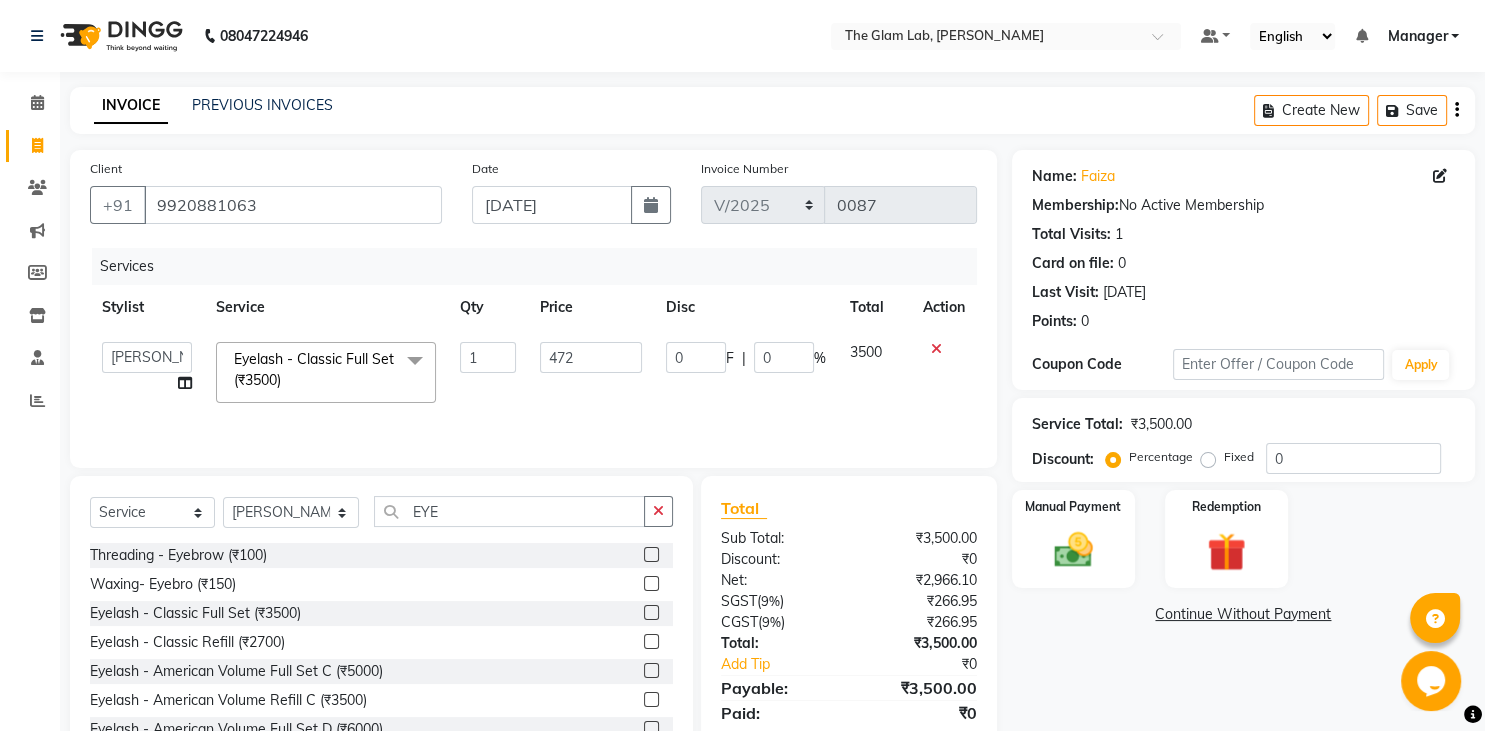 type on "4720" 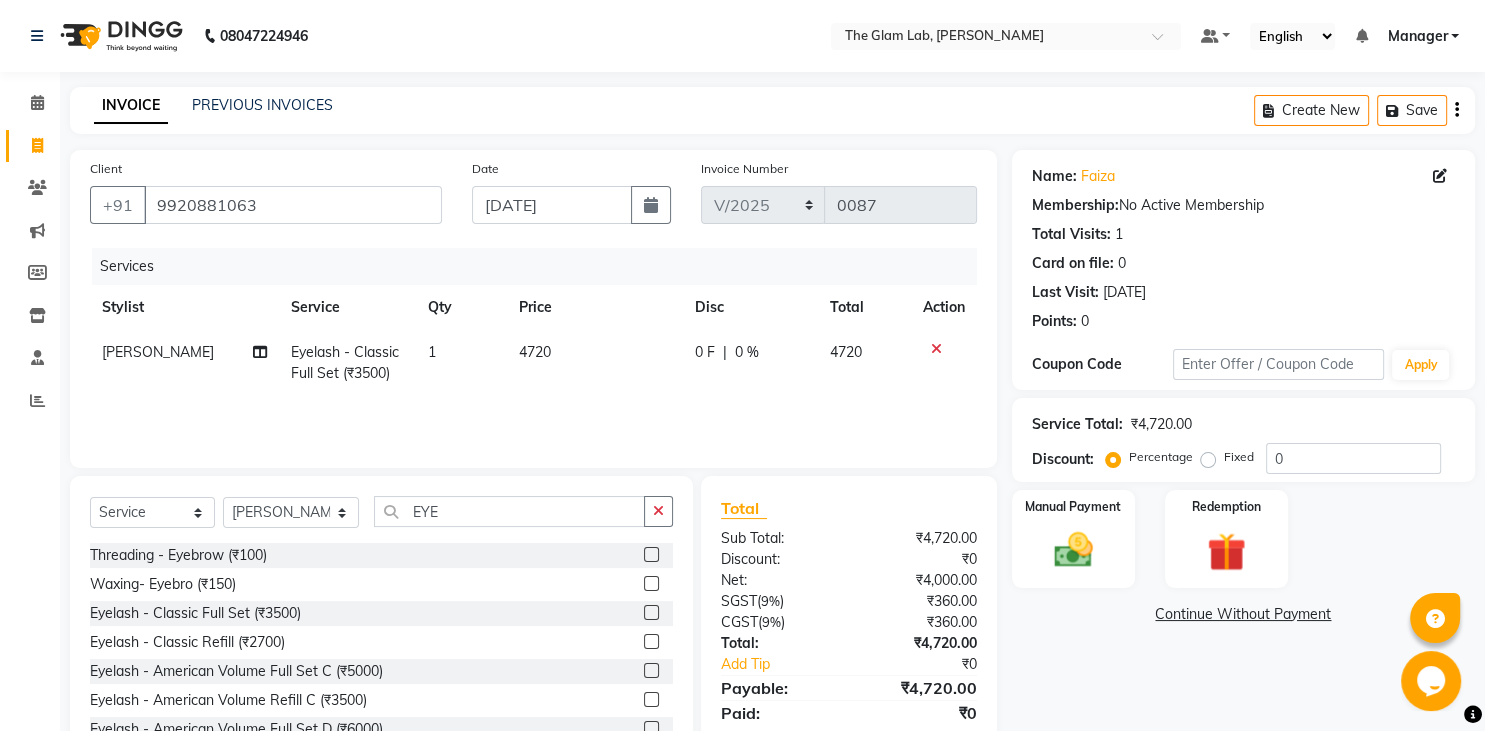 click on "Services Stylist Service Qty Price Disc Total Action [PERSON_NAME] Eyelash - Classic Full Set (₹3500) 1 4720 0 F | 0 % 4720" 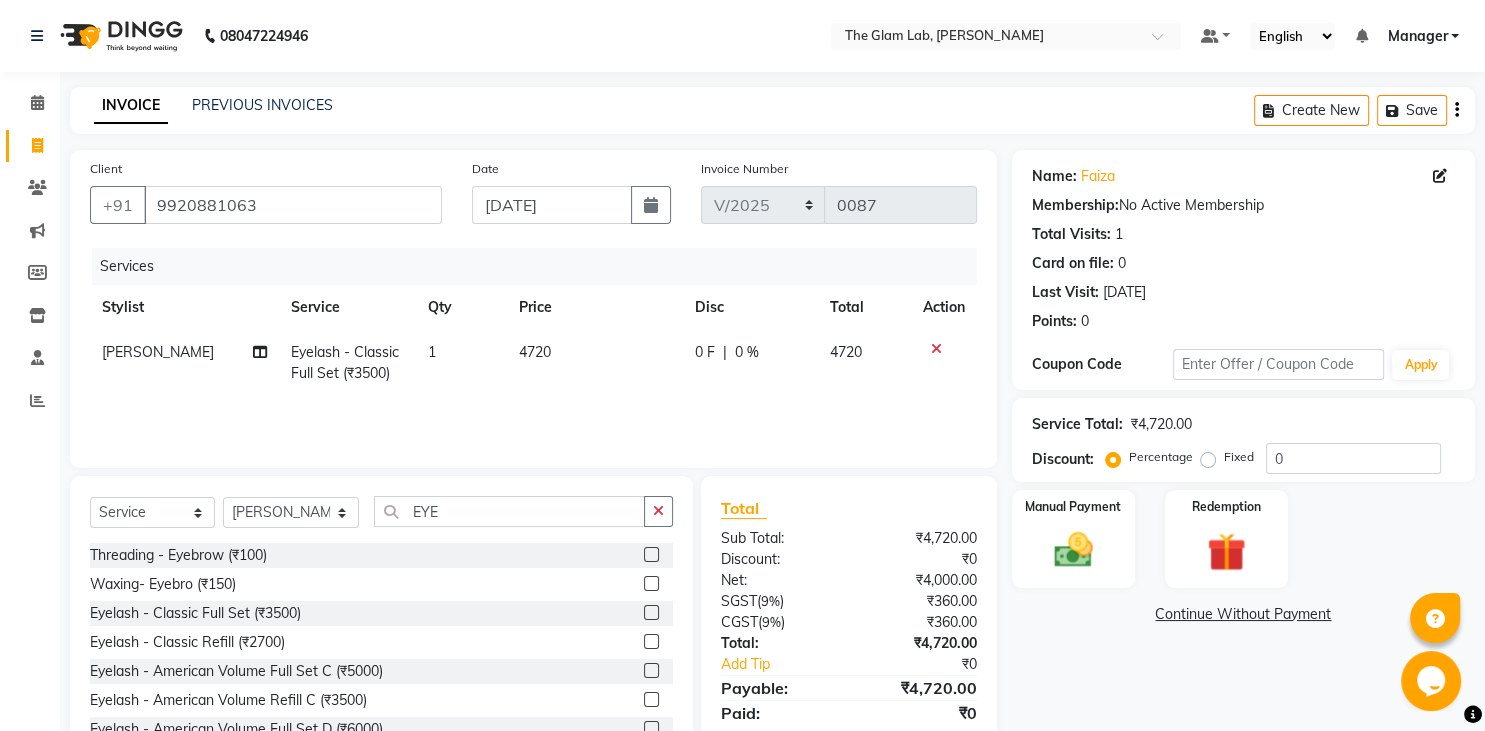 scroll, scrollTop: 70, scrollLeft: 0, axis: vertical 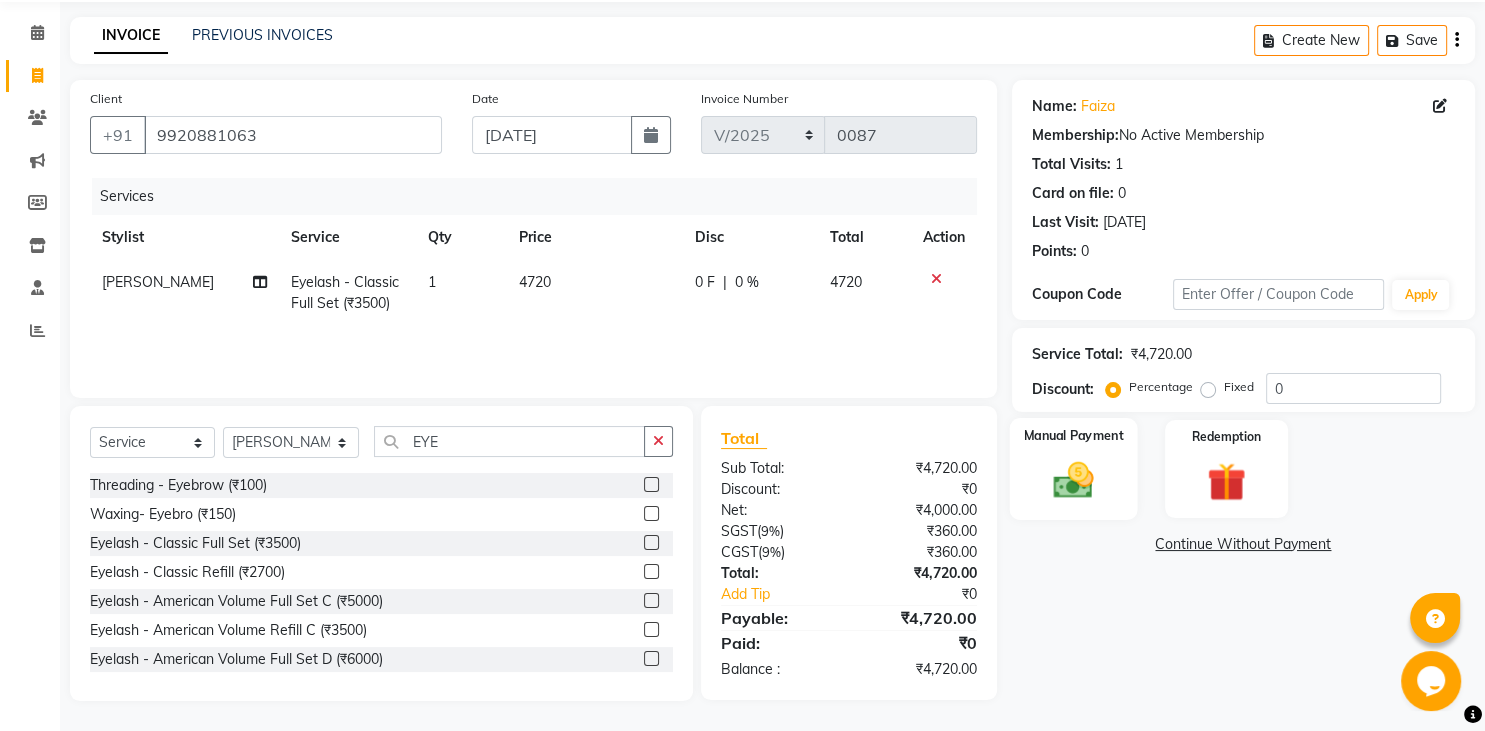 click on "Manual Payment" 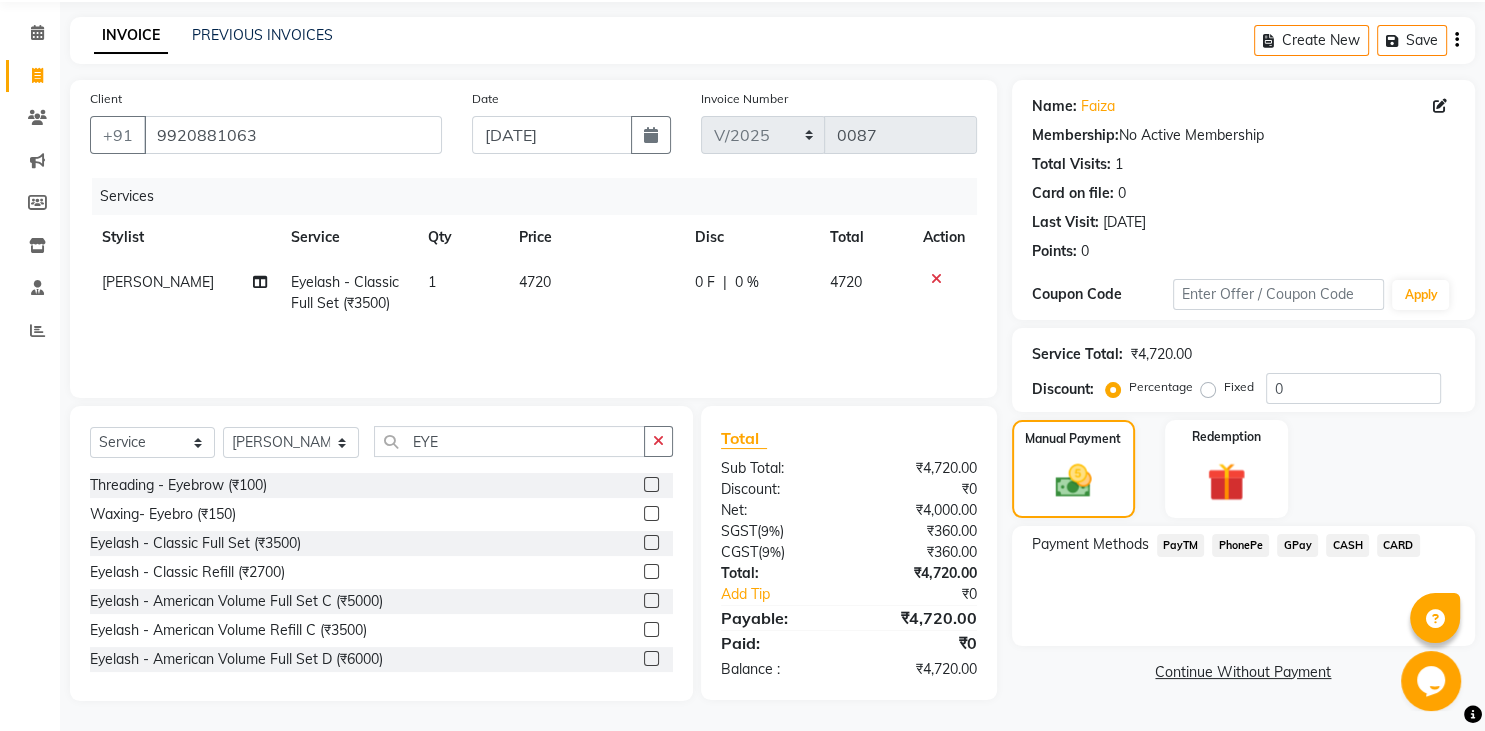 click on "CARD" 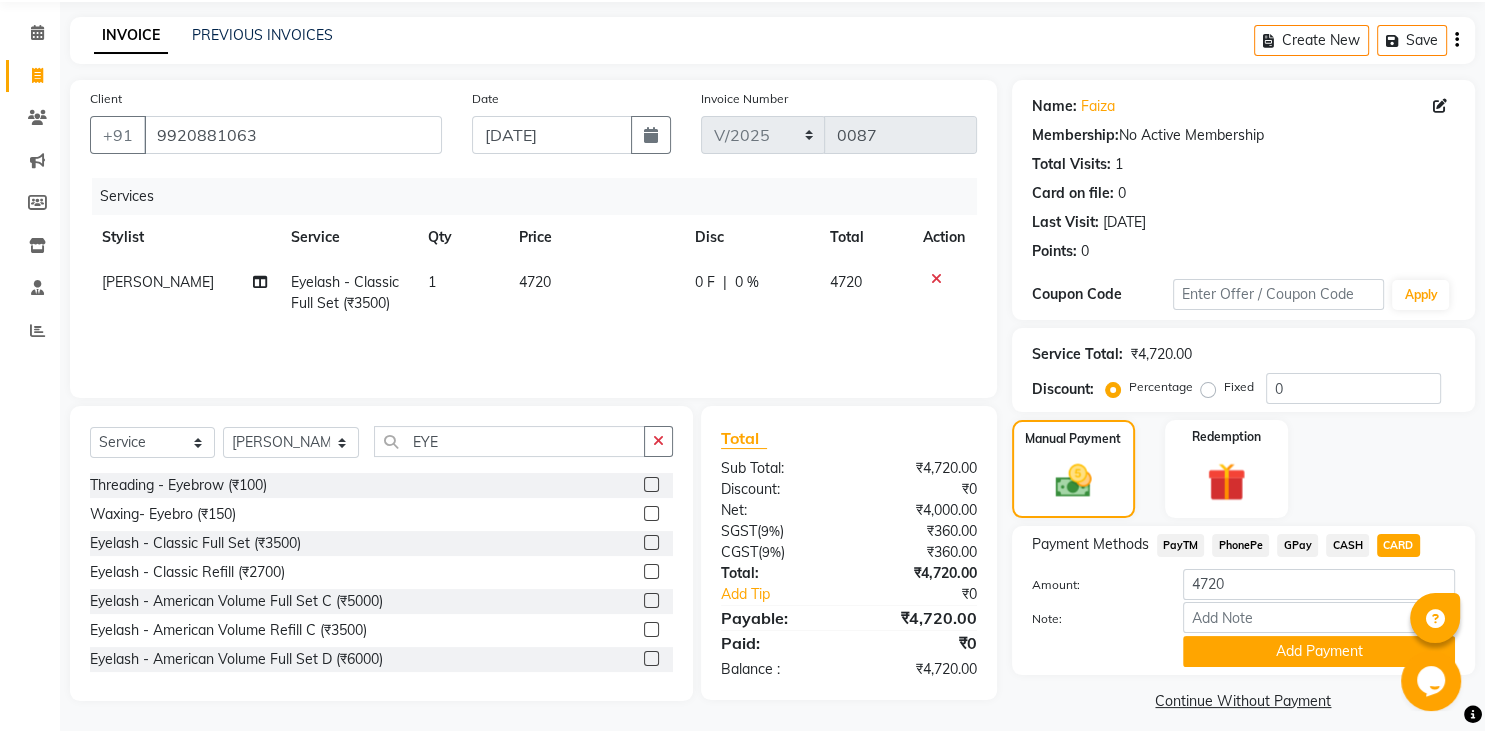 scroll, scrollTop: 108, scrollLeft: 0, axis: vertical 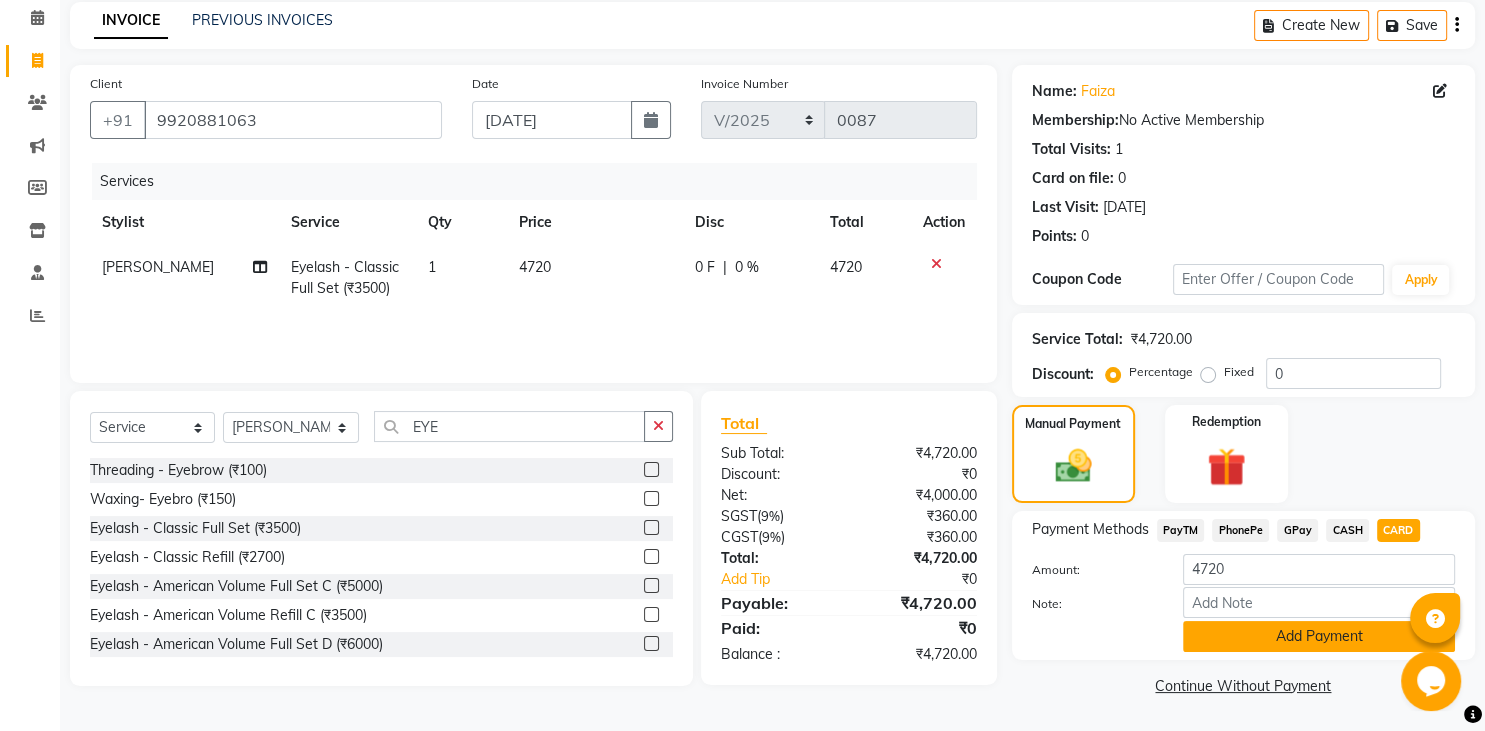 click on "Add Payment" 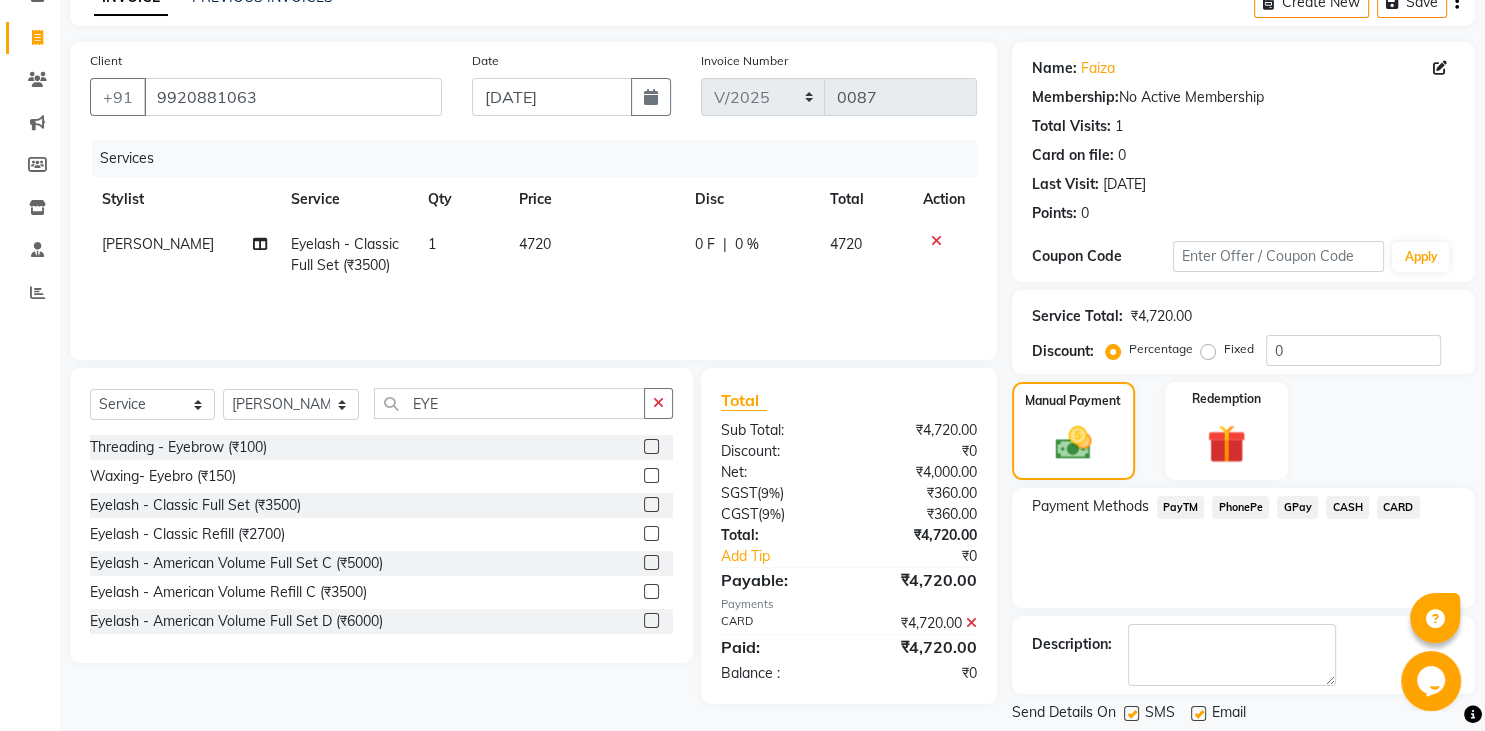 scroll, scrollTop: 190, scrollLeft: 0, axis: vertical 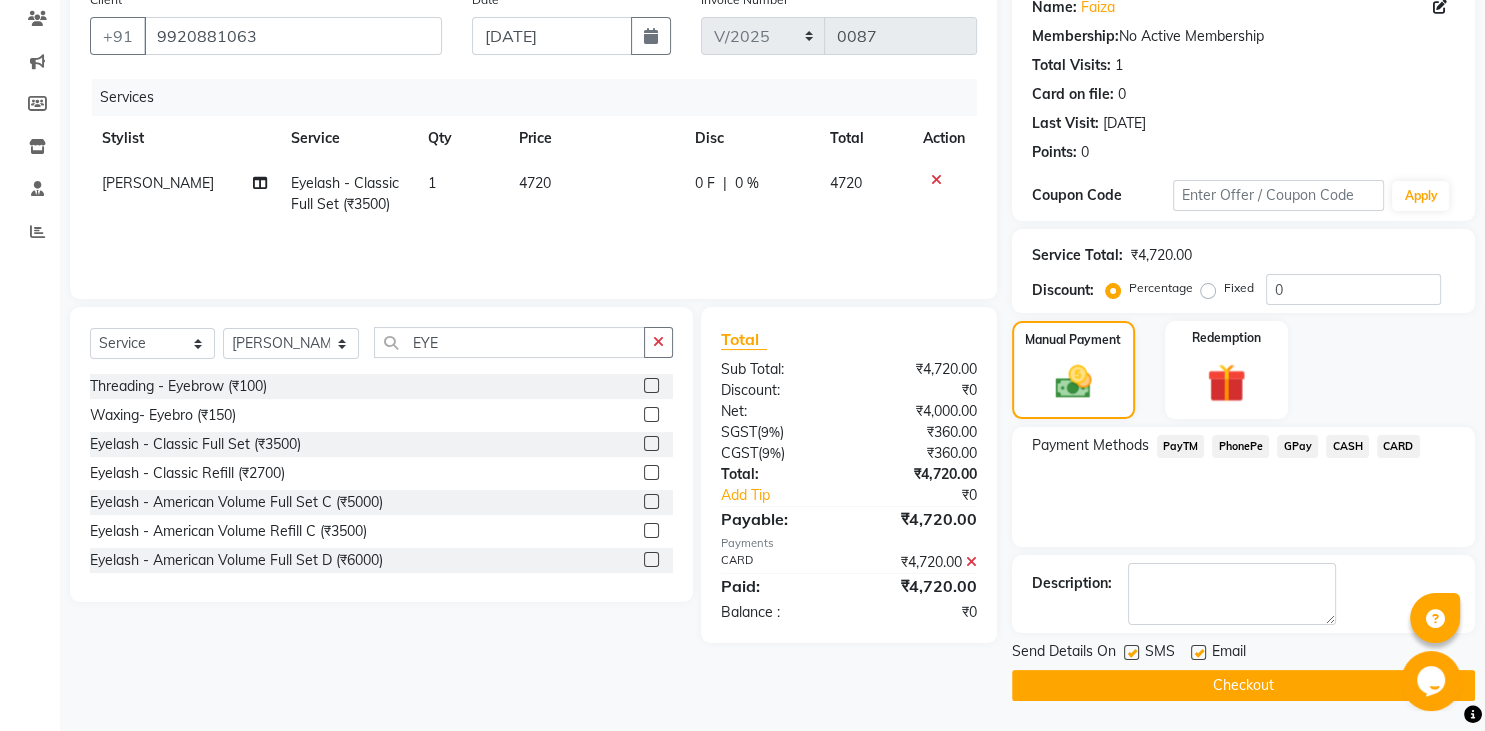 click 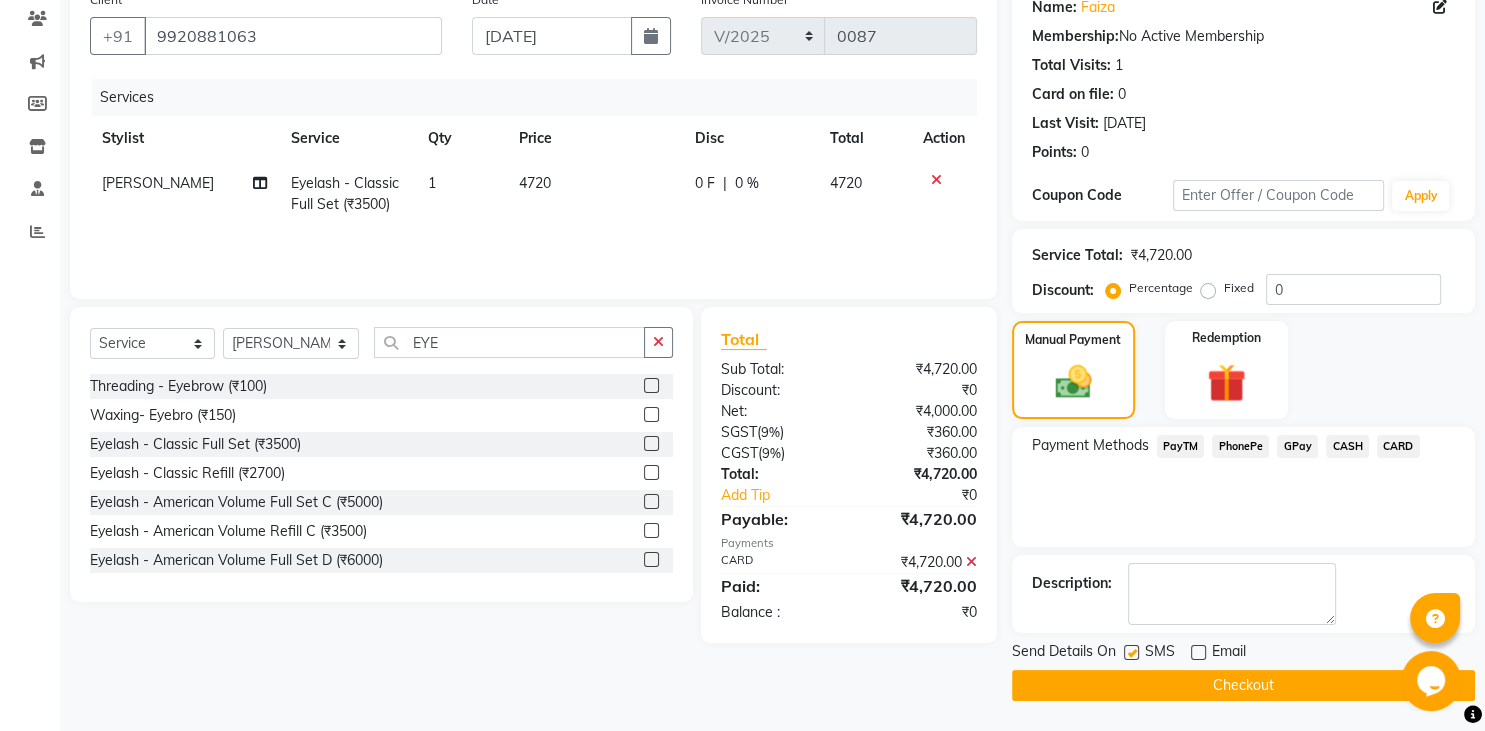 click 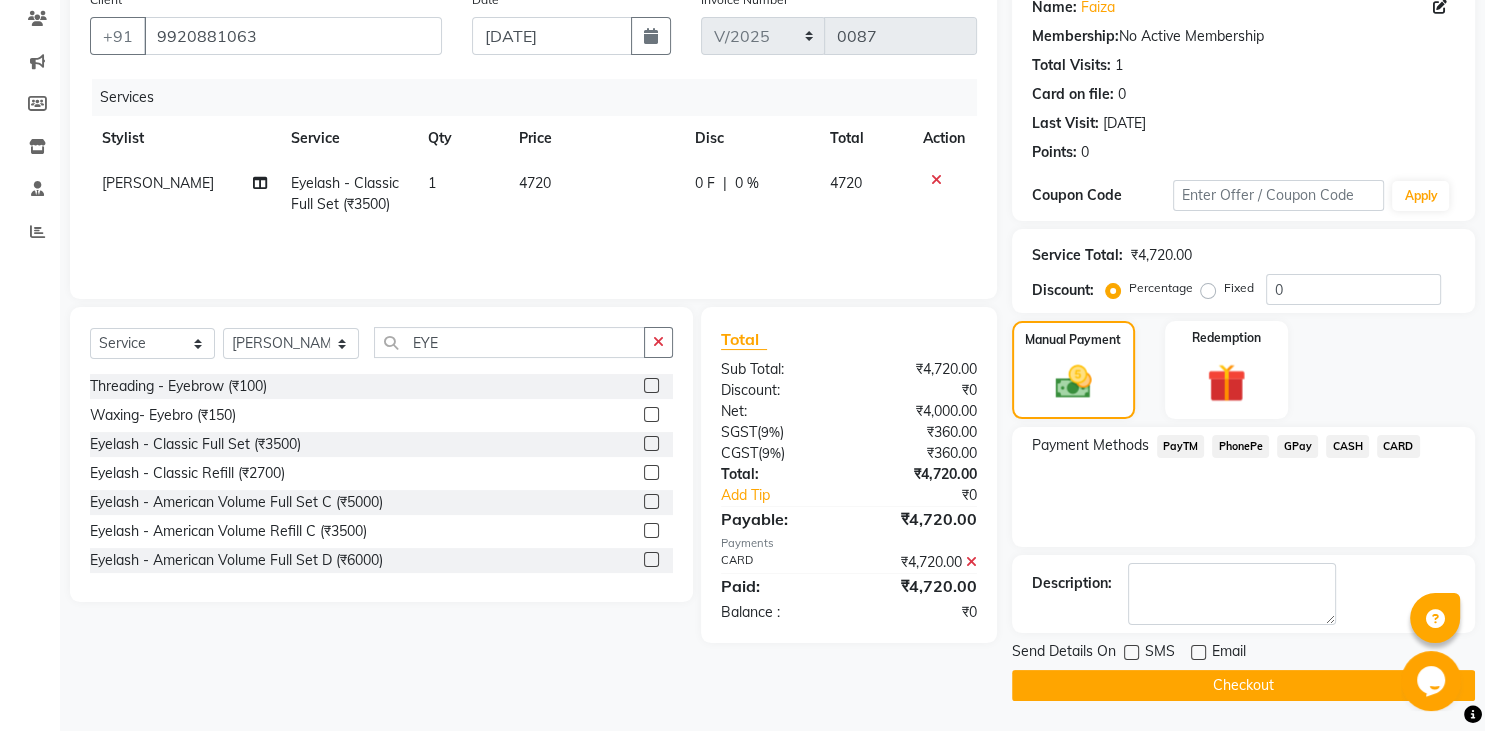 click on "Checkout" 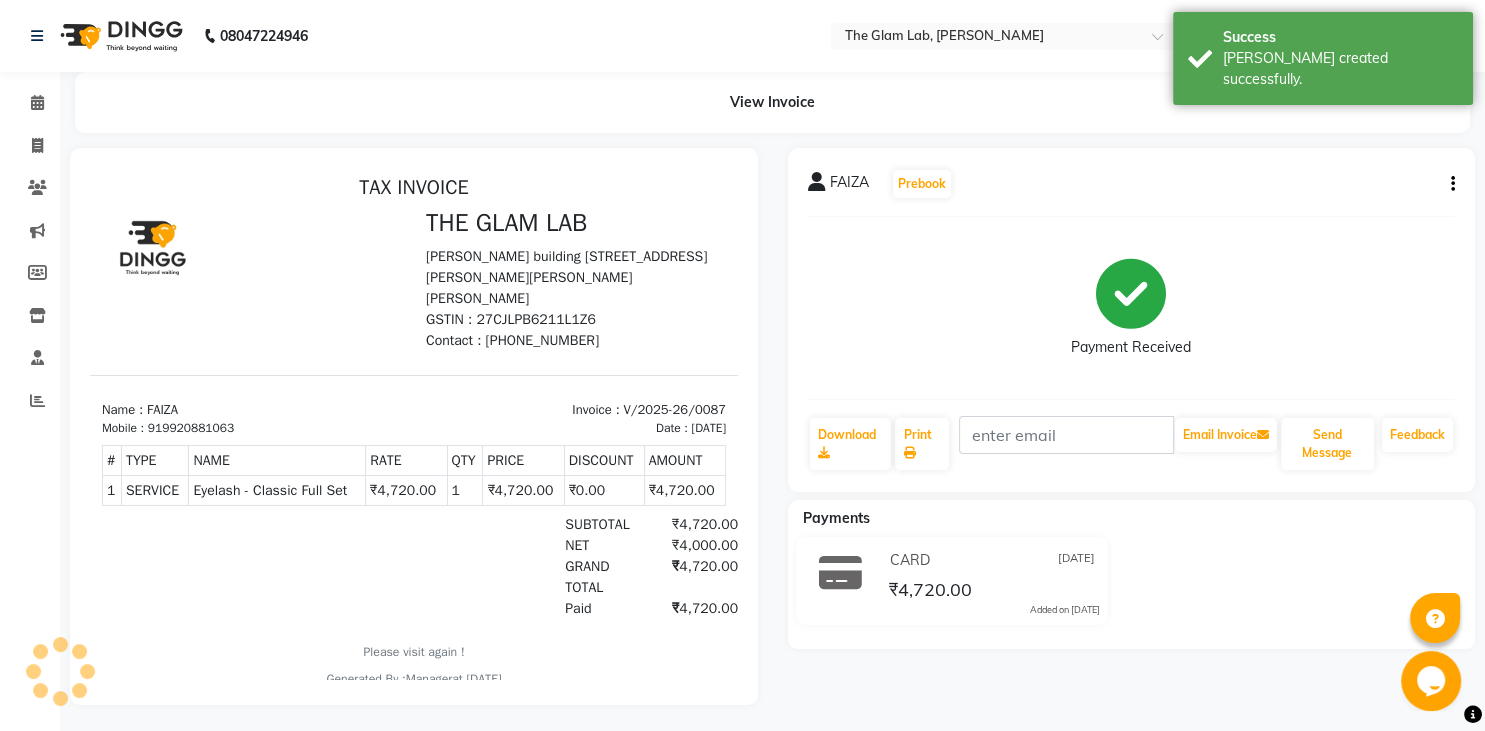 scroll, scrollTop: 0, scrollLeft: 0, axis: both 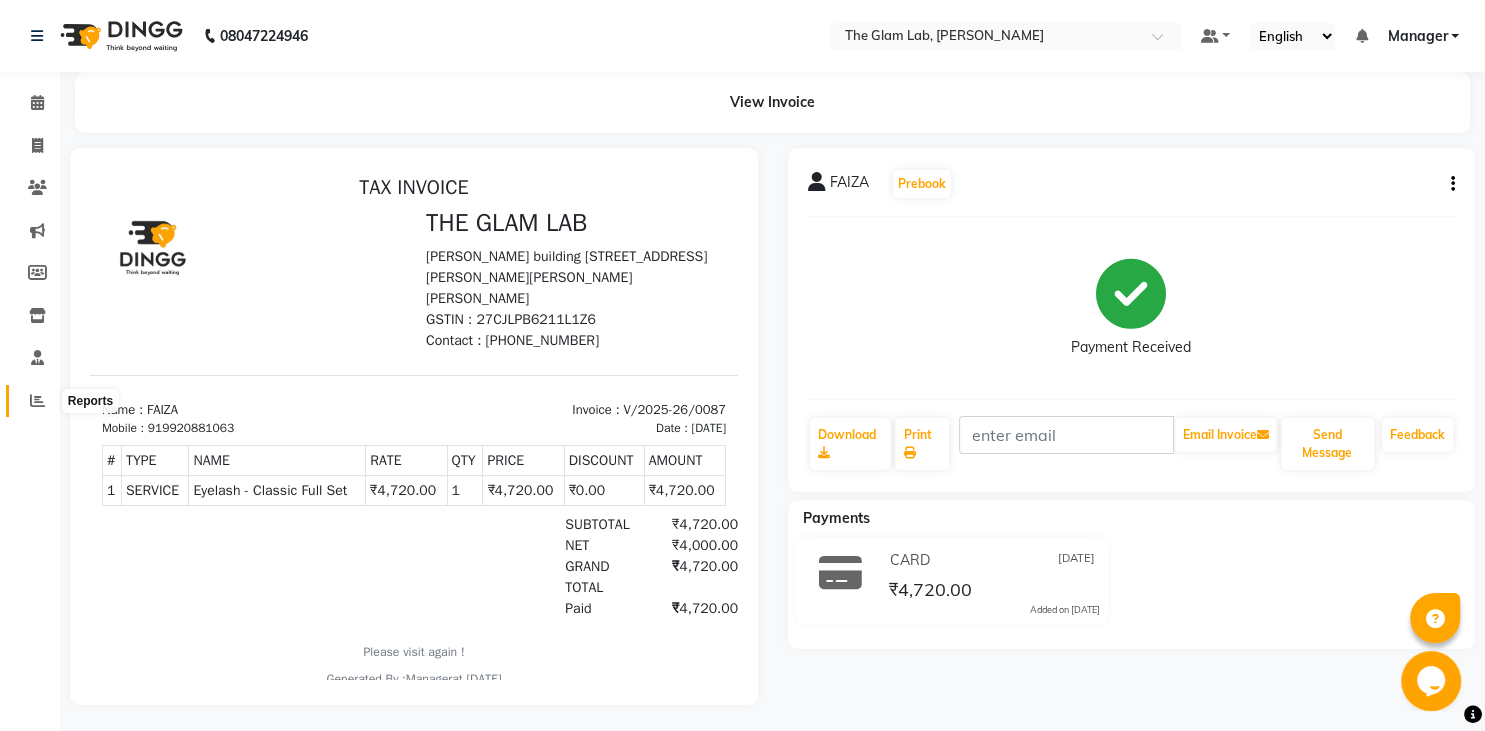 click 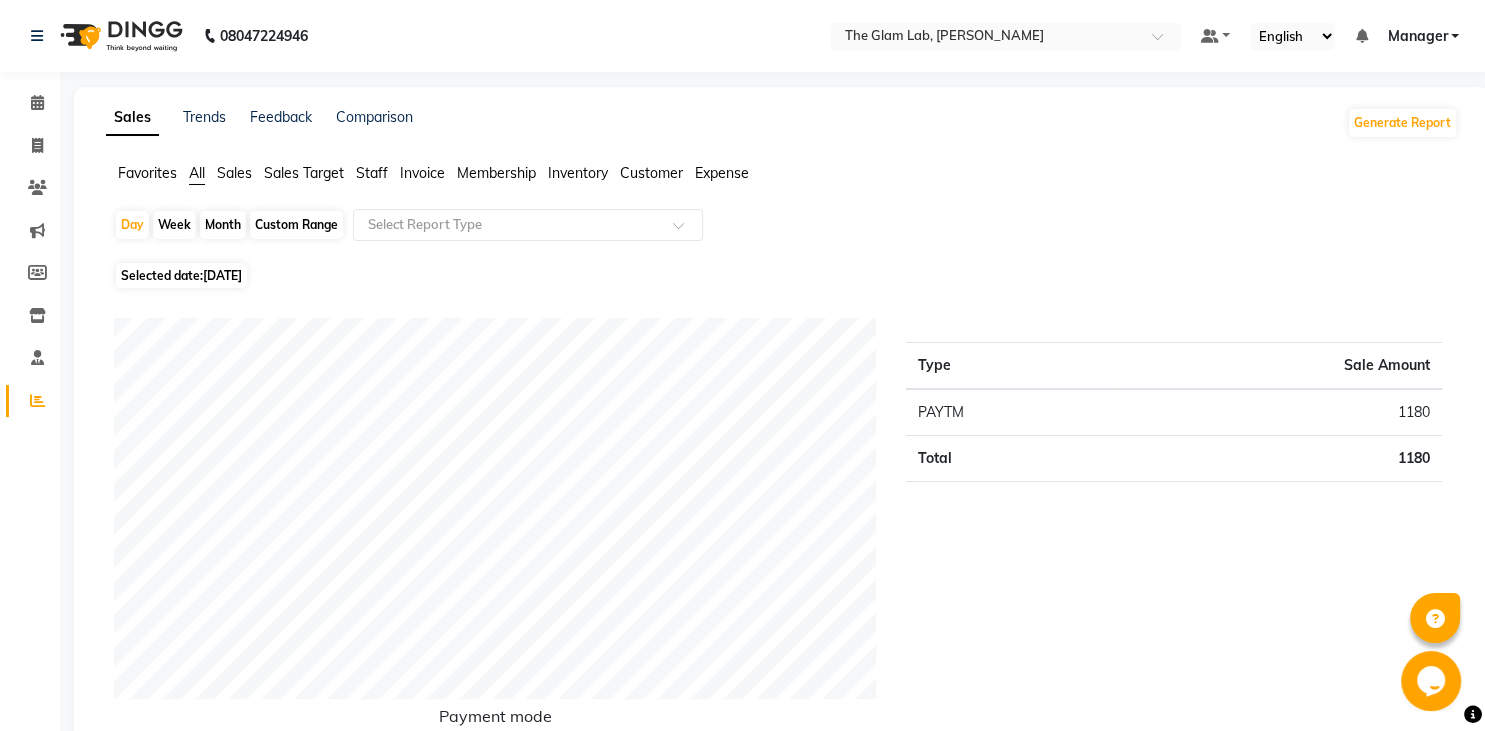 click on "Custom Range" 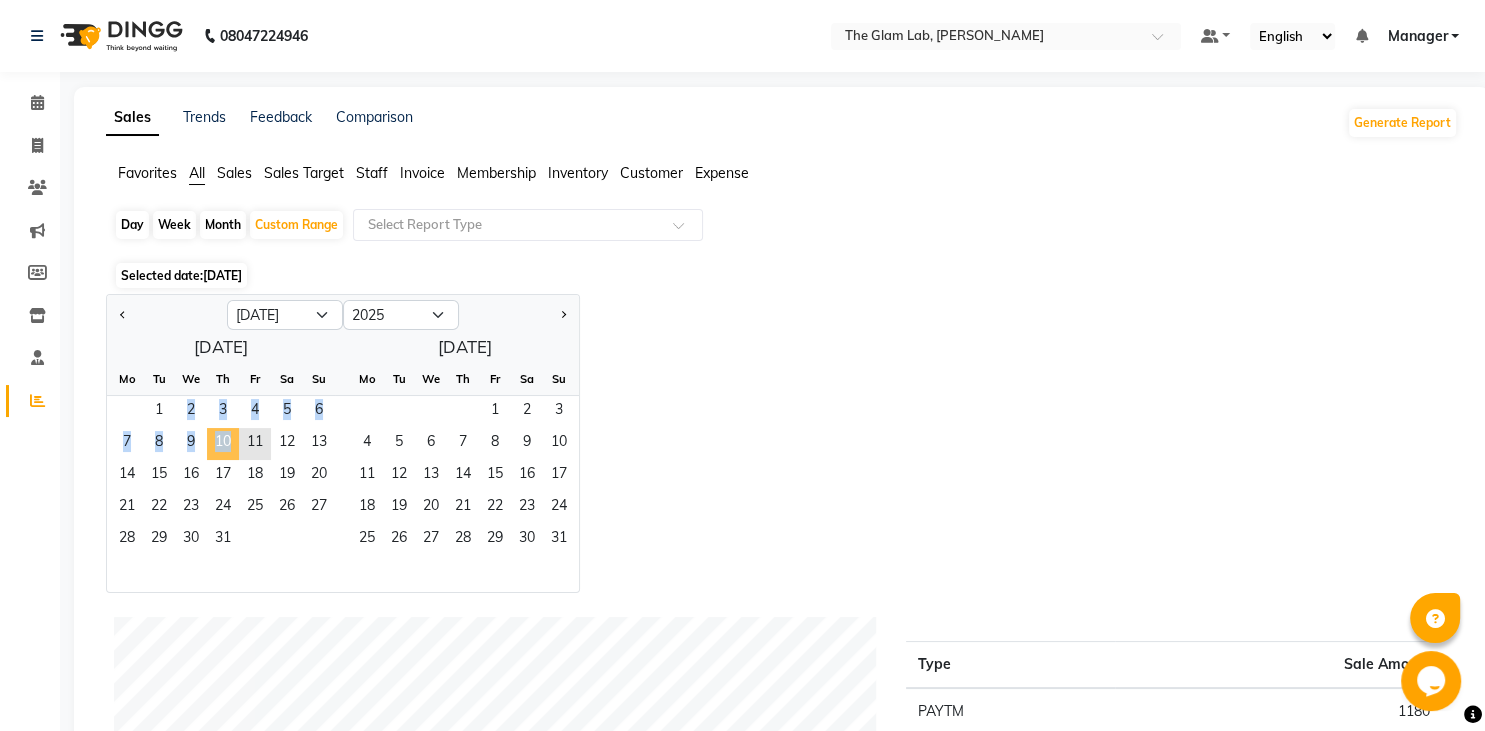 drag, startPoint x: 156, startPoint y: 417, endPoint x: 221, endPoint y: 442, distance: 69.641945 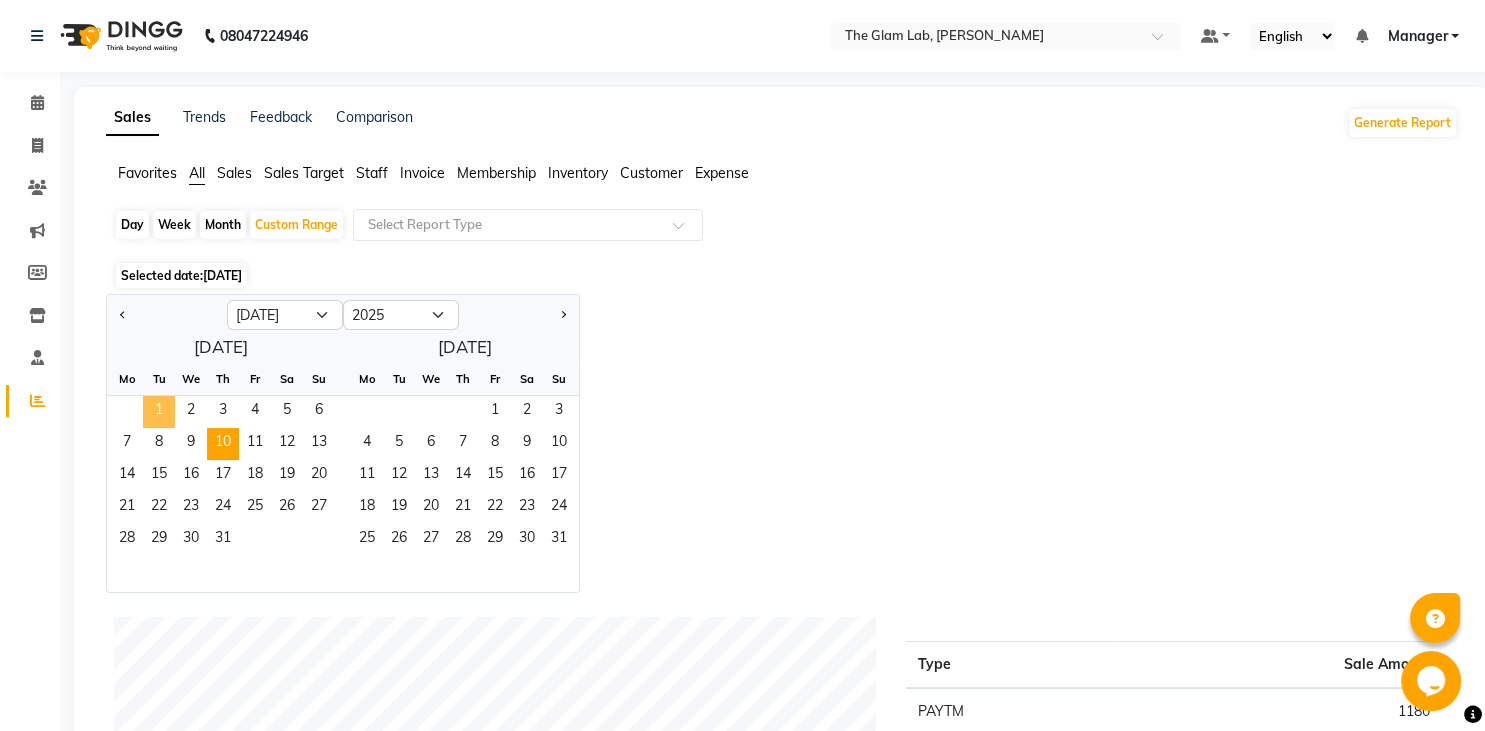click on "1" 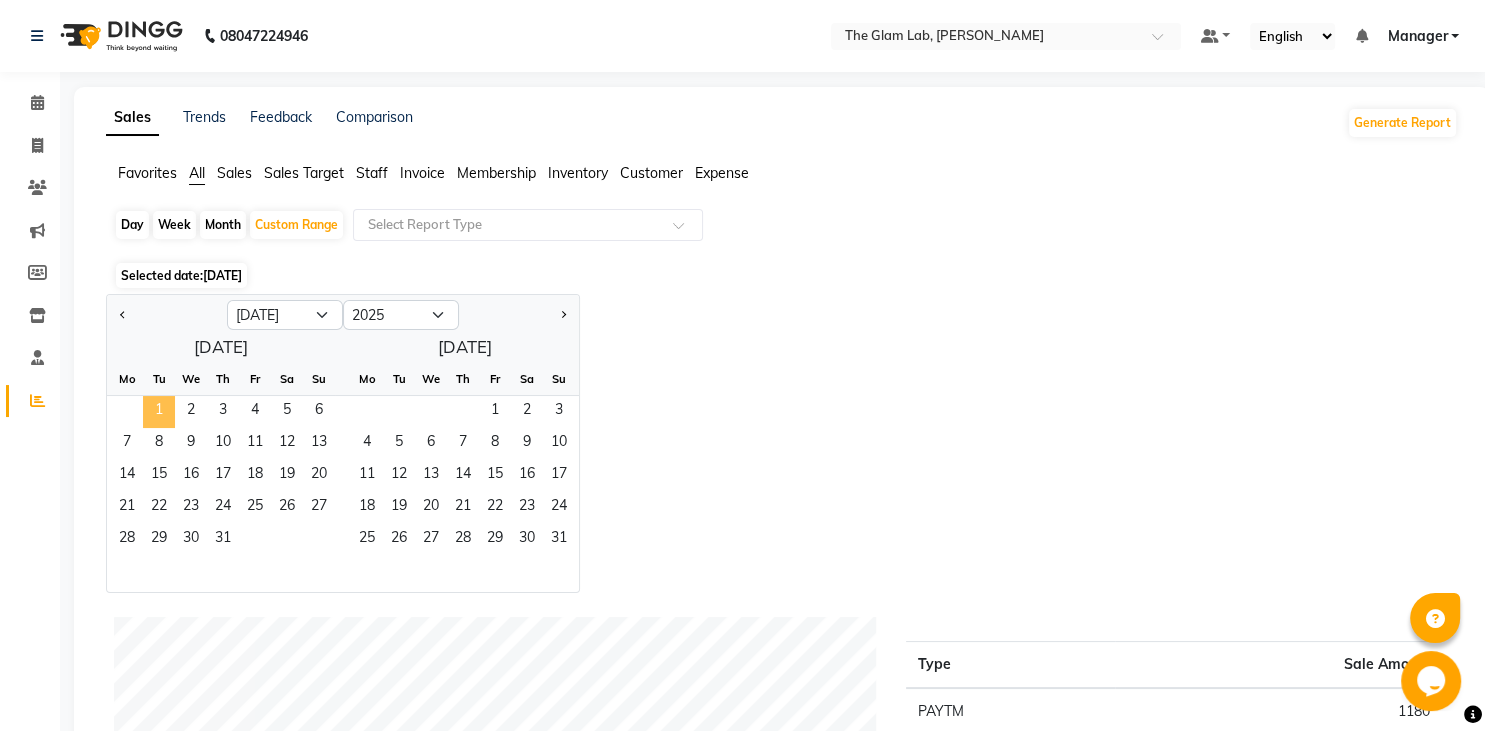 click on "1" 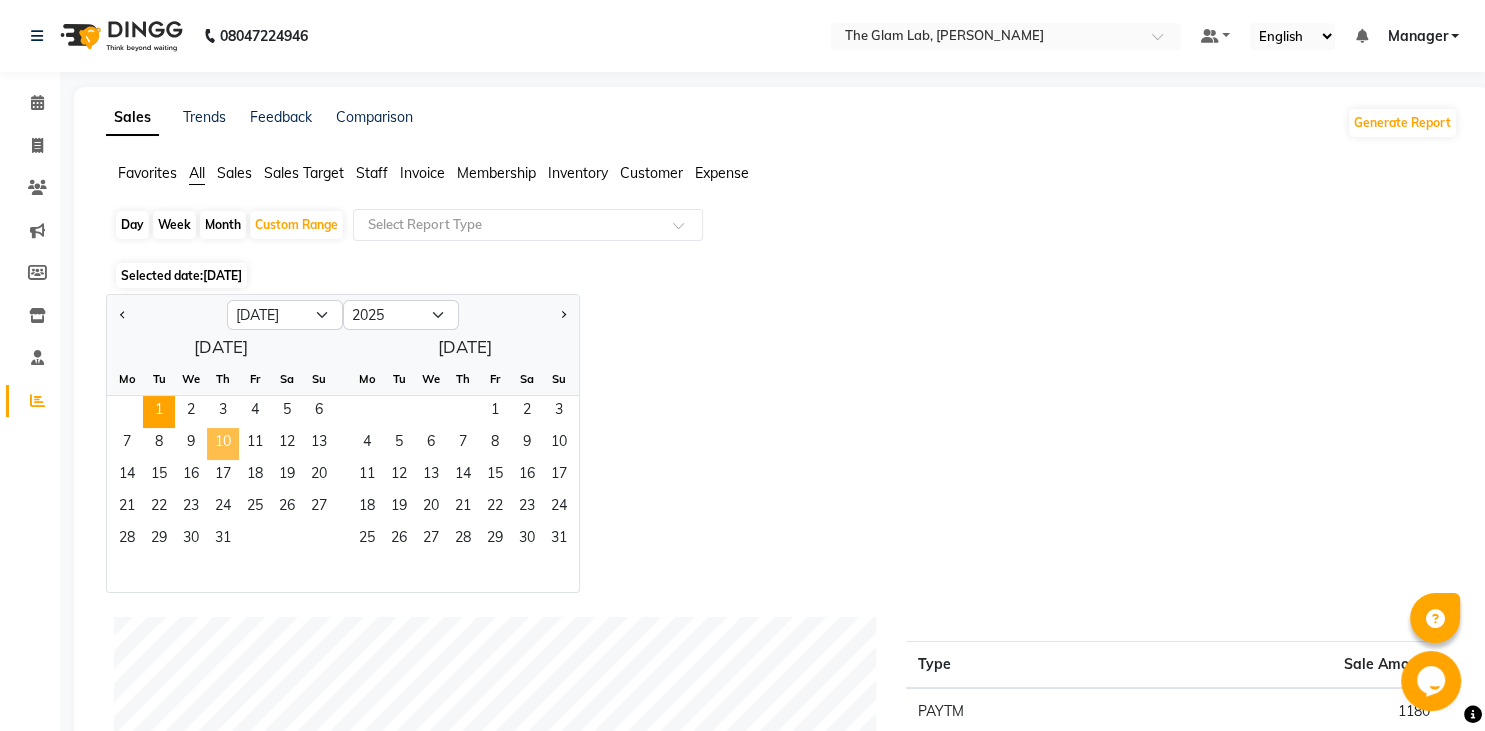 click on "10" 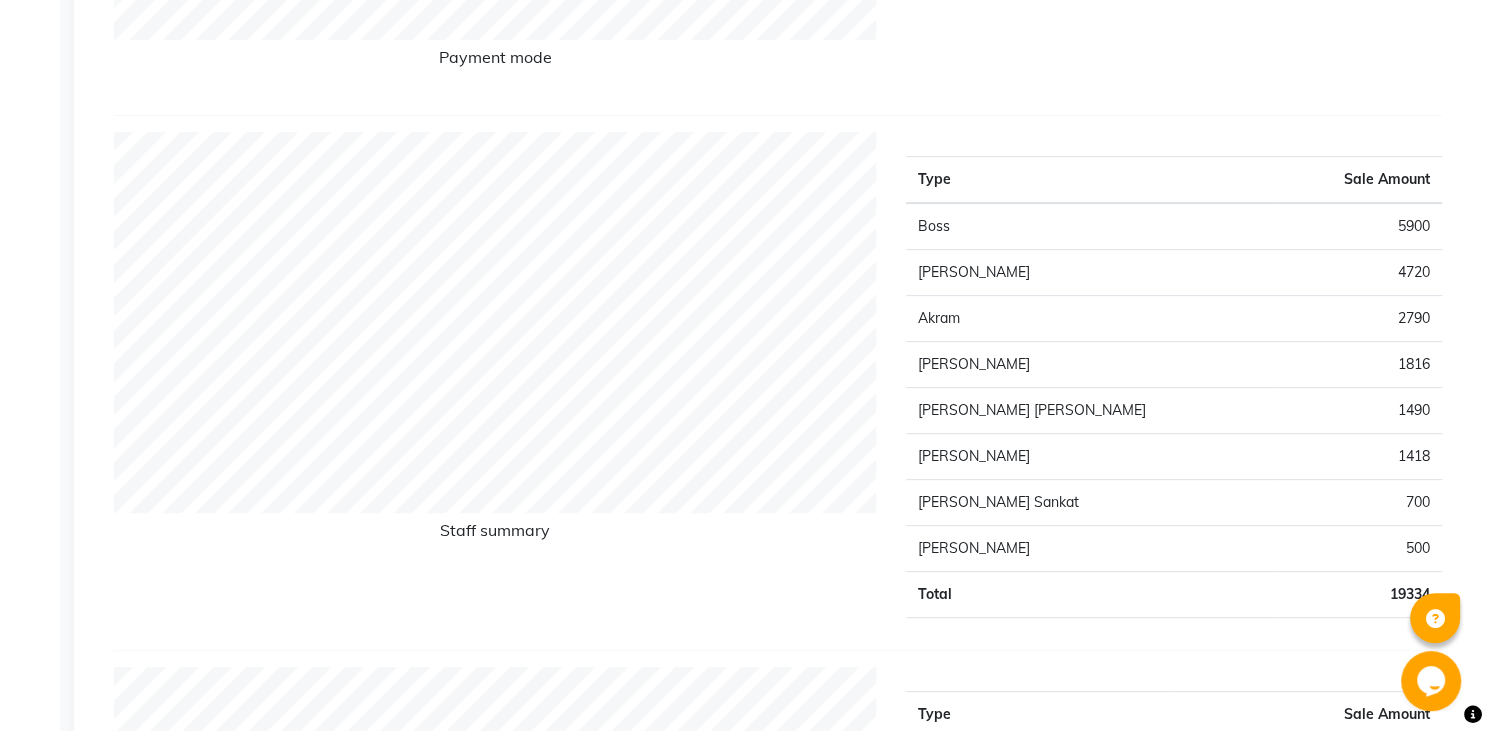 scroll, scrollTop: 720, scrollLeft: 0, axis: vertical 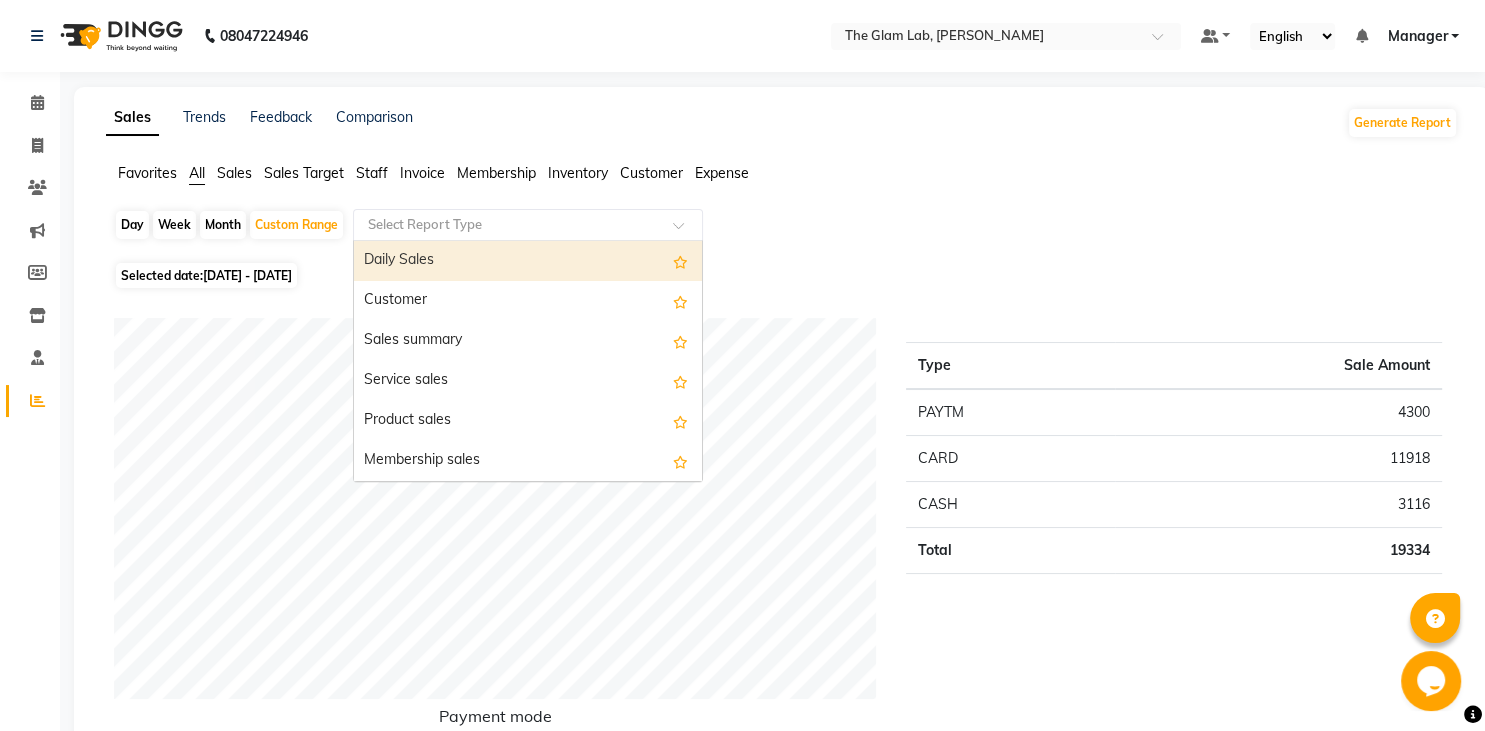 click 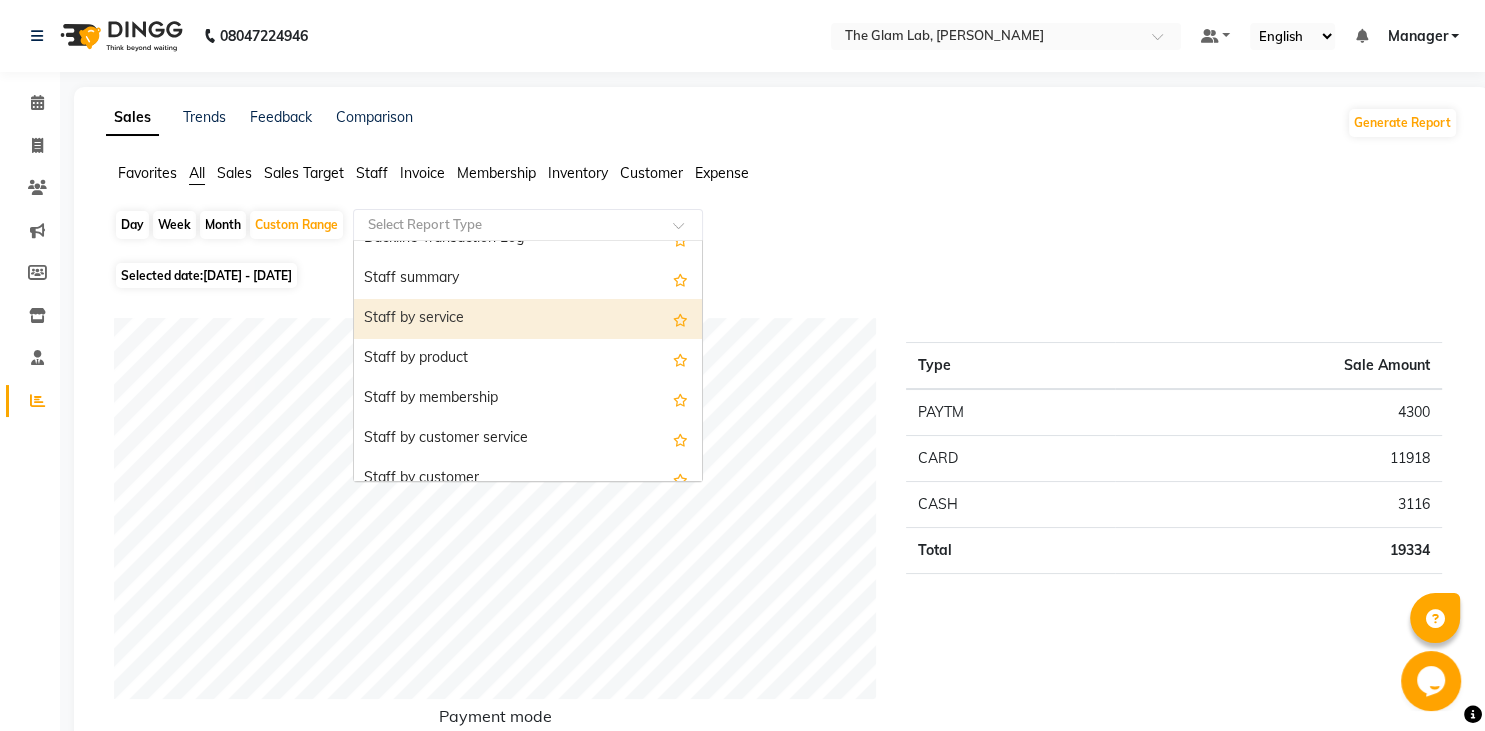 scroll, scrollTop: 642, scrollLeft: 0, axis: vertical 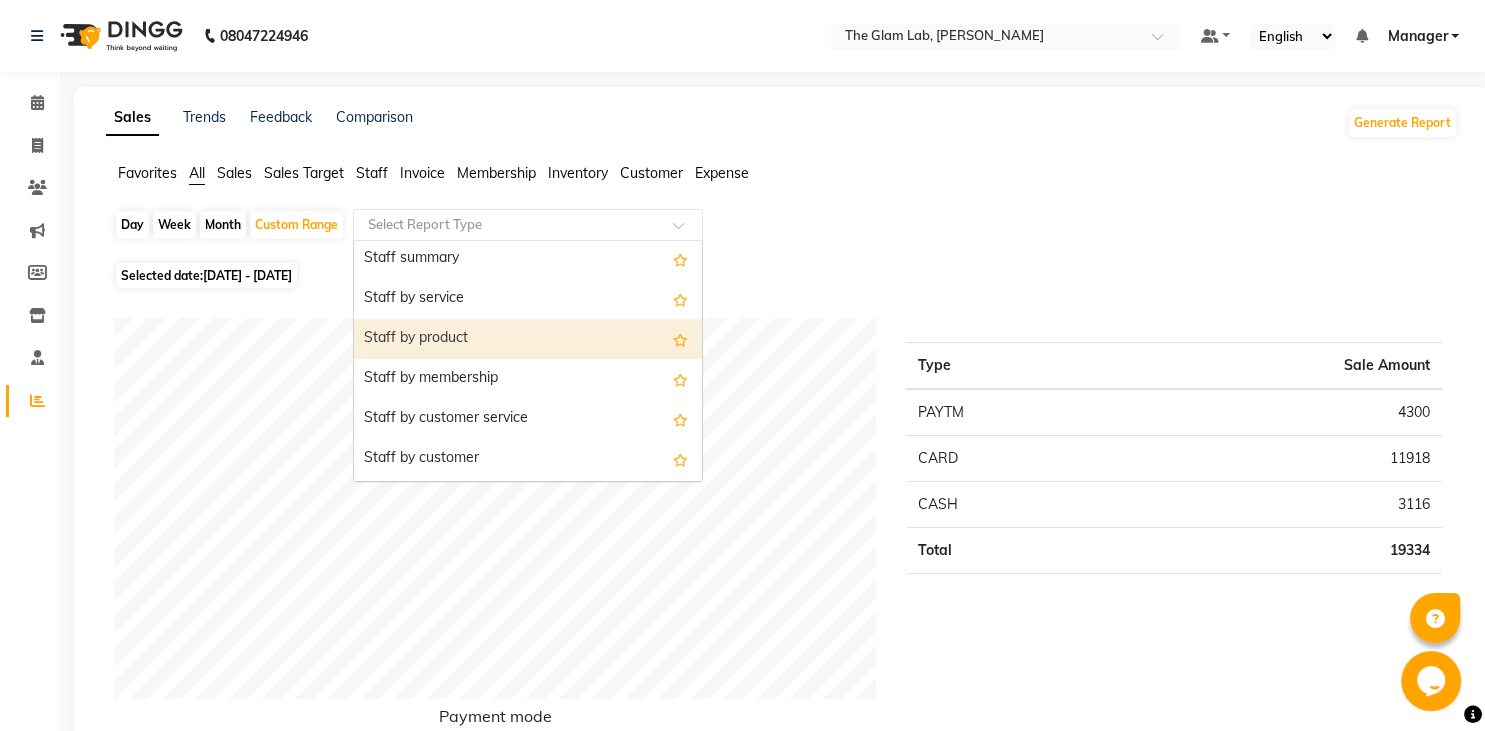 click on "Staff by product" at bounding box center [528, 339] 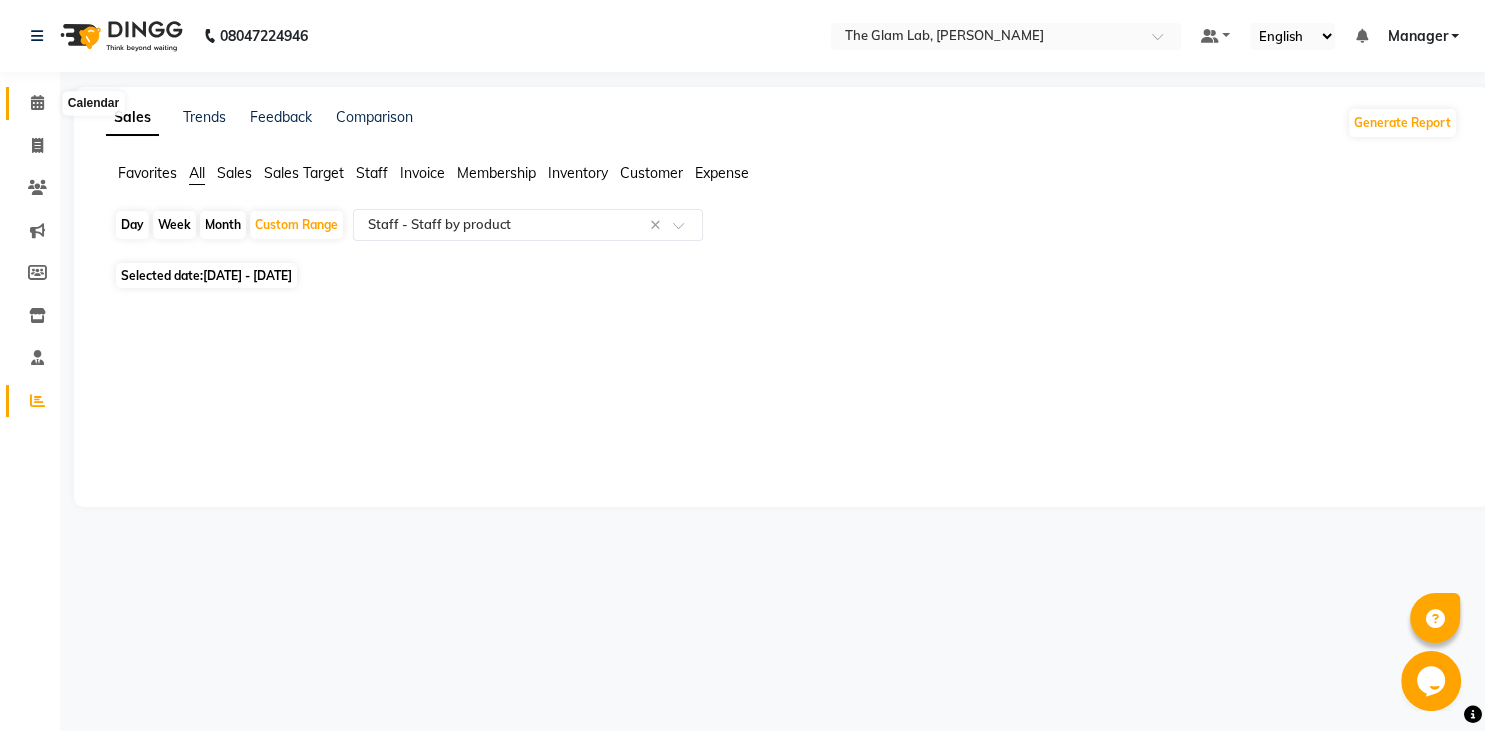 click 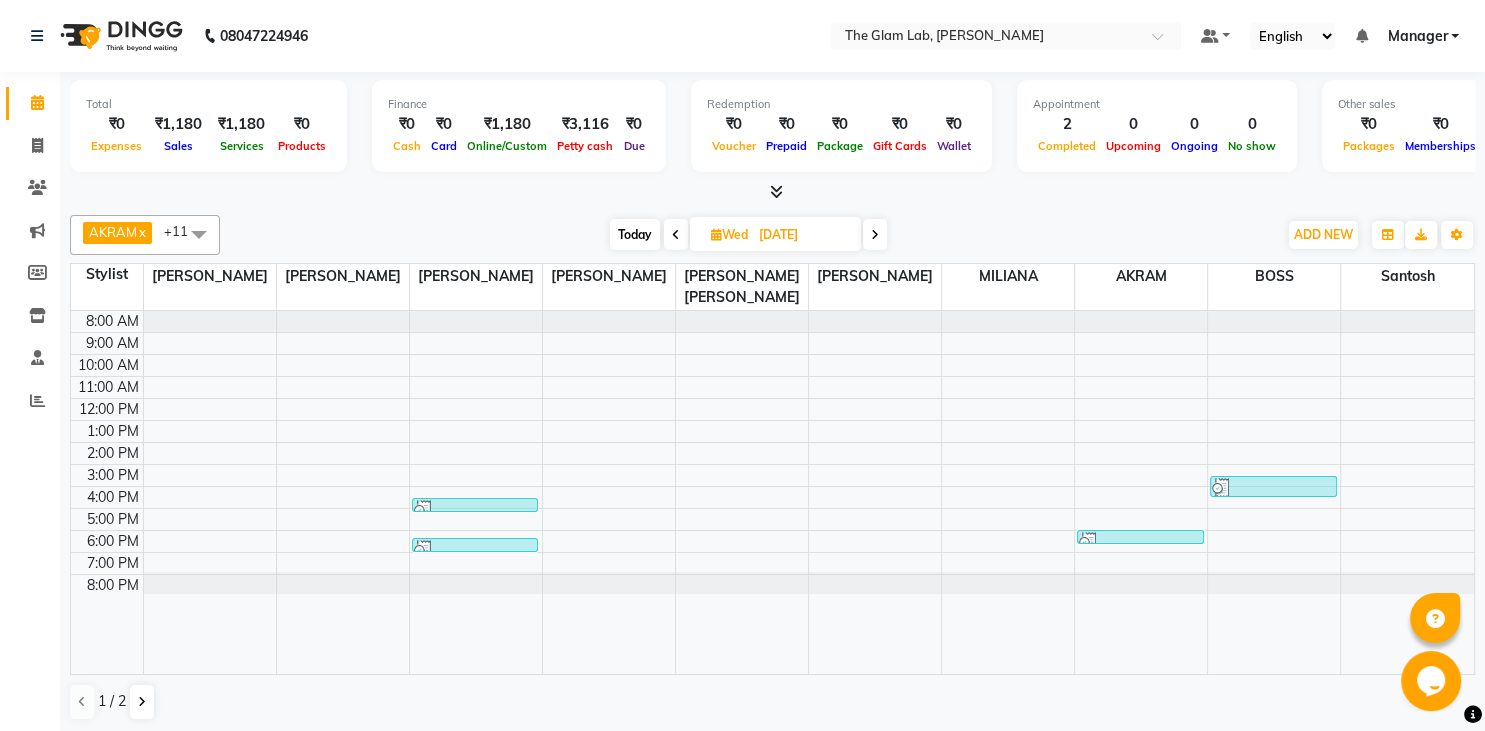 scroll, scrollTop: 0, scrollLeft: 0, axis: both 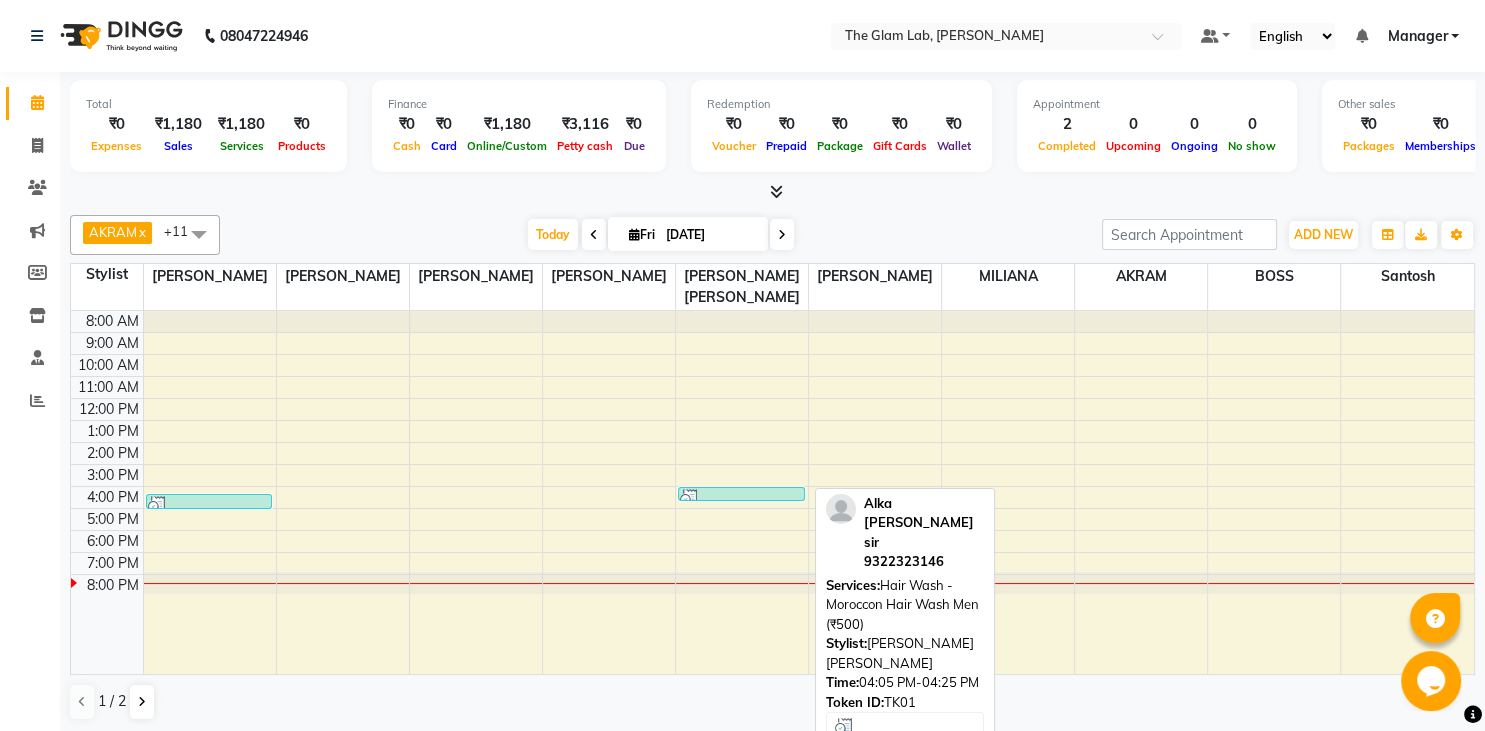 click at bounding box center (741, 499) 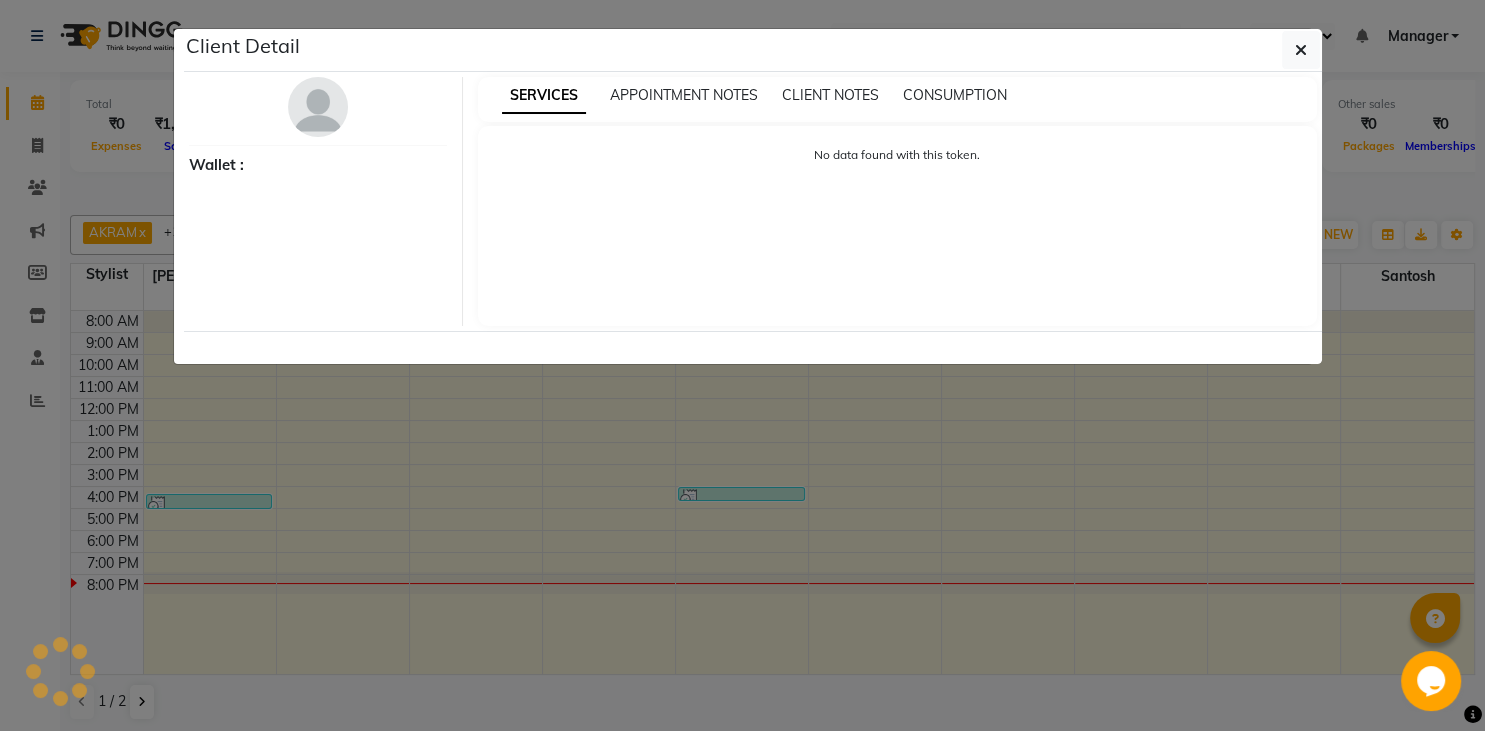 select on "3" 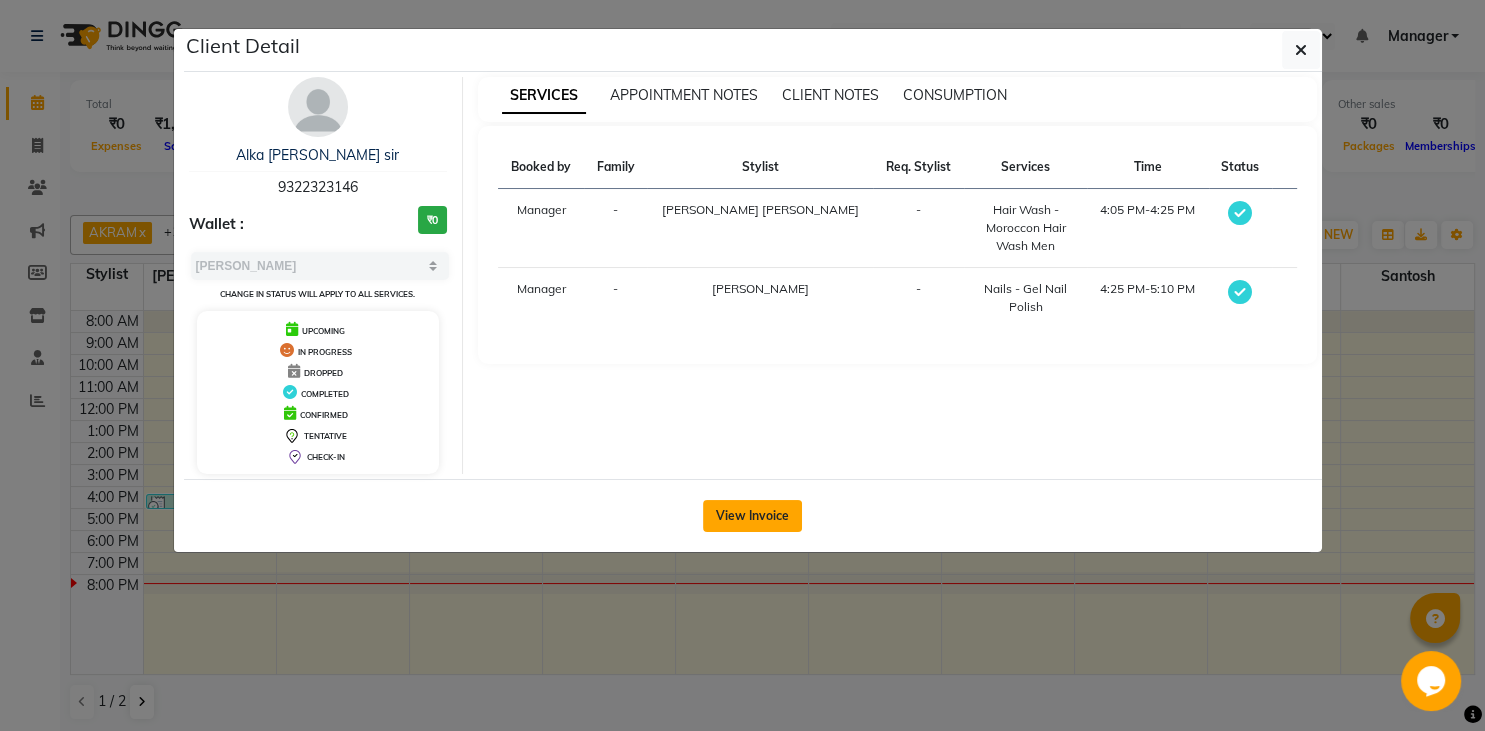 click on "View Invoice" 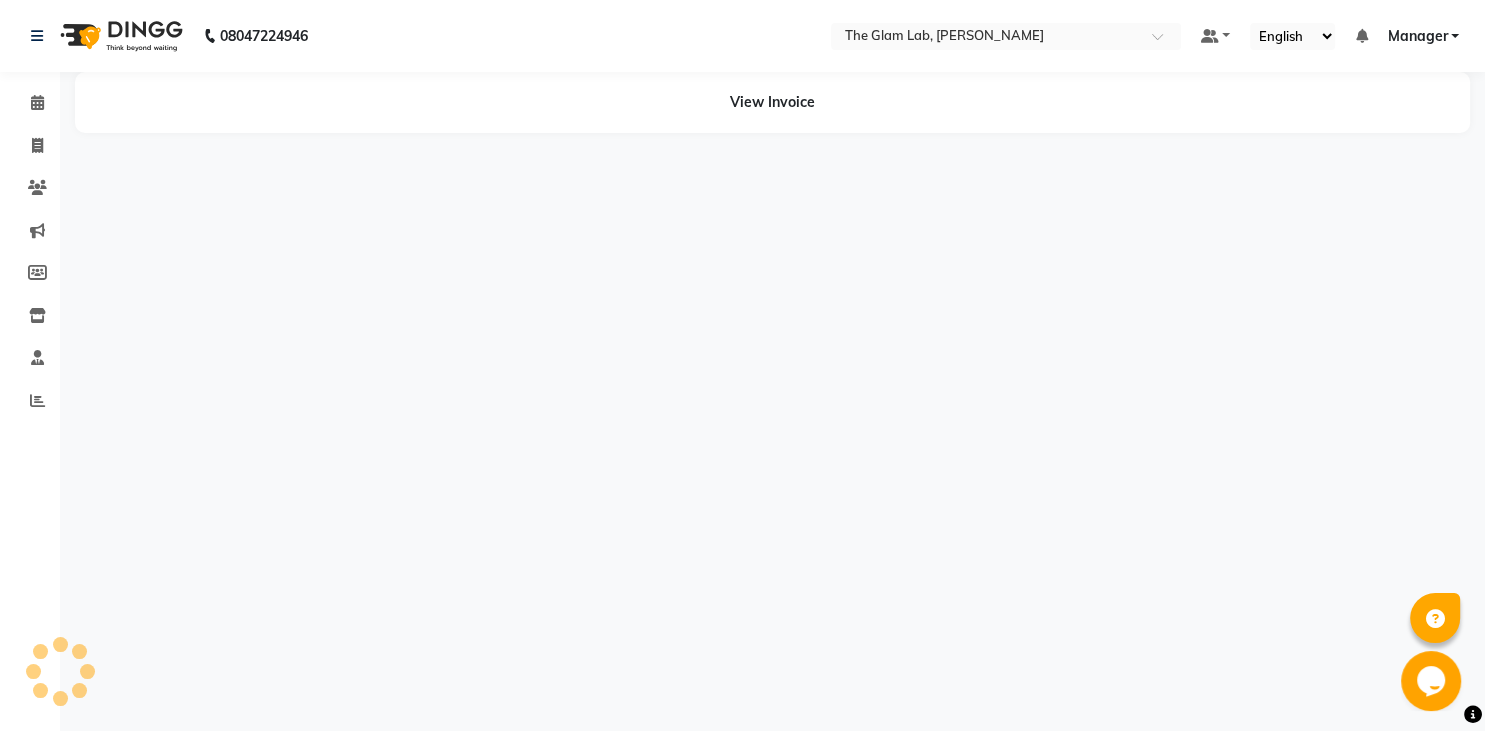 scroll, scrollTop: 0, scrollLeft: 0, axis: both 